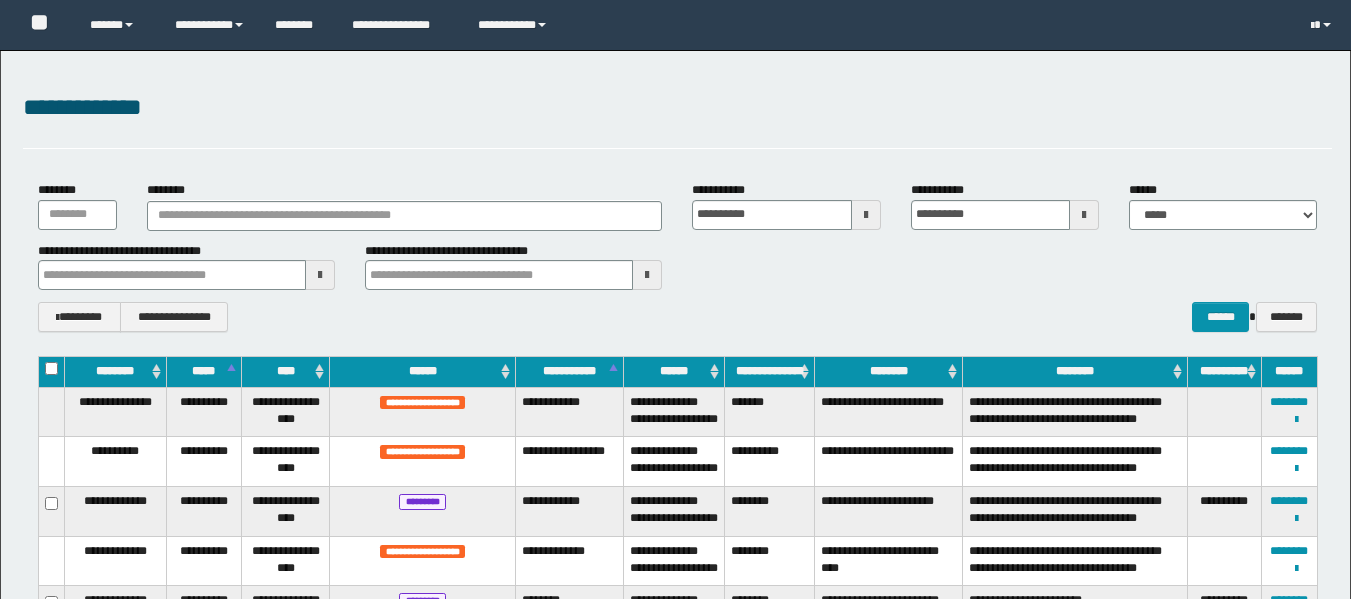 scroll, scrollTop: 0, scrollLeft: 0, axis: both 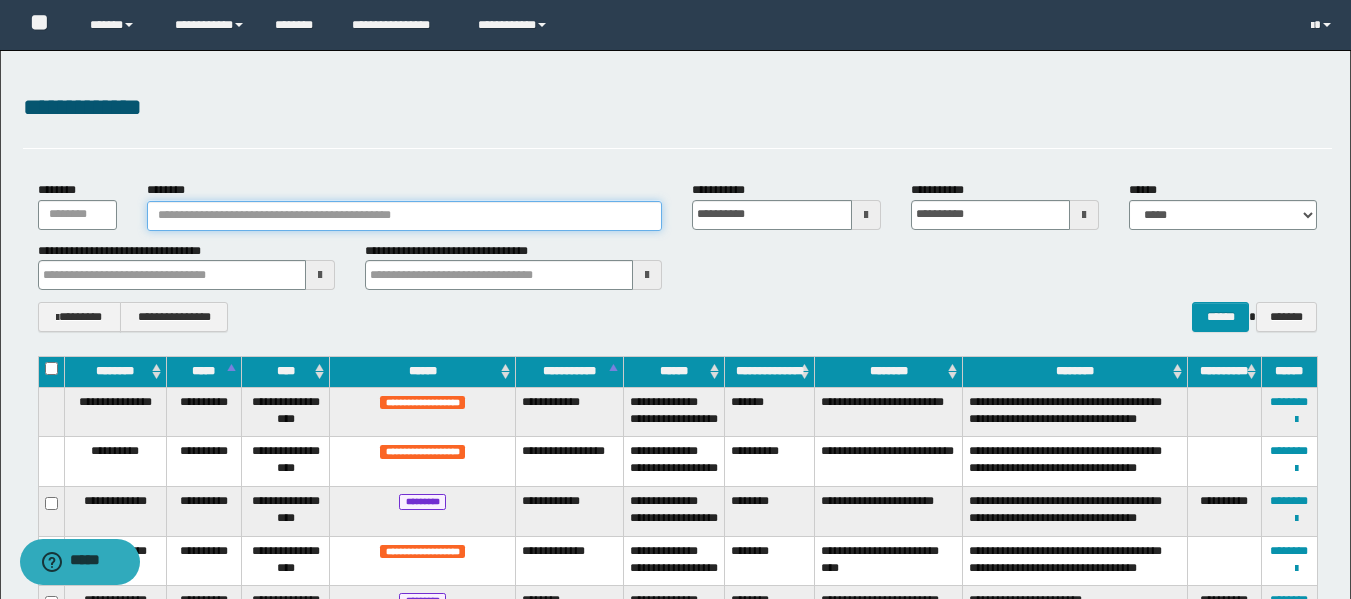 click on "********" at bounding box center [405, 216] 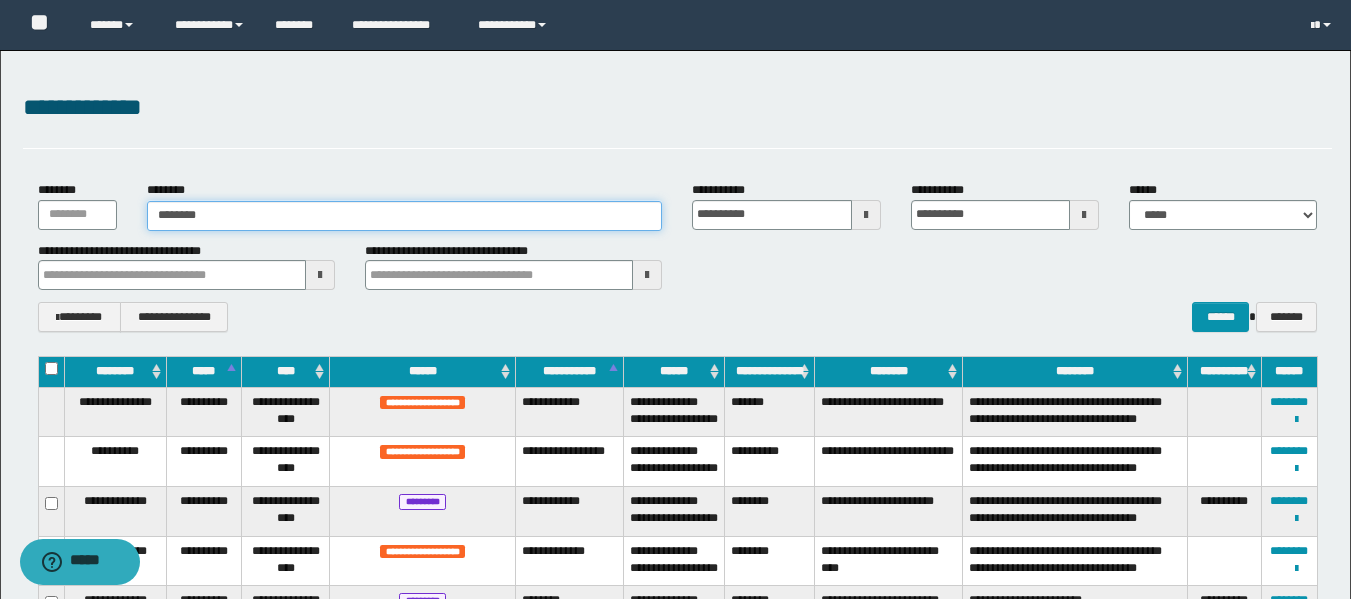 click on "********" at bounding box center [405, 216] 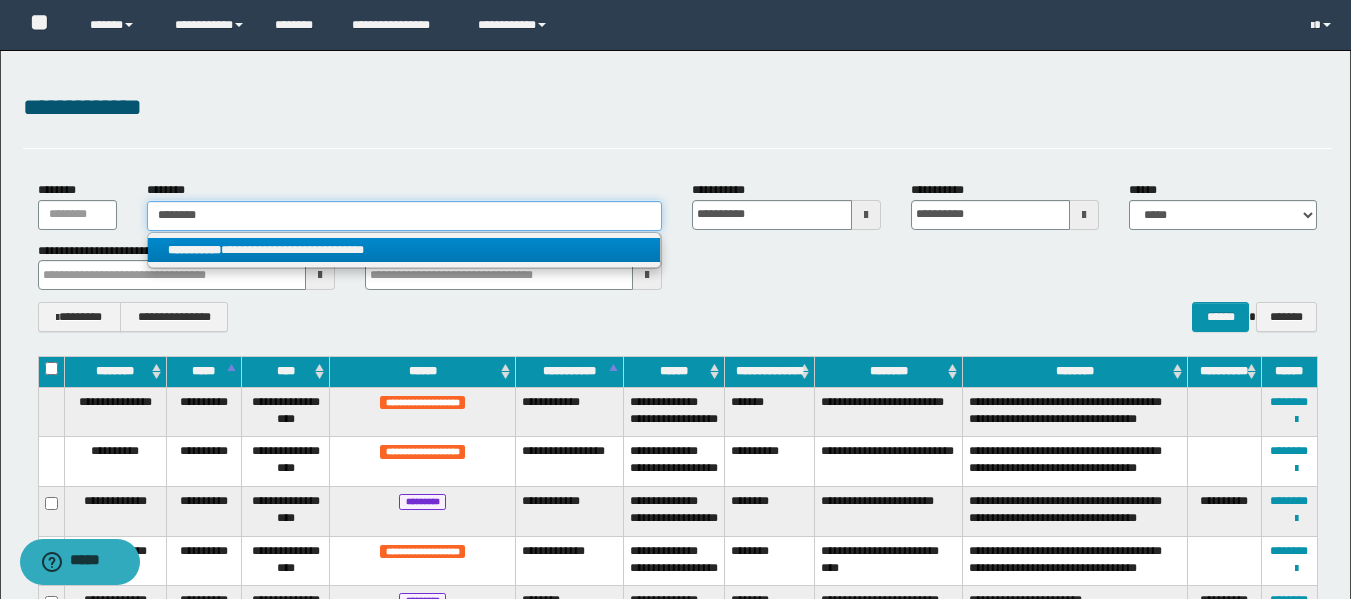 type on "********" 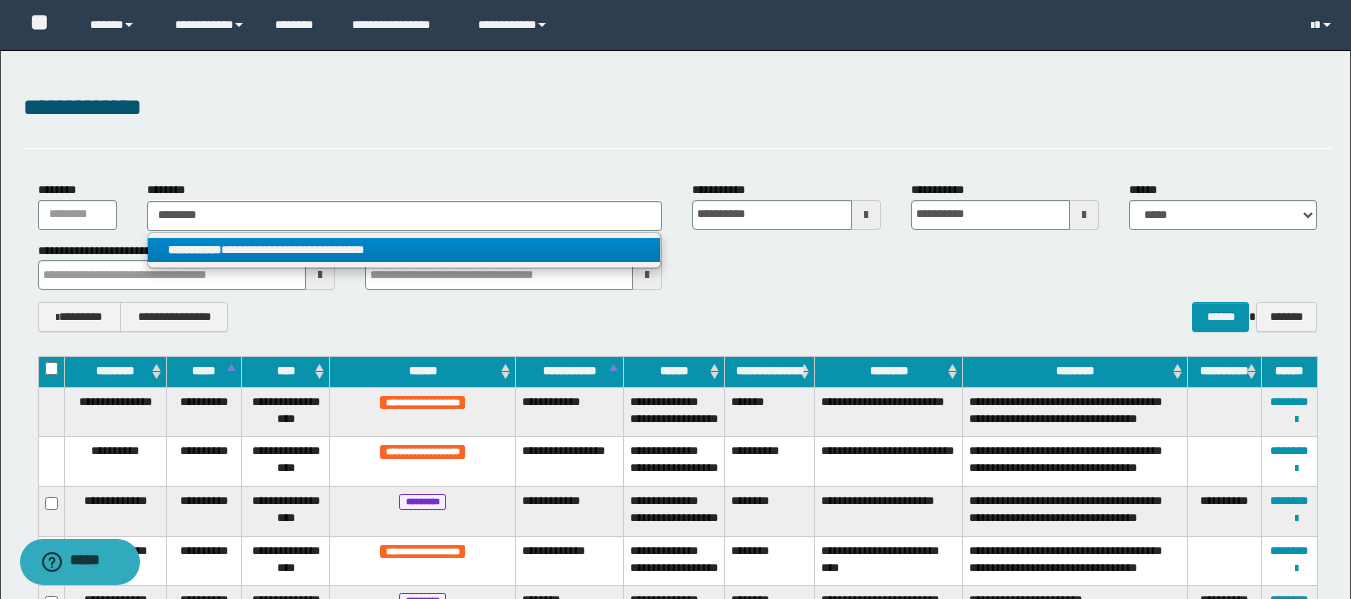 click on "**********" at bounding box center [404, 250] 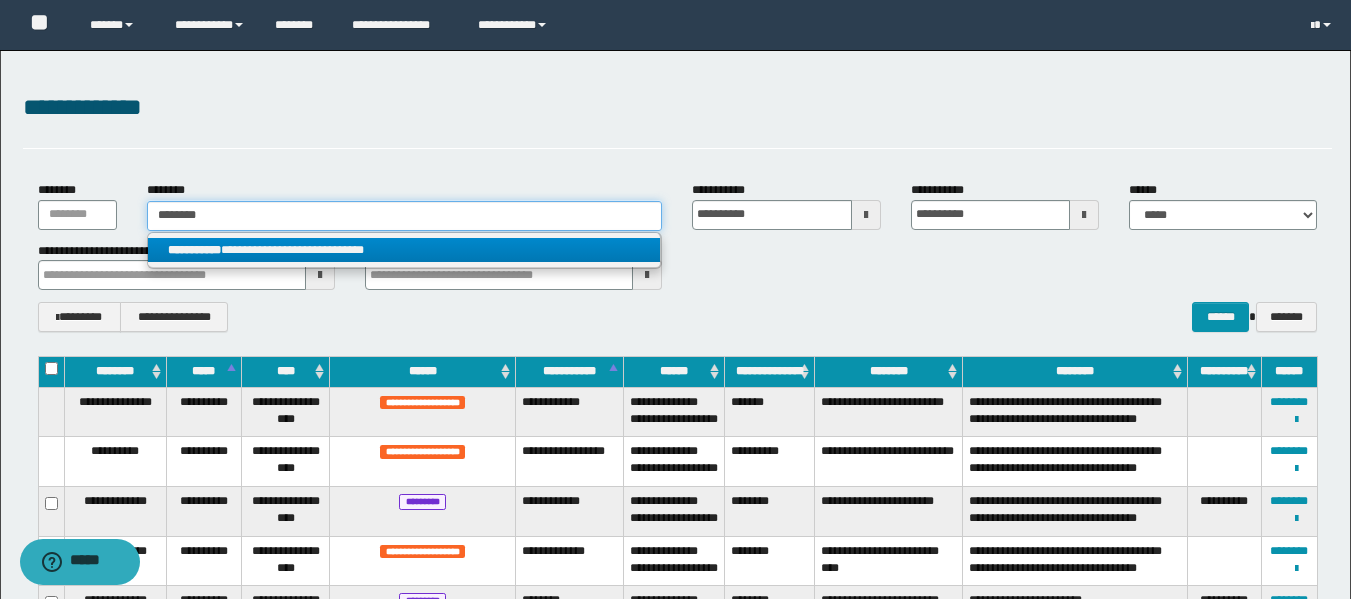 type 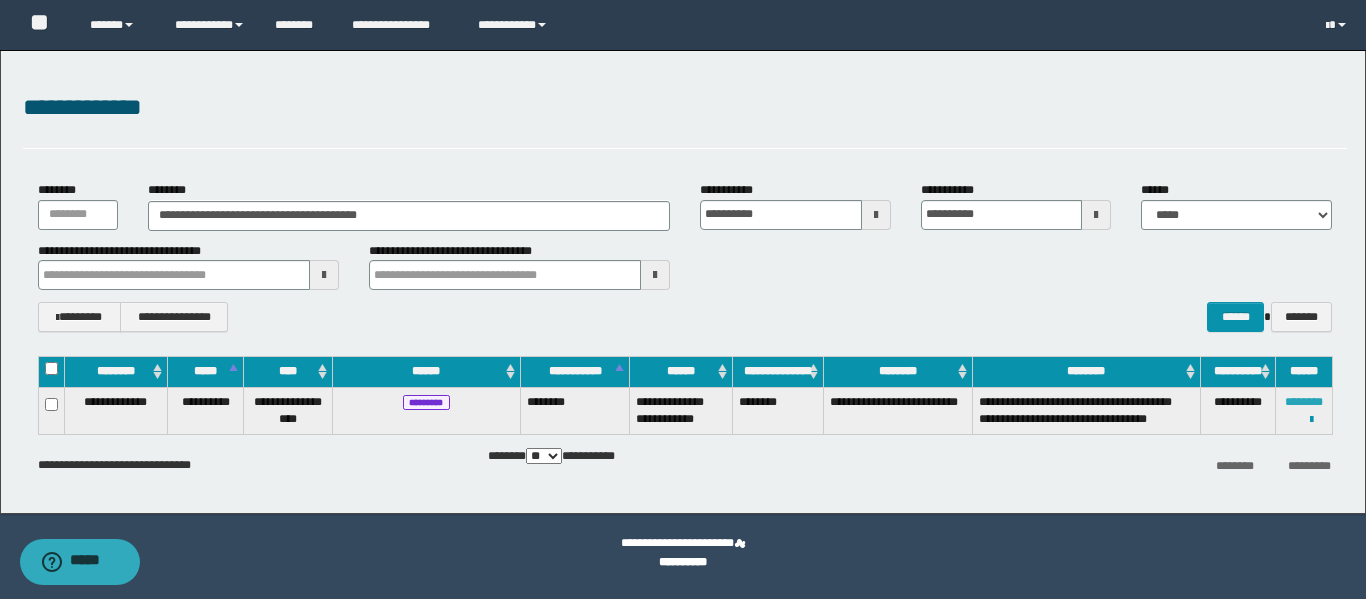 click on "********" at bounding box center (1304, 402) 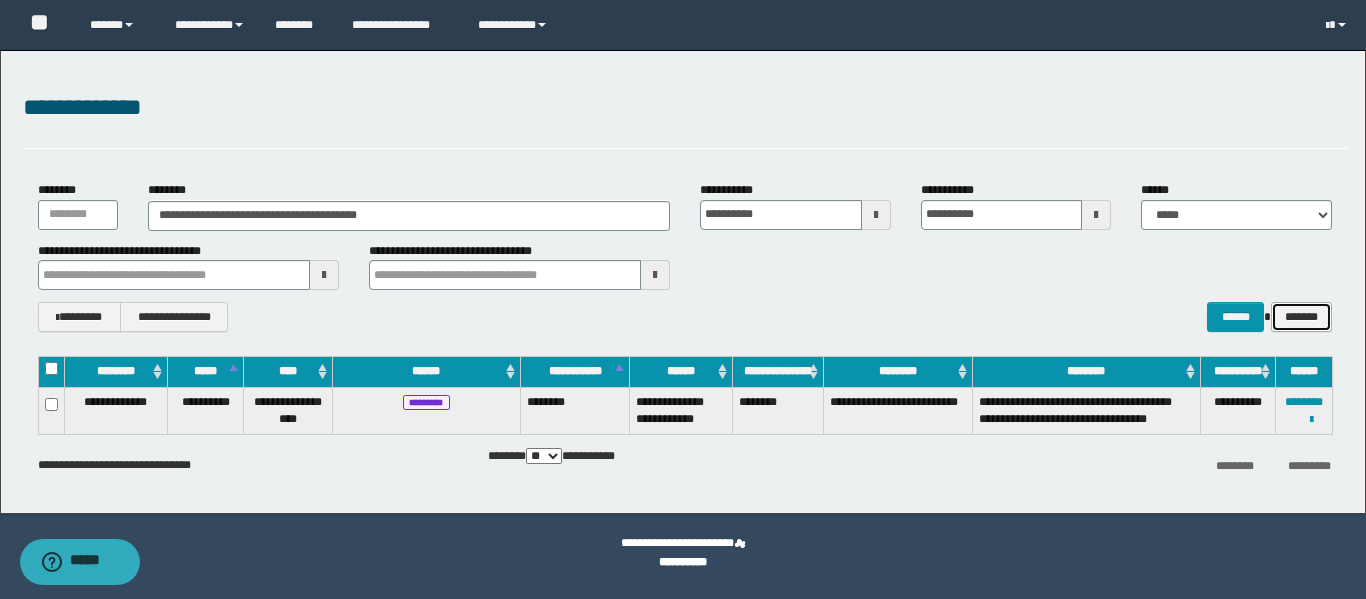 click on "*******" at bounding box center [1301, 317] 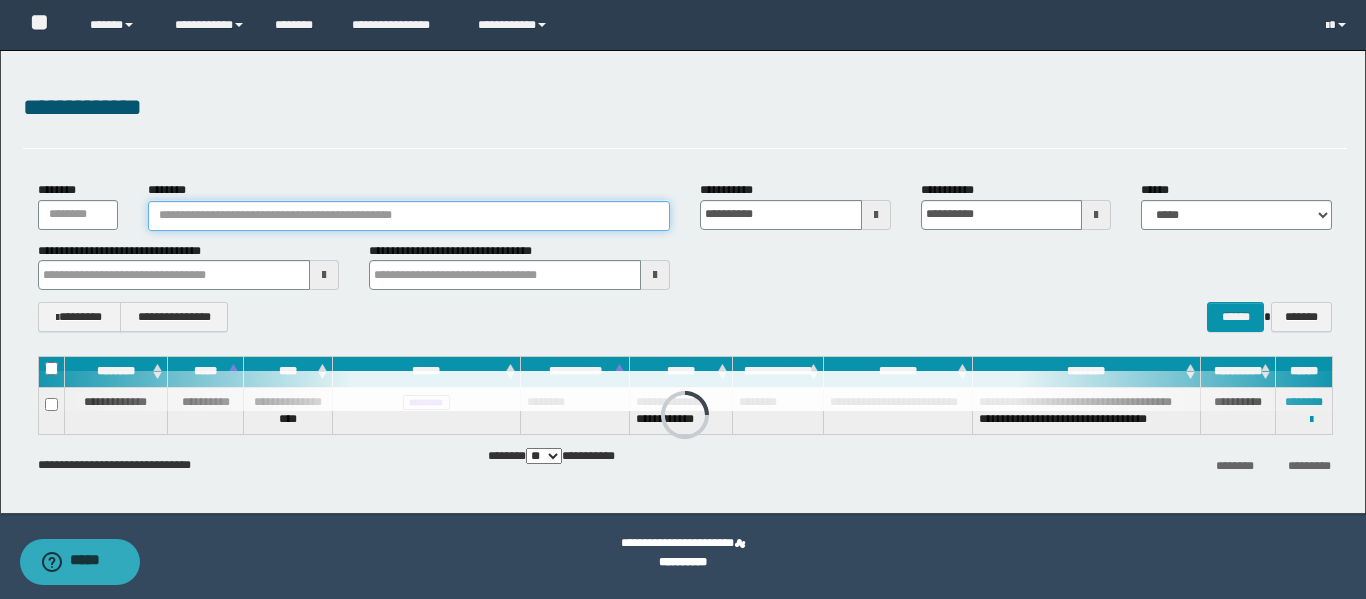 click on "********" at bounding box center [409, 216] 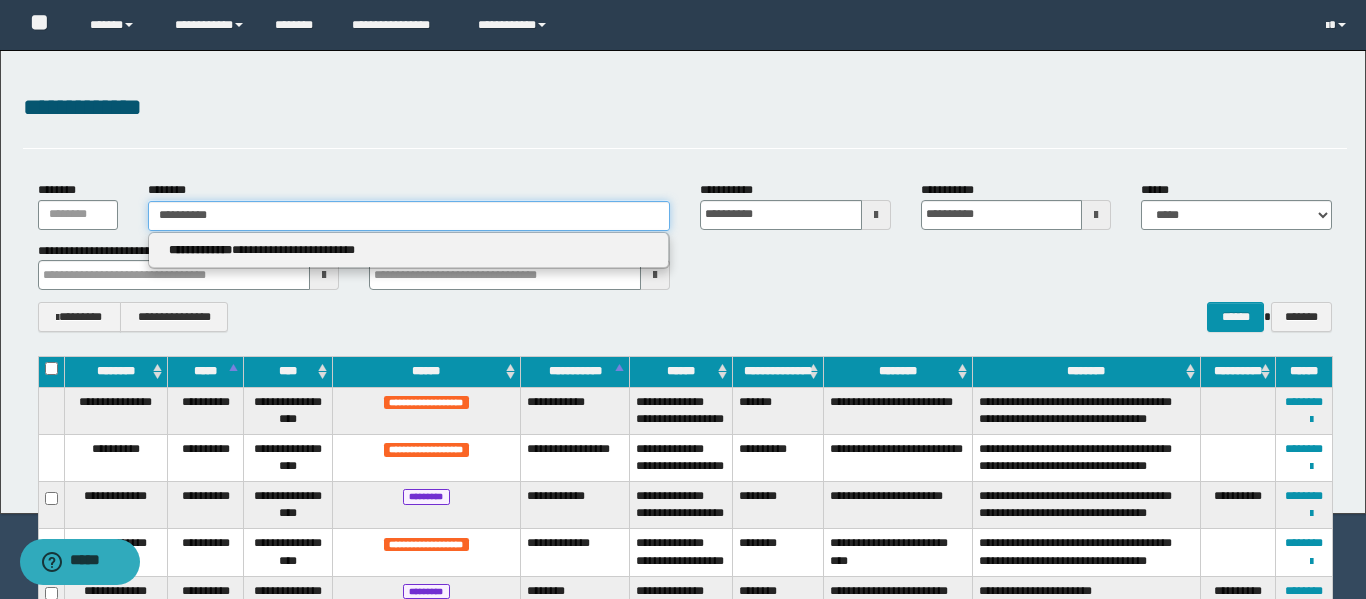 type on "**********" 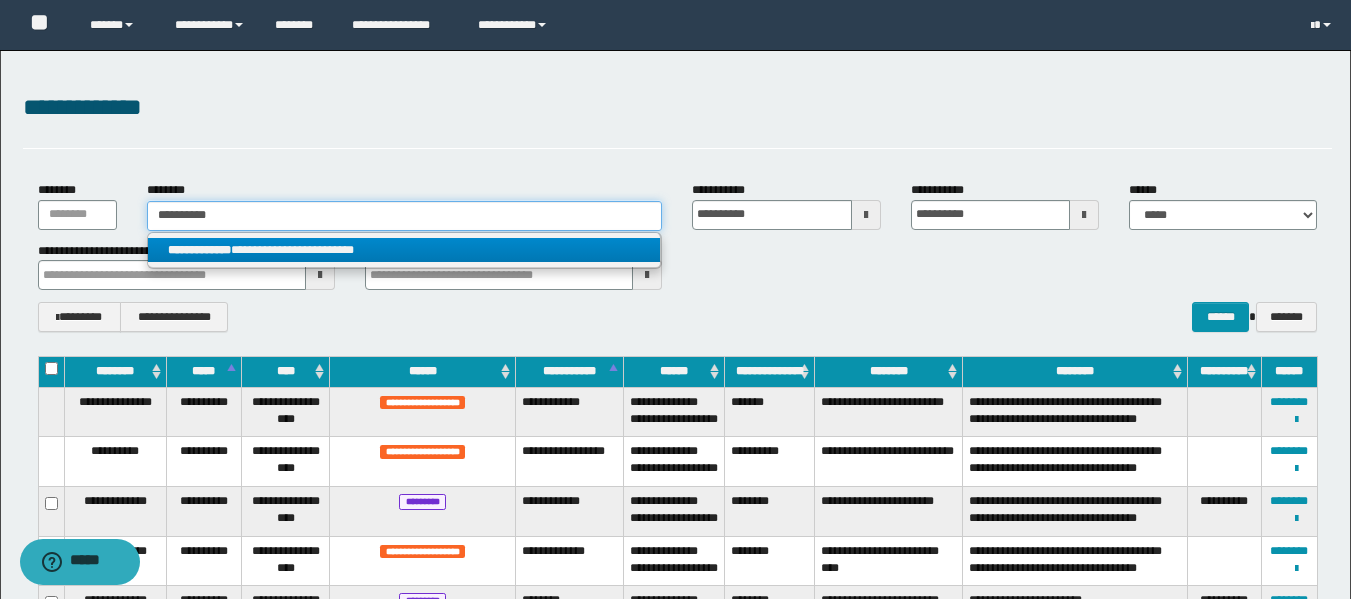 type on "**********" 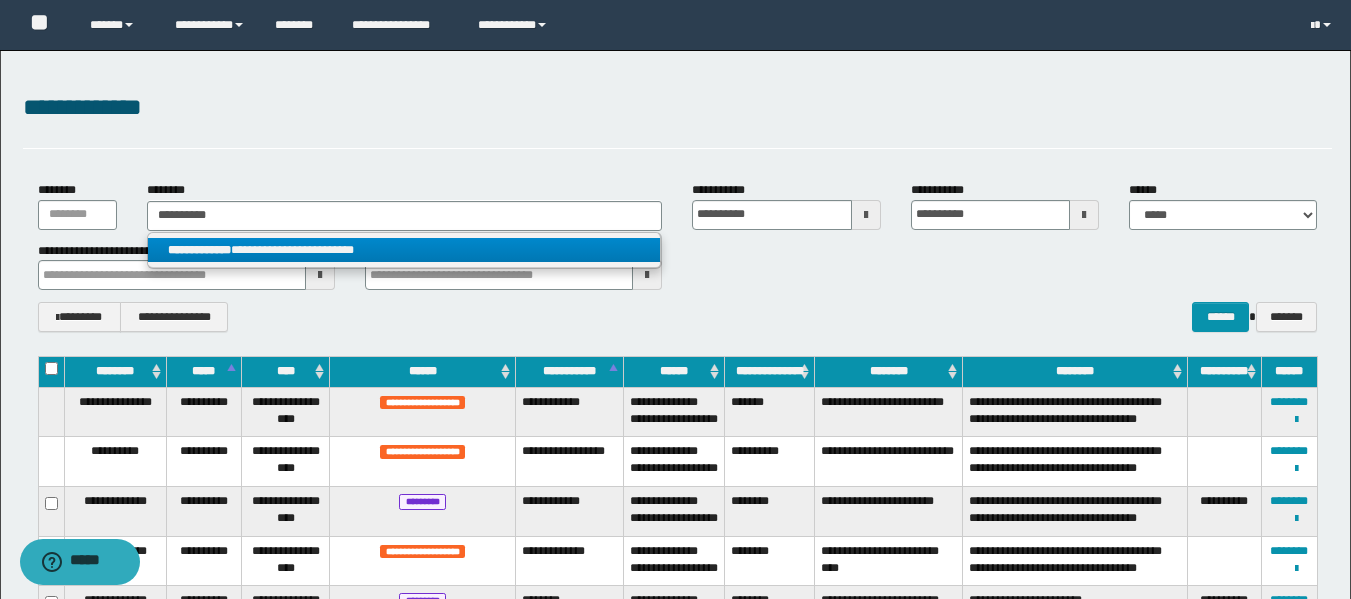 click on "**********" at bounding box center (404, 250) 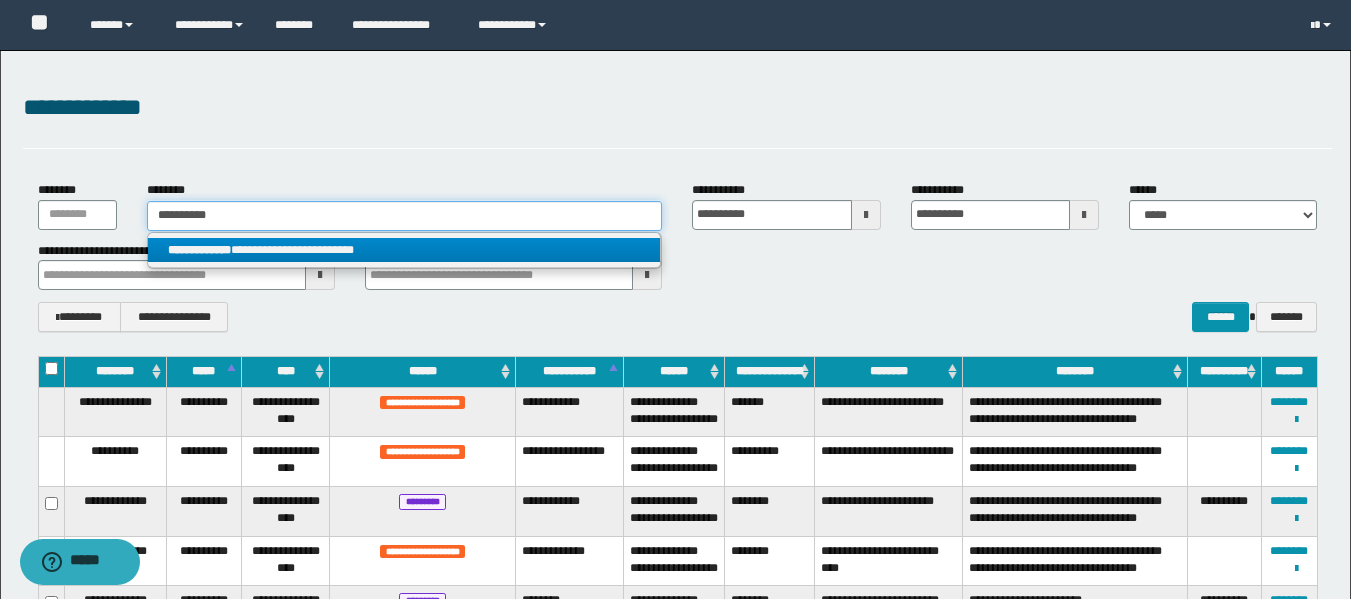 type 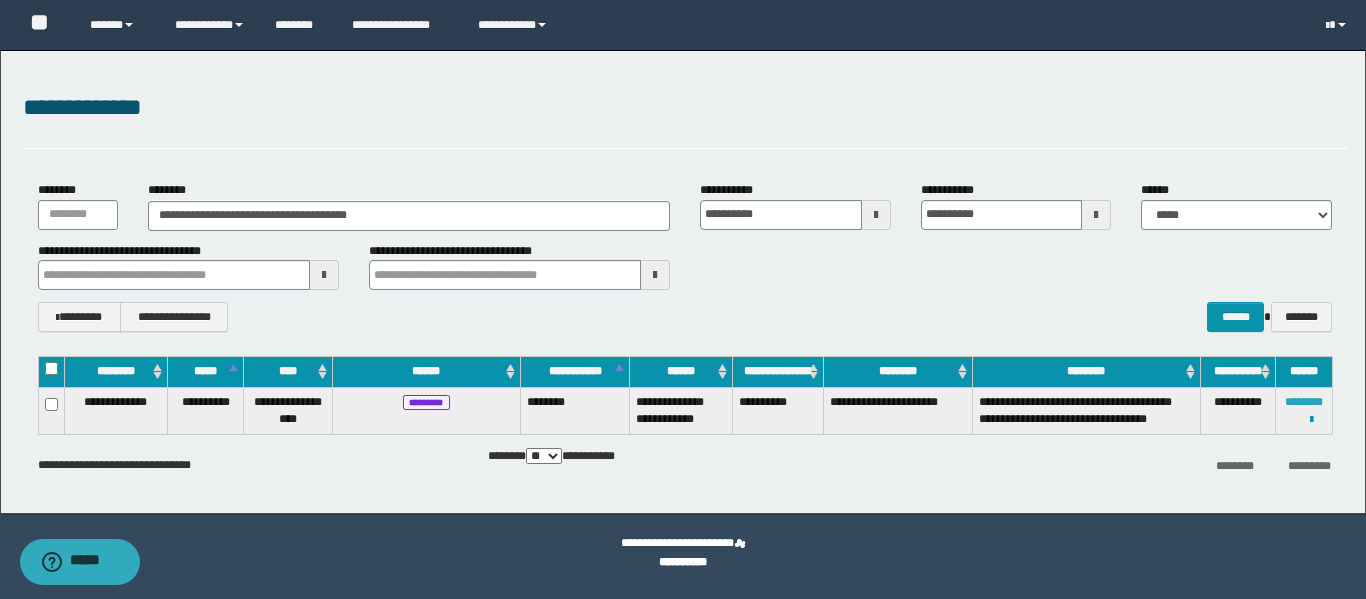 click on "********" at bounding box center (1304, 402) 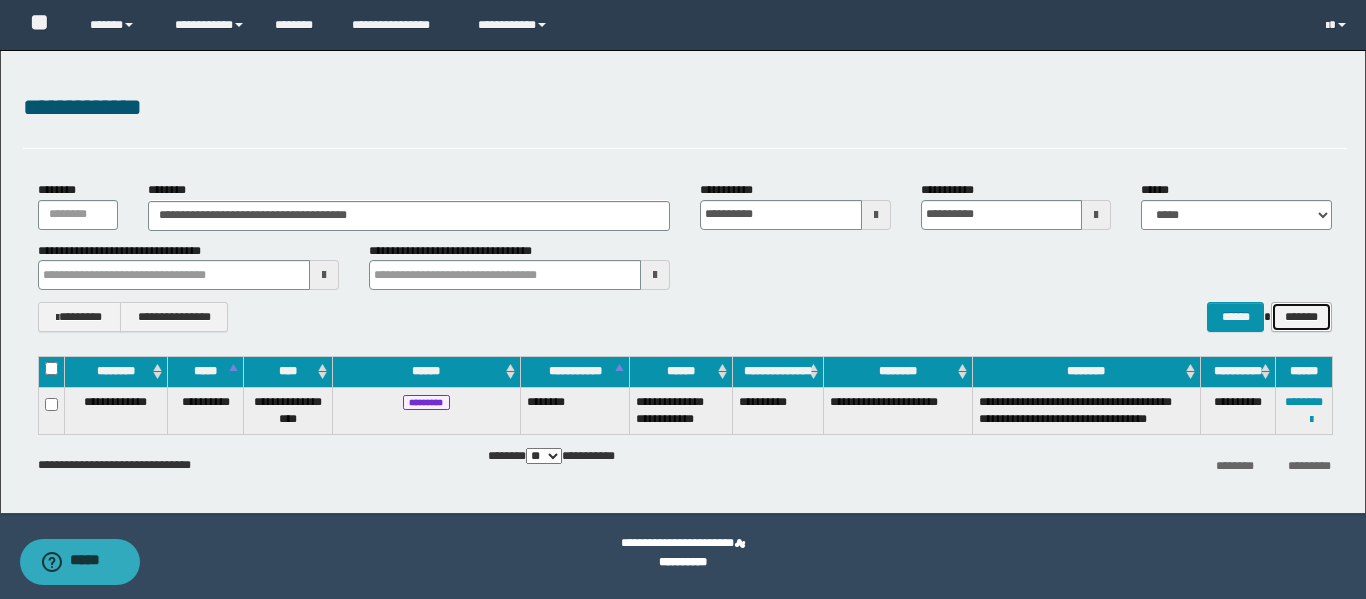 click on "*******" at bounding box center (1301, 317) 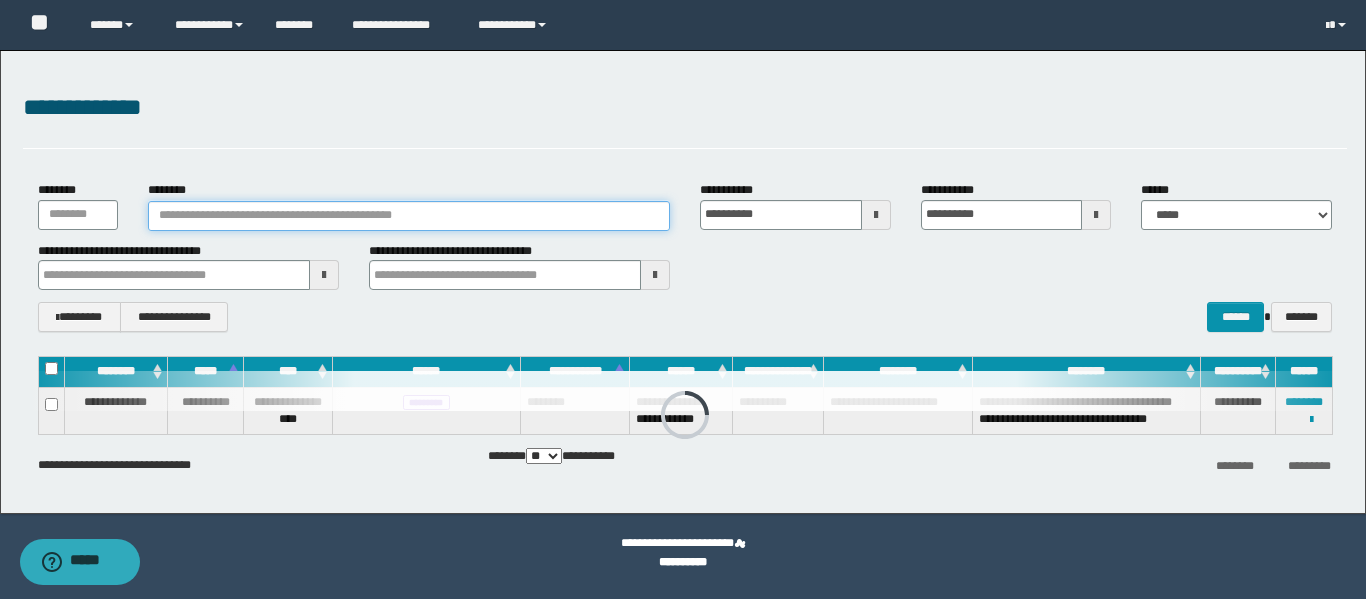 click on "********" at bounding box center [409, 216] 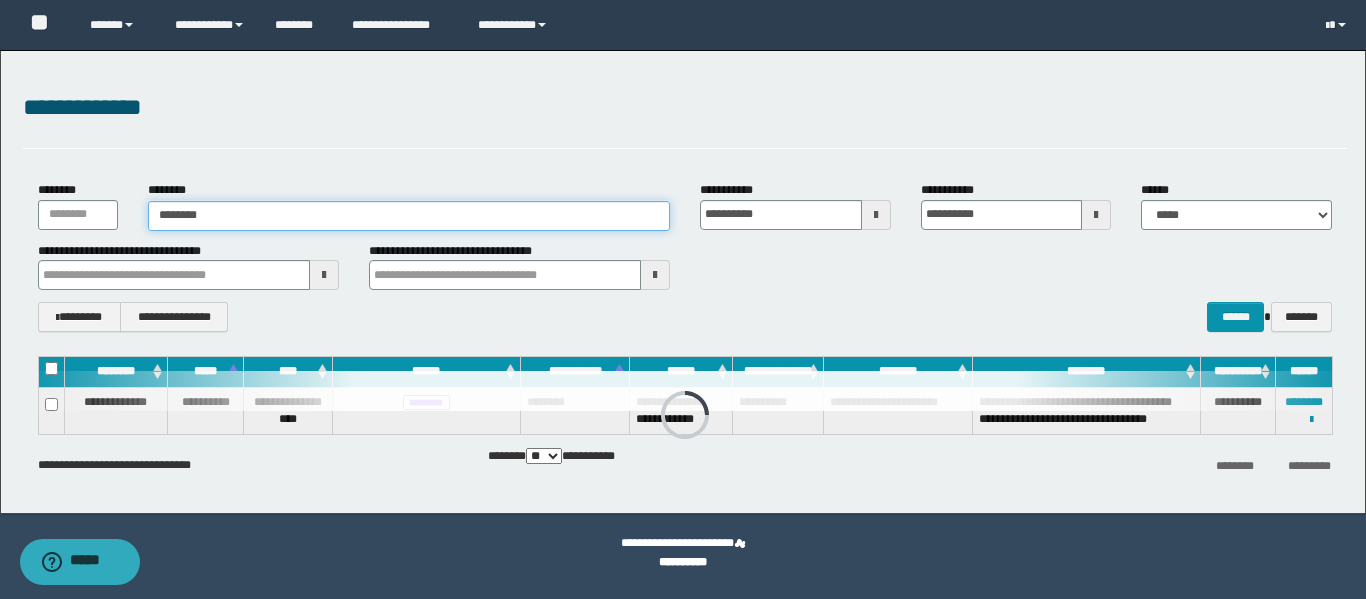 type on "********" 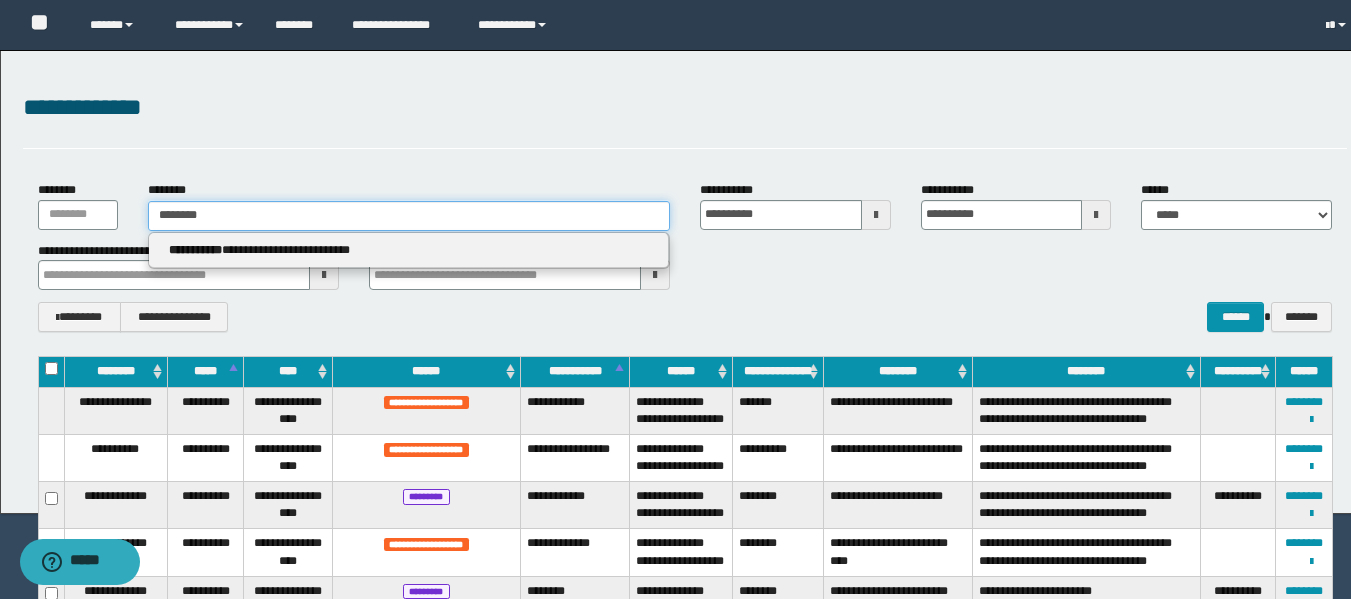 type on "********" 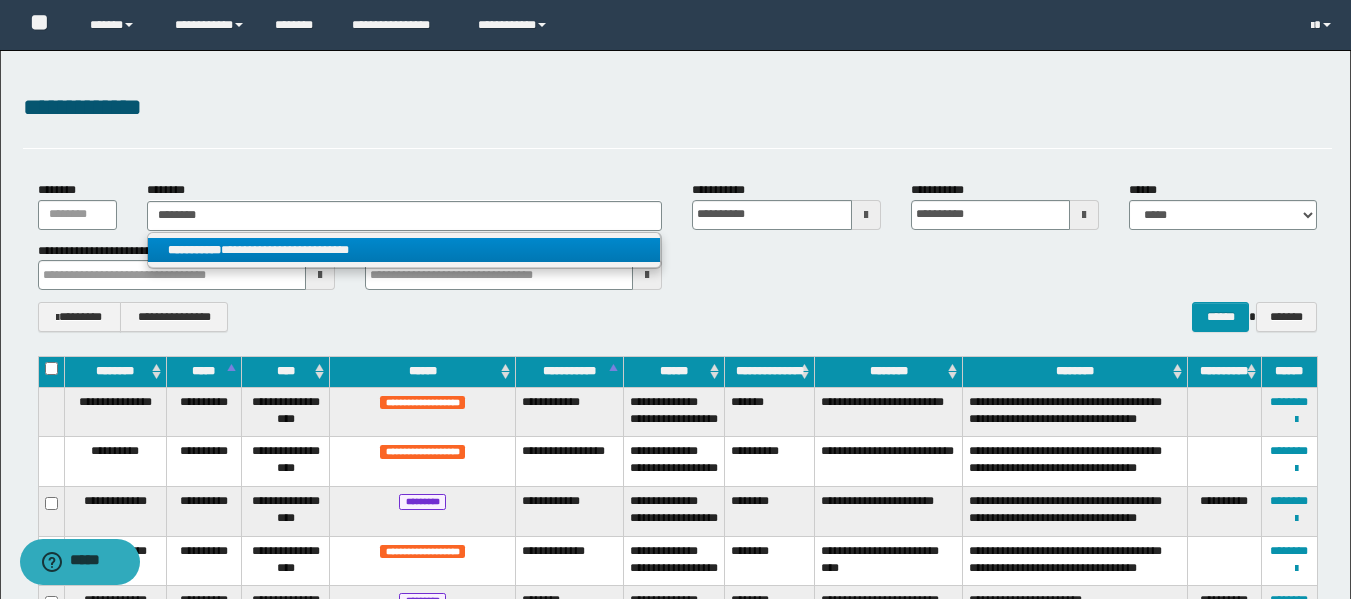 click on "**********" at bounding box center (404, 250) 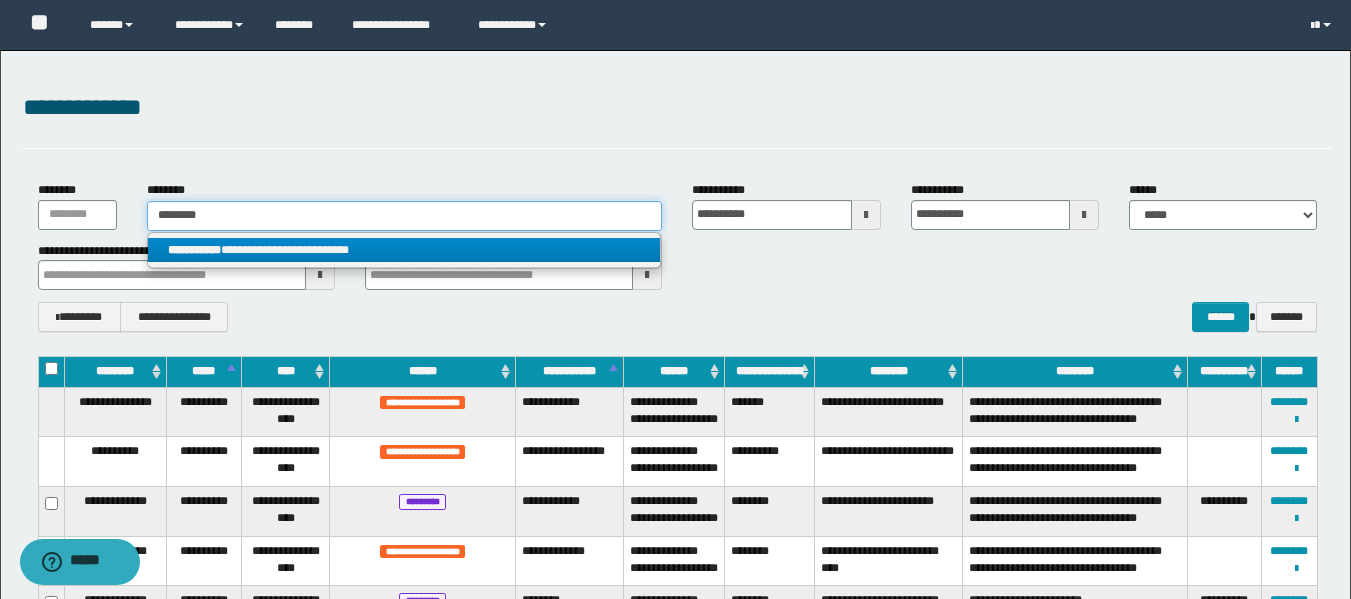 type 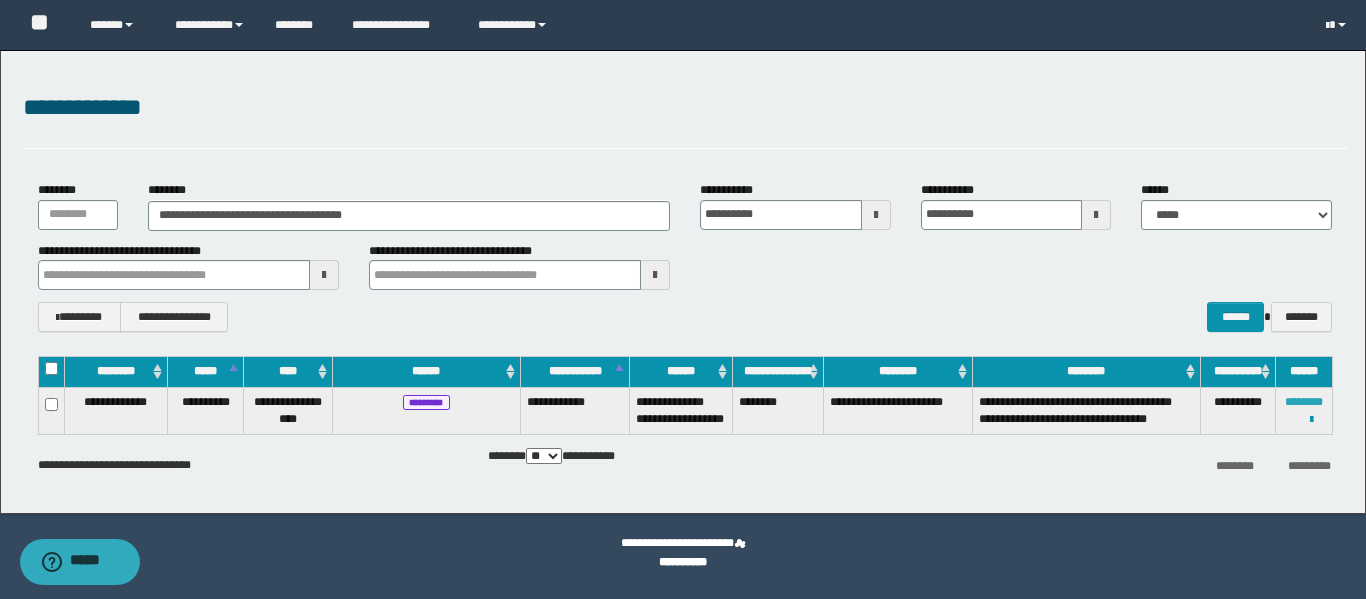 click on "********" at bounding box center (1304, 402) 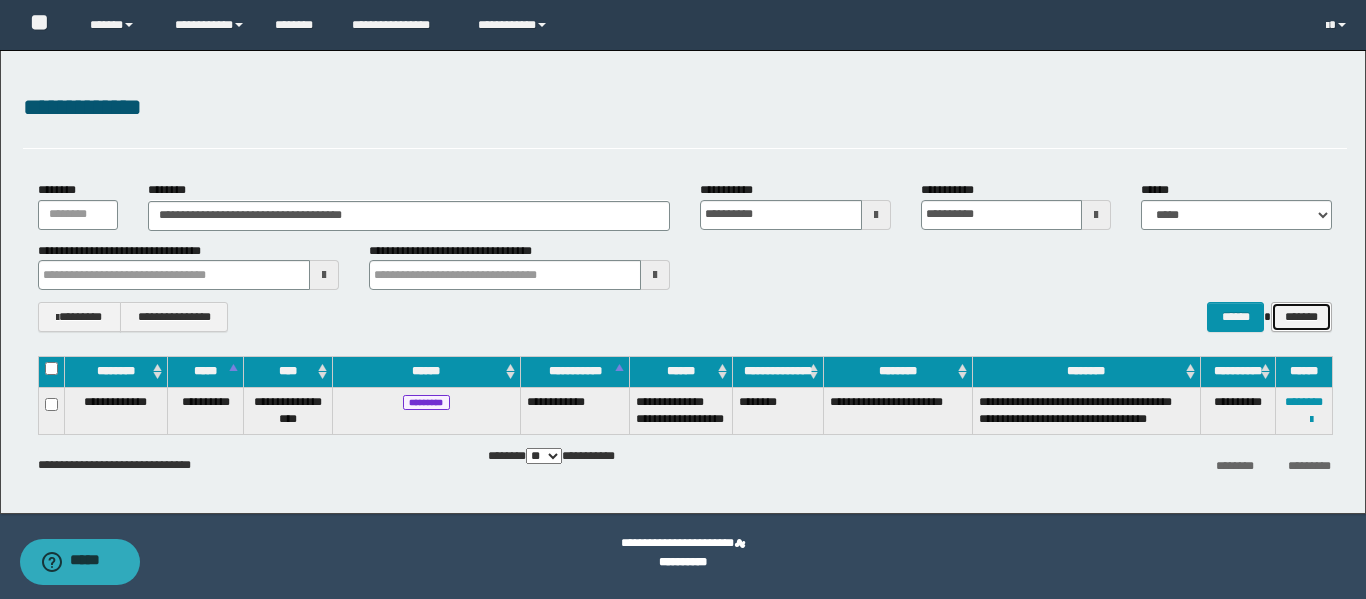 click on "*******" at bounding box center [1301, 317] 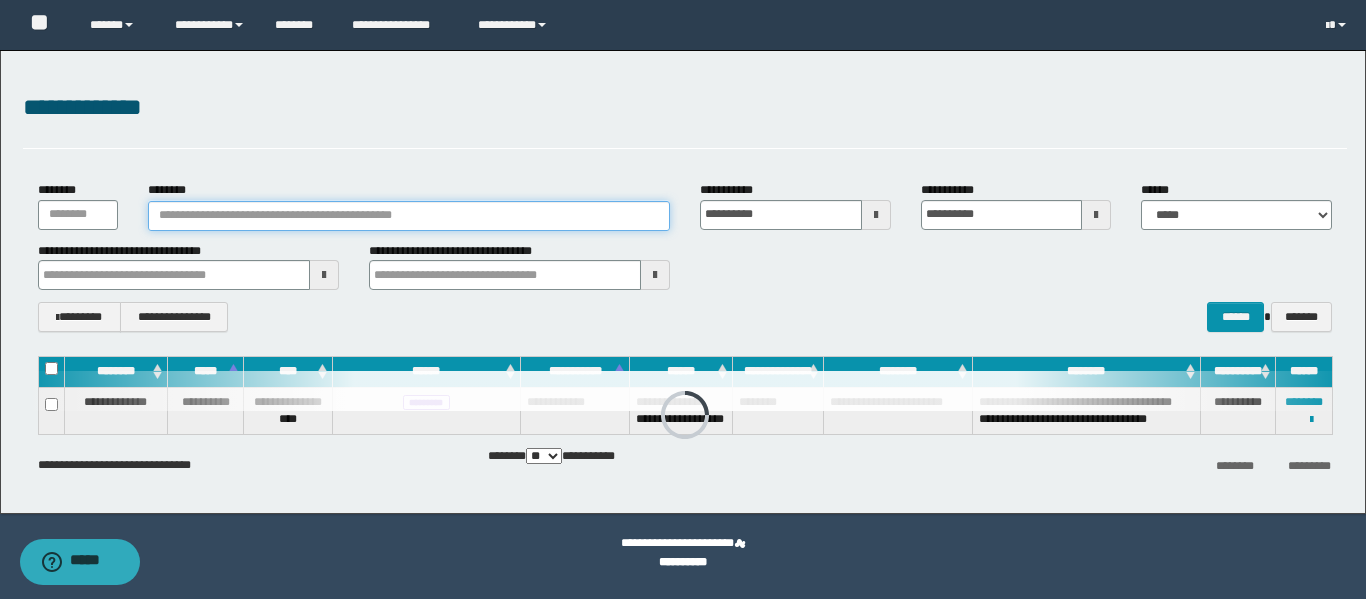 click on "********" at bounding box center (409, 216) 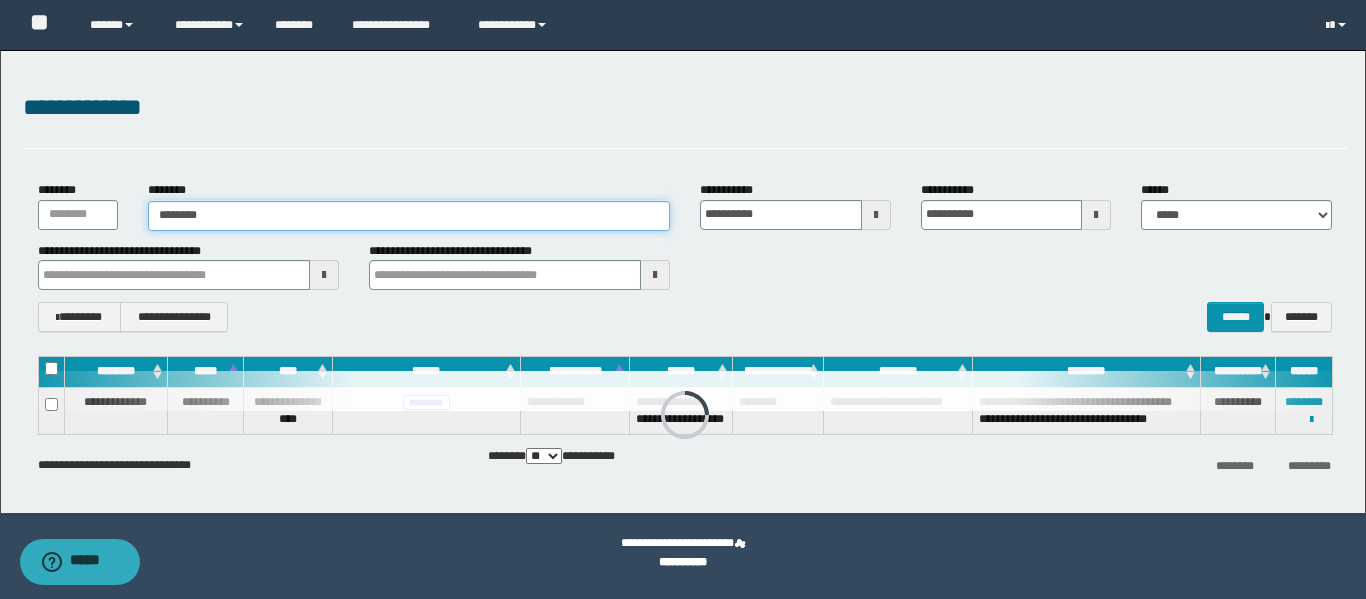 type on "********" 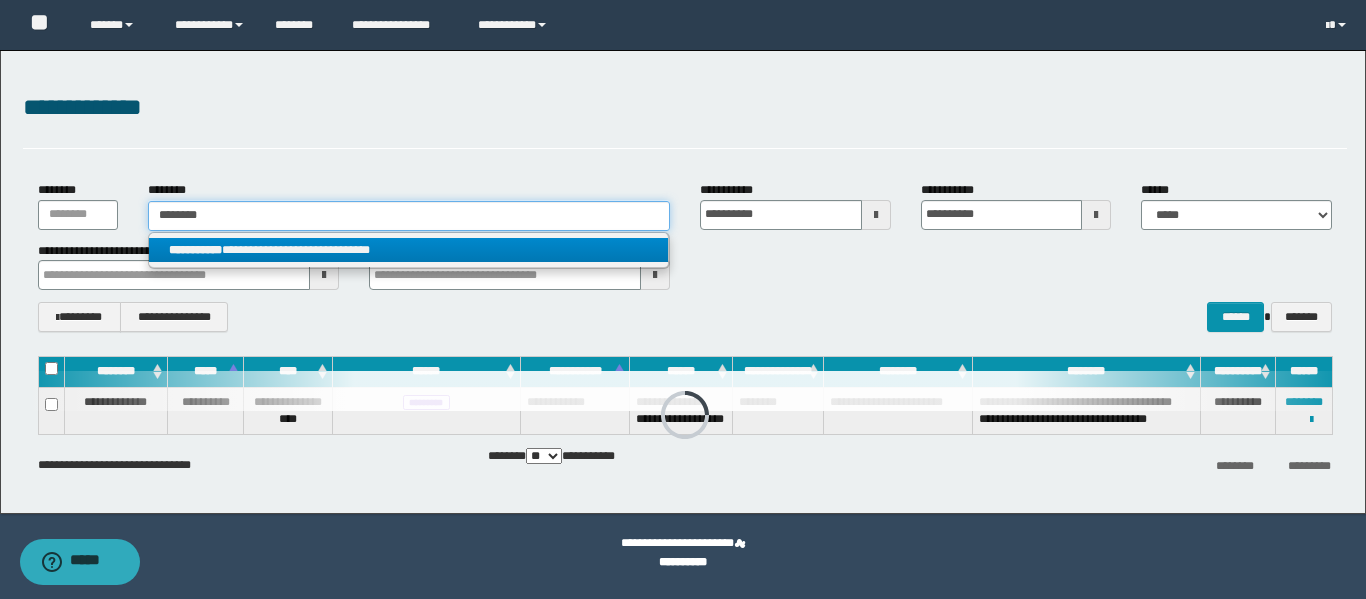 type on "********" 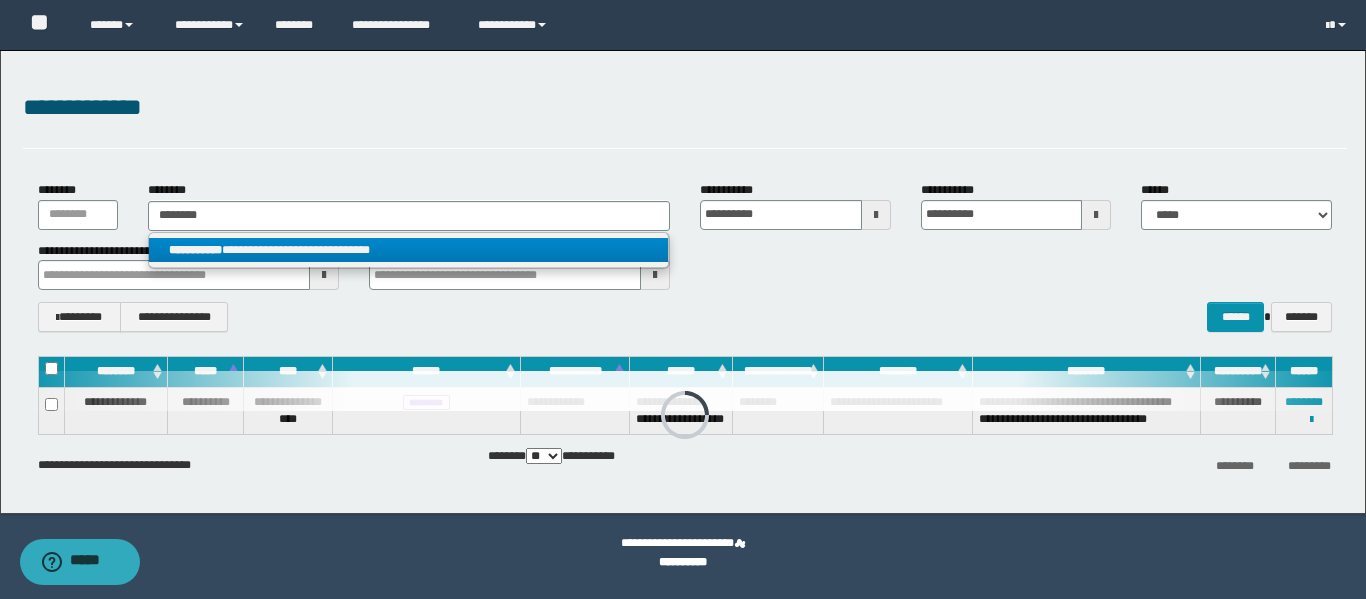 click on "**********" at bounding box center [408, 250] 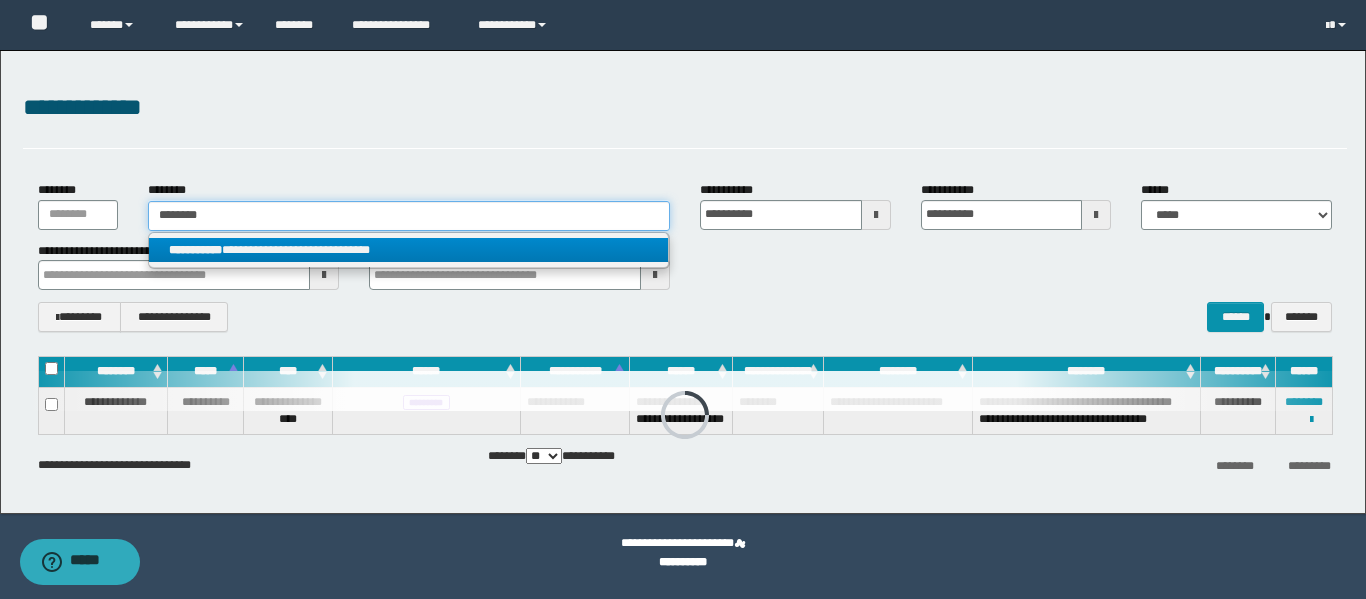 type 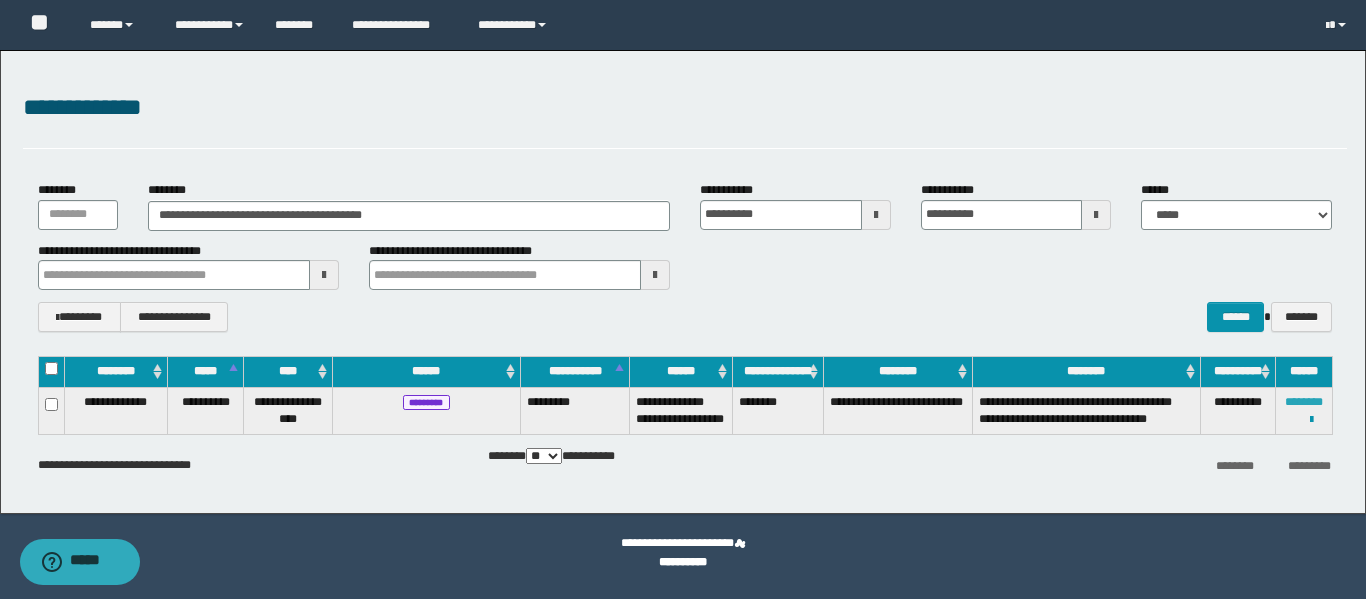click on "********" at bounding box center [1304, 402] 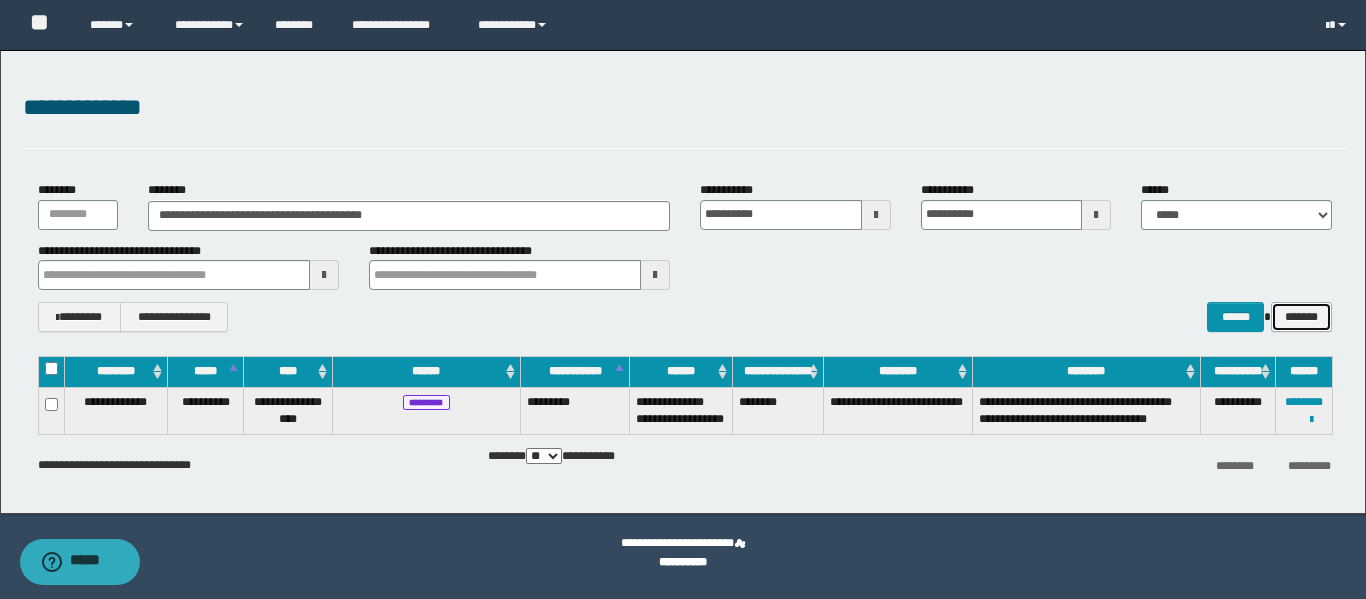 click on "*******" at bounding box center [1301, 317] 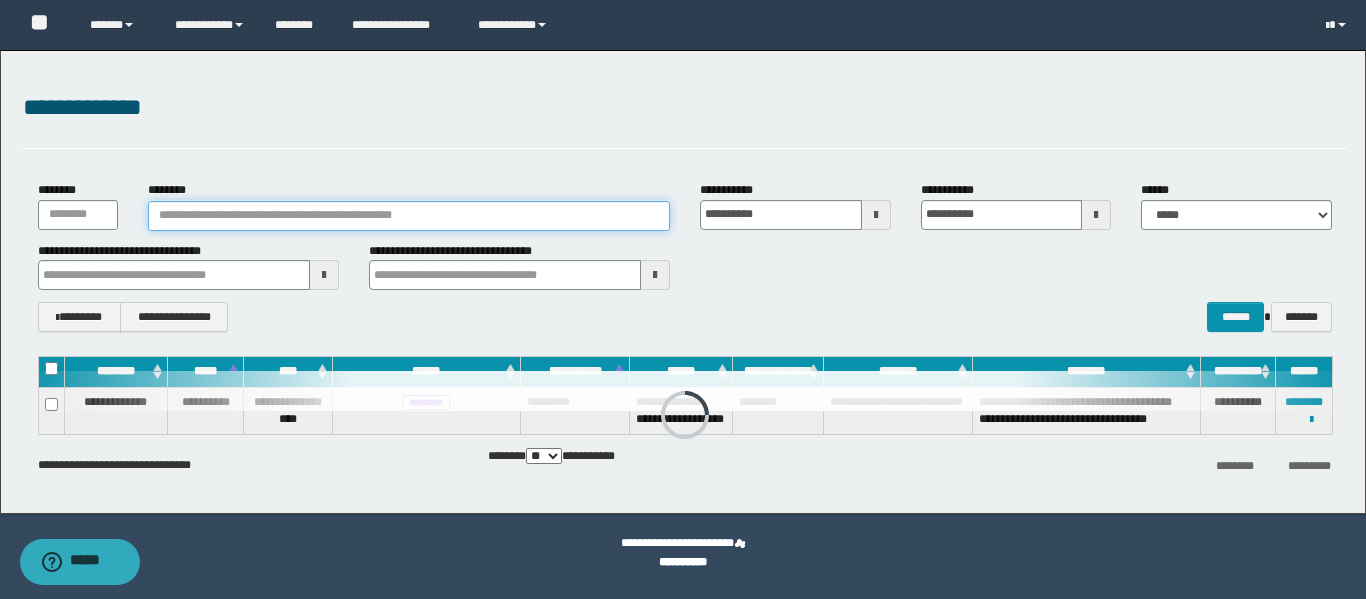 click on "********" at bounding box center (409, 216) 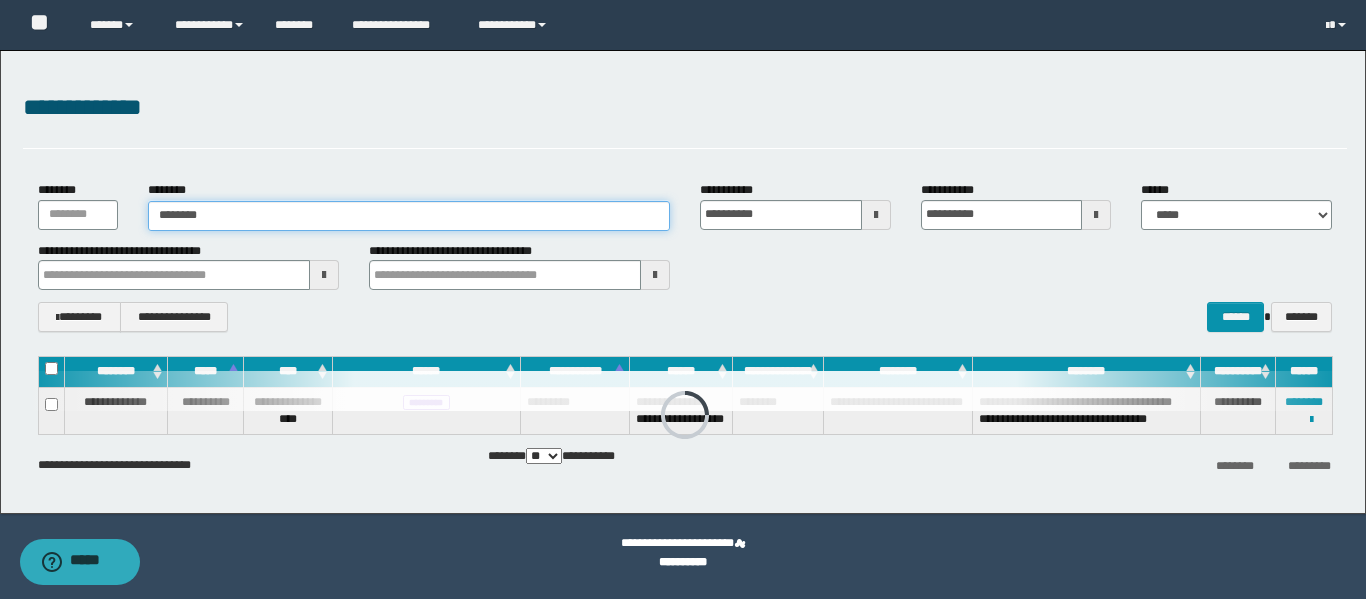type on "********" 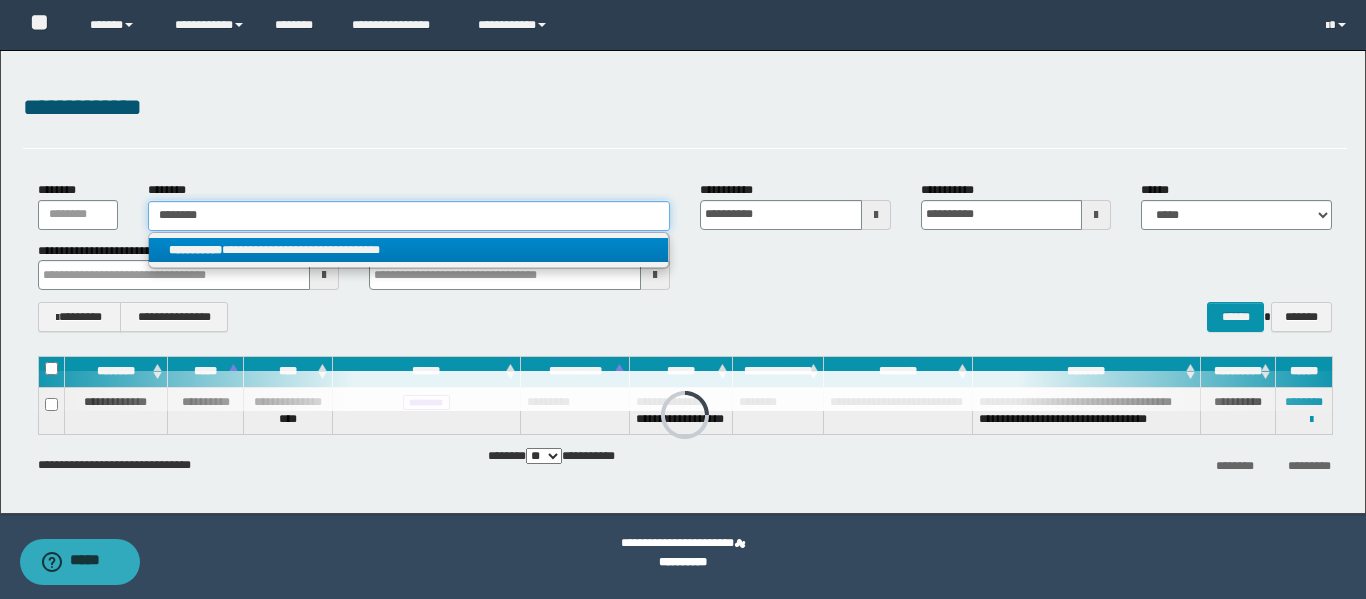 type on "********" 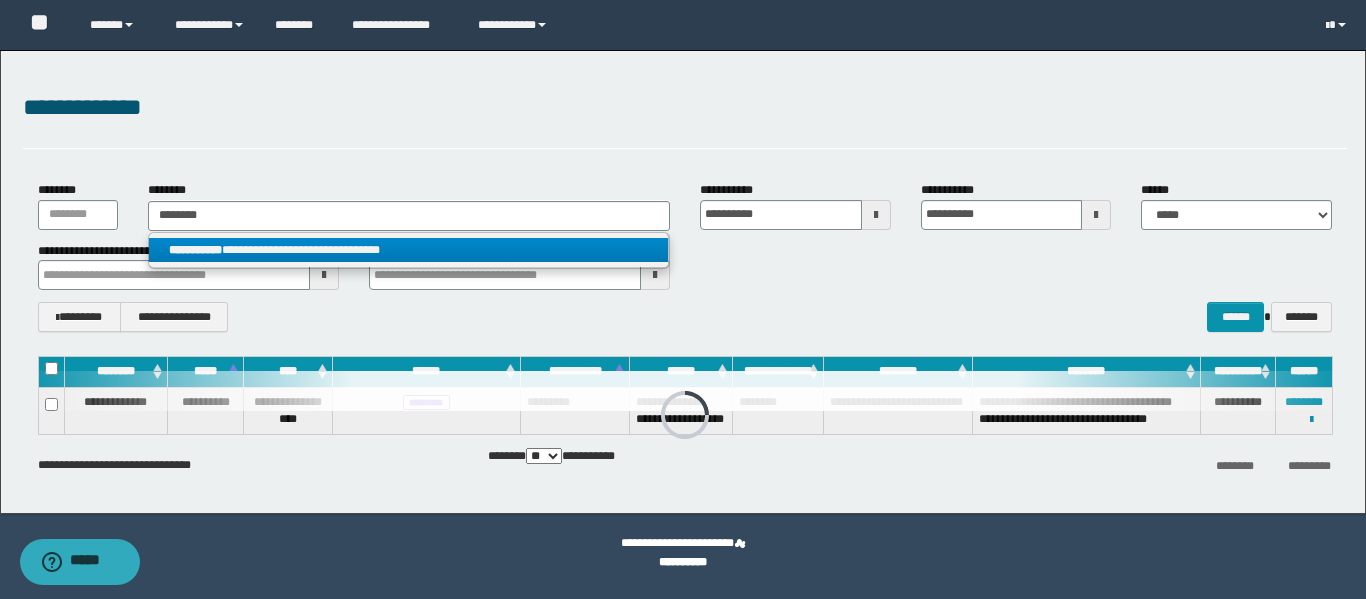 click on "**********" at bounding box center (408, 250) 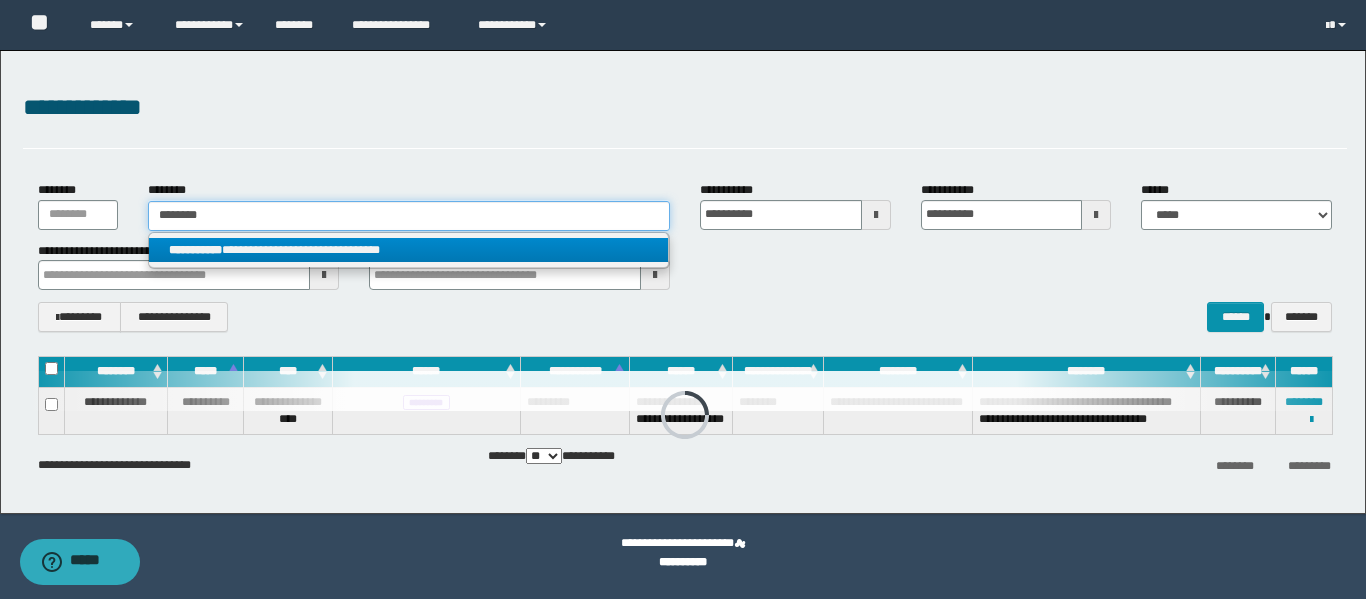 type 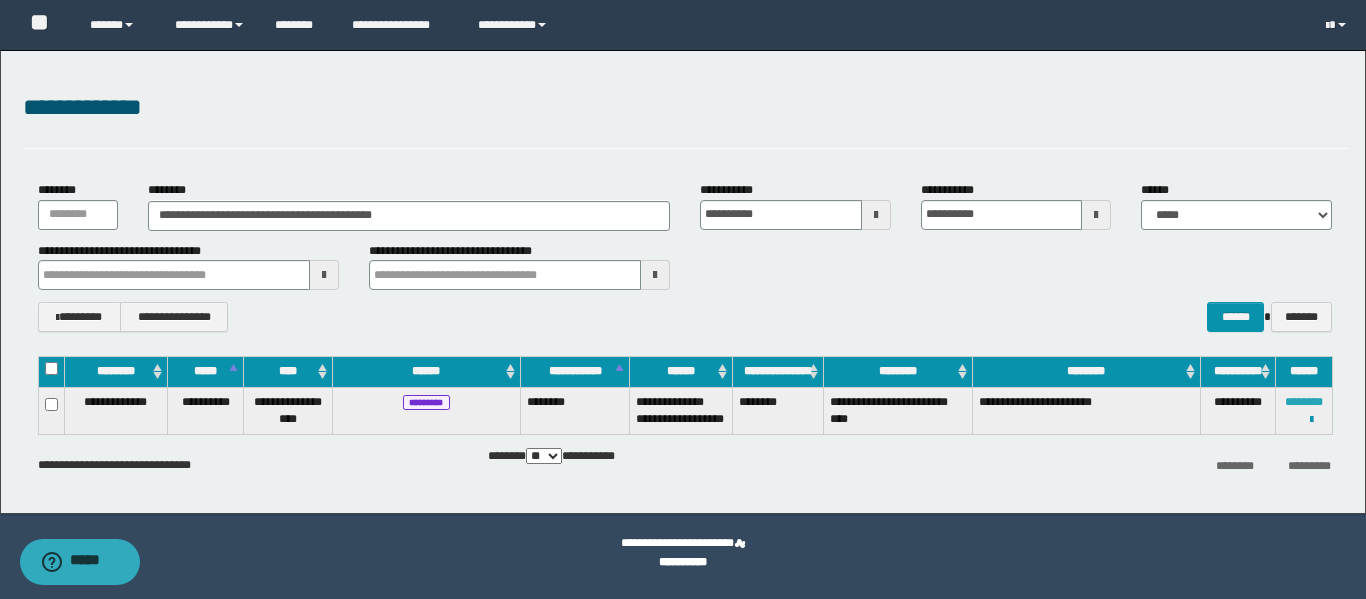 click on "********" at bounding box center (1304, 402) 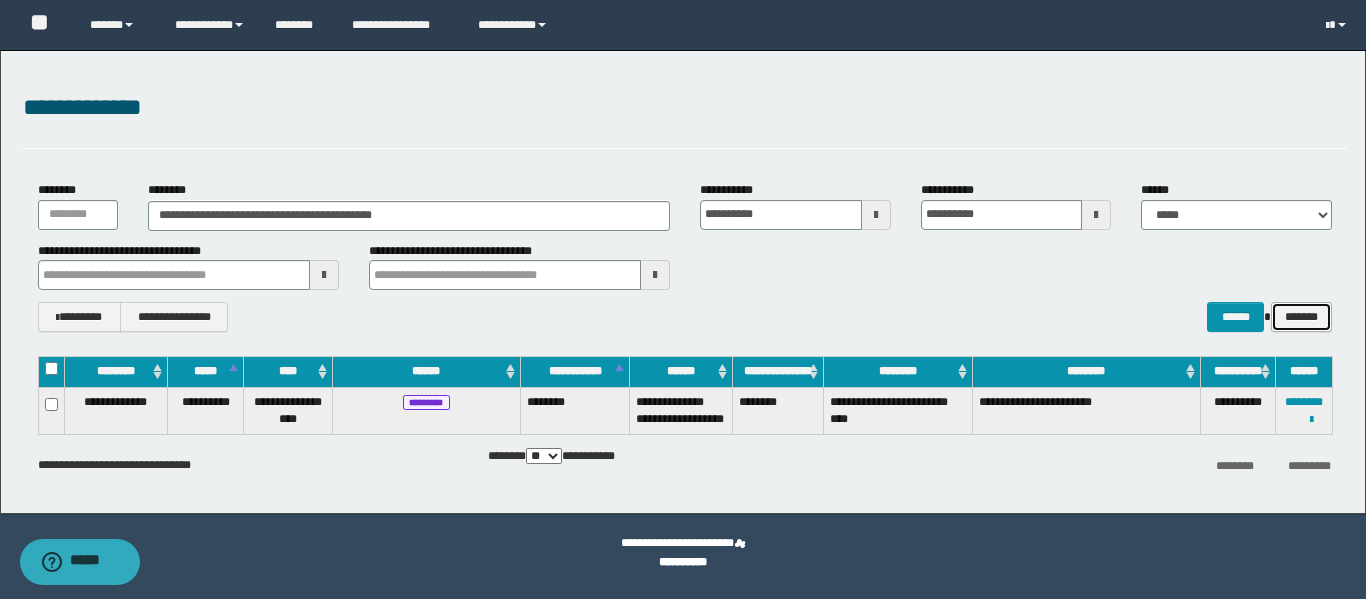 click on "*******" at bounding box center [1301, 317] 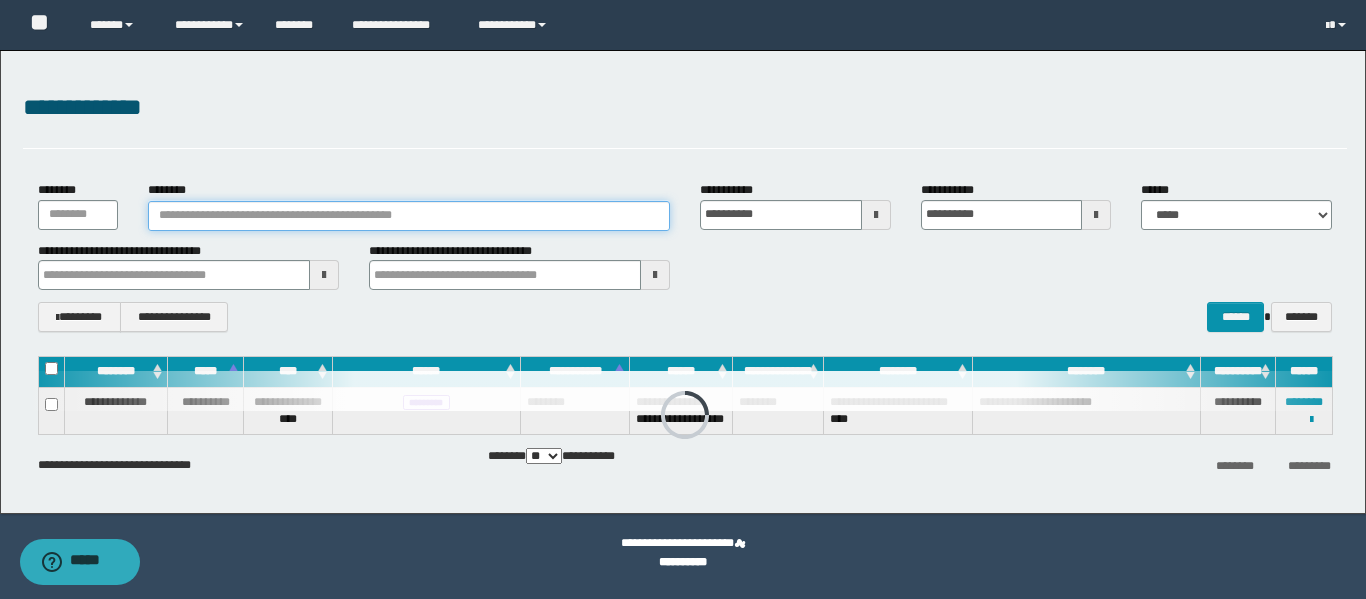 click on "********" at bounding box center [409, 216] 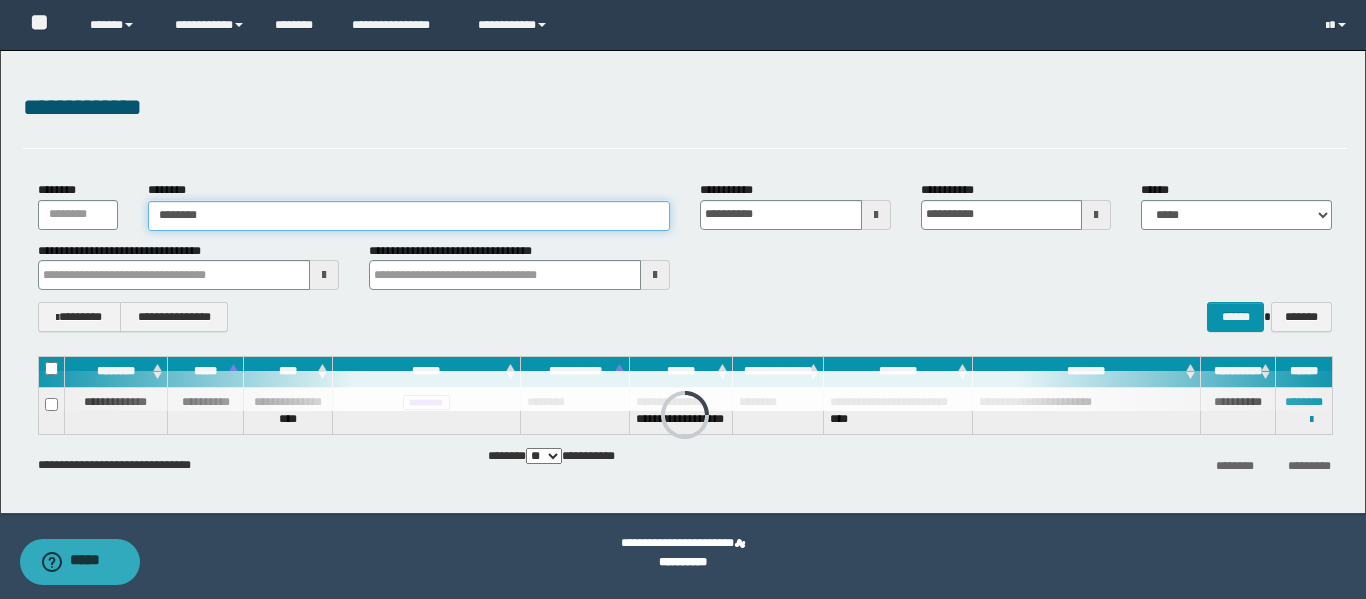 type on "********" 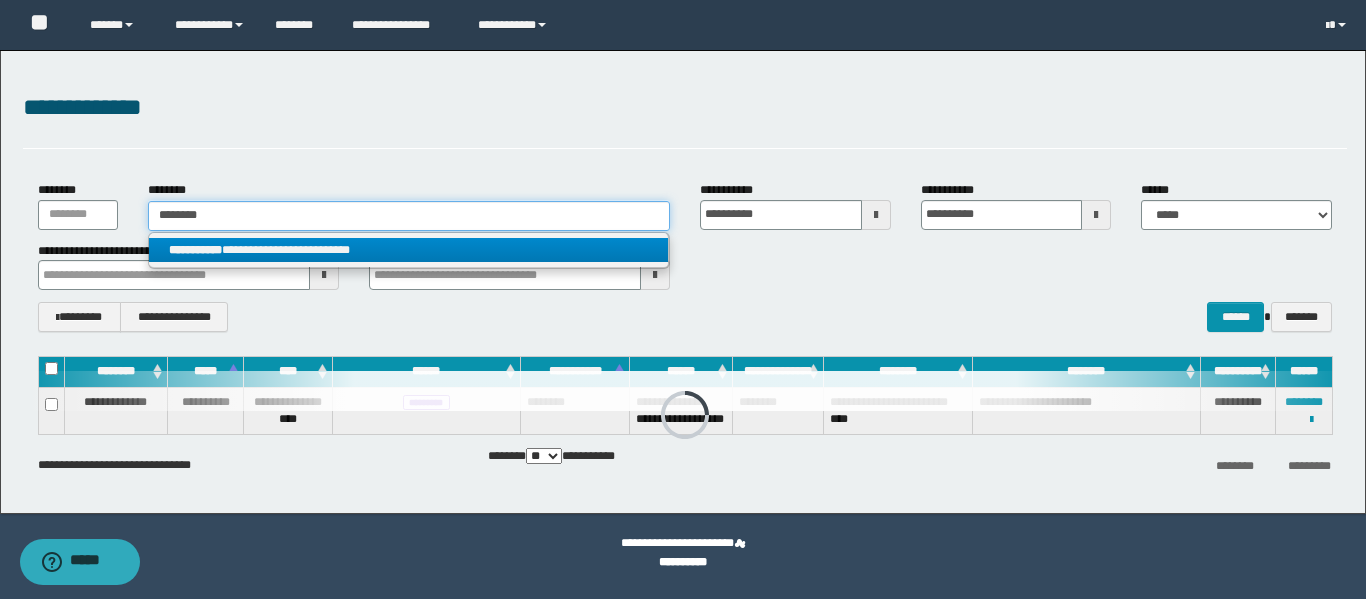 type on "********" 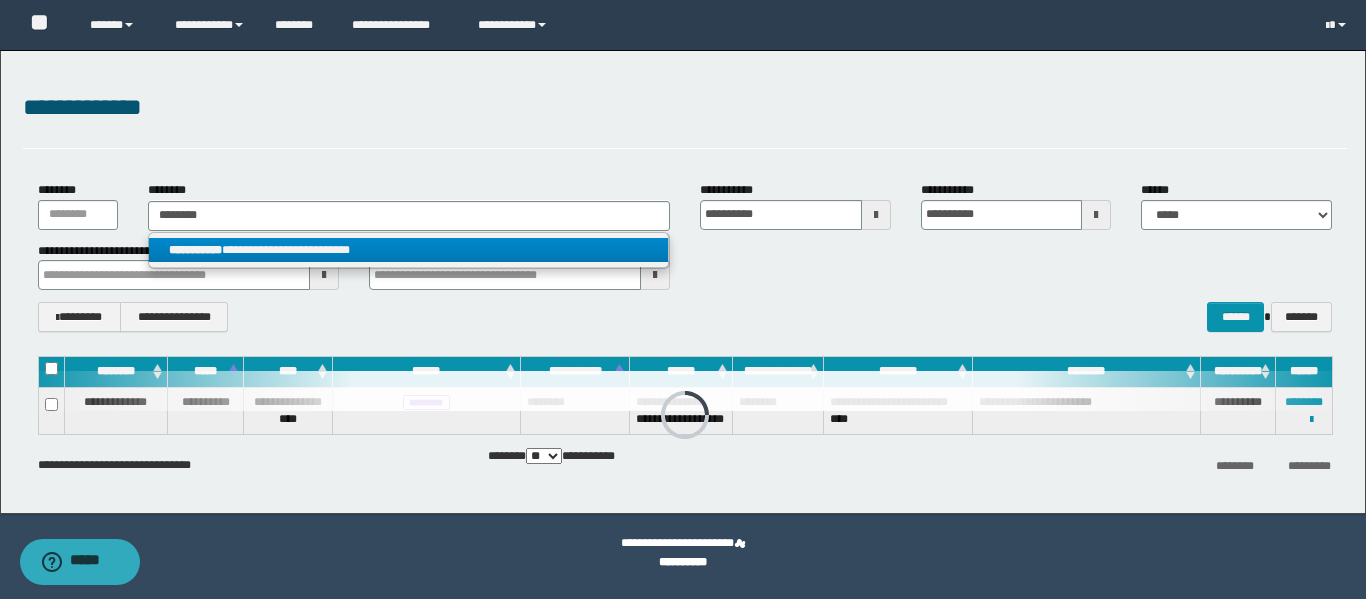 click on "**********" at bounding box center (408, 250) 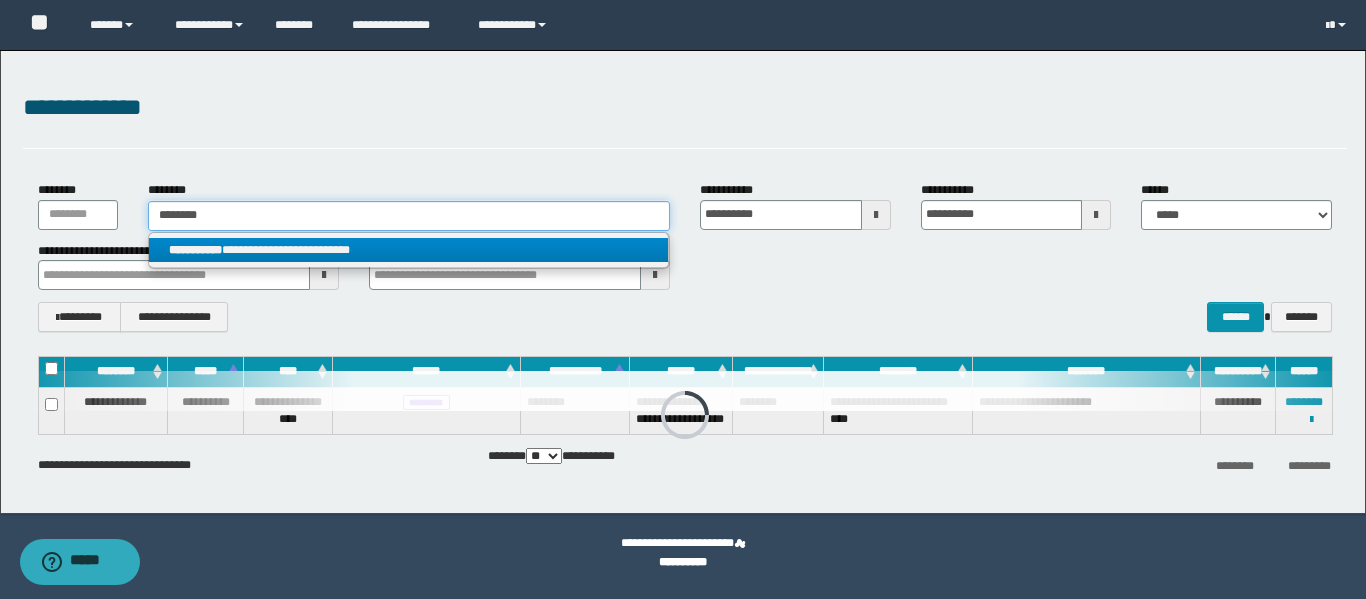 type 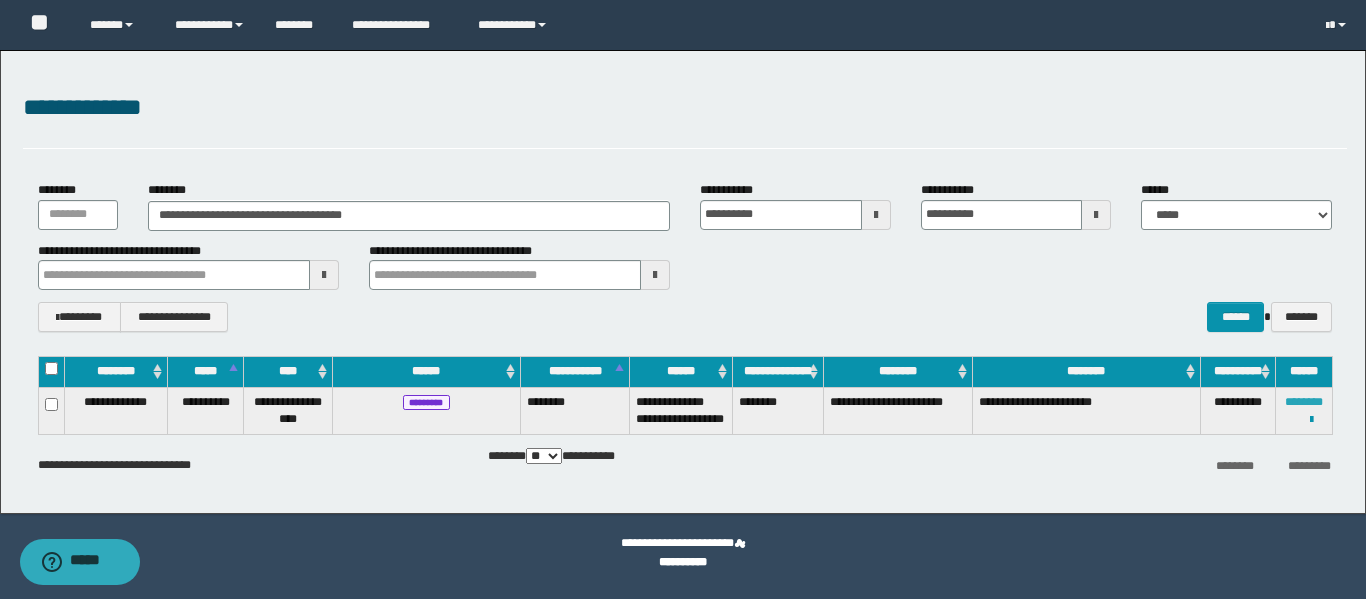 click on "********" at bounding box center [1304, 402] 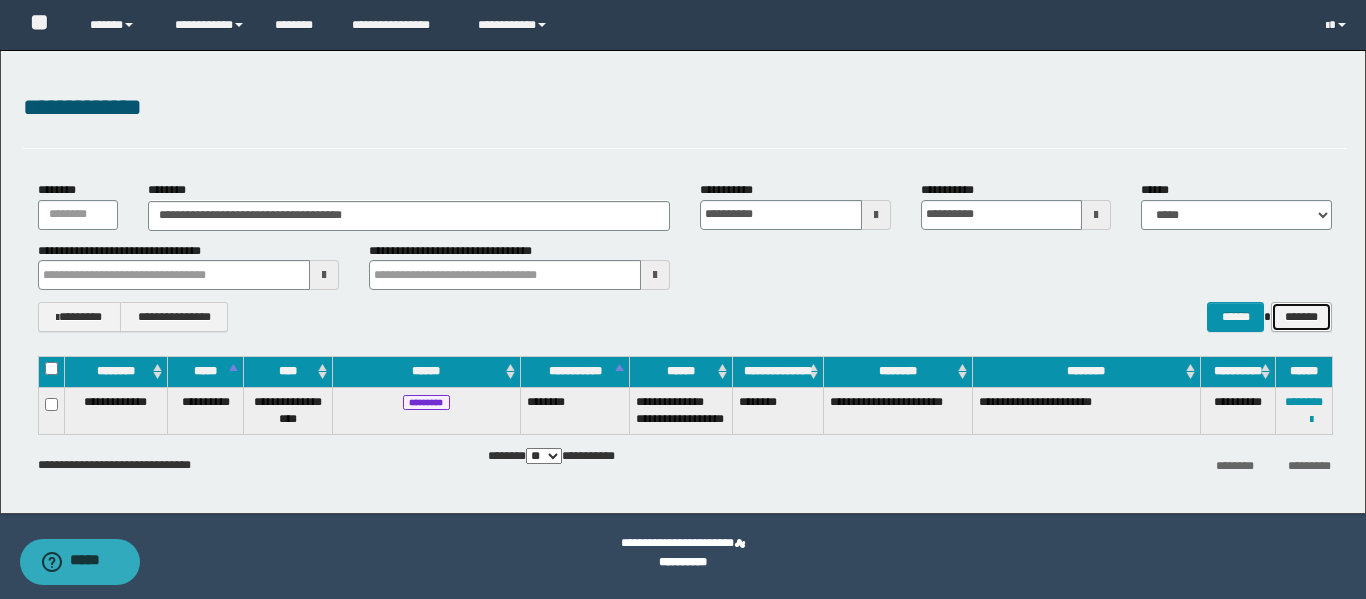 click on "*******" at bounding box center [1301, 317] 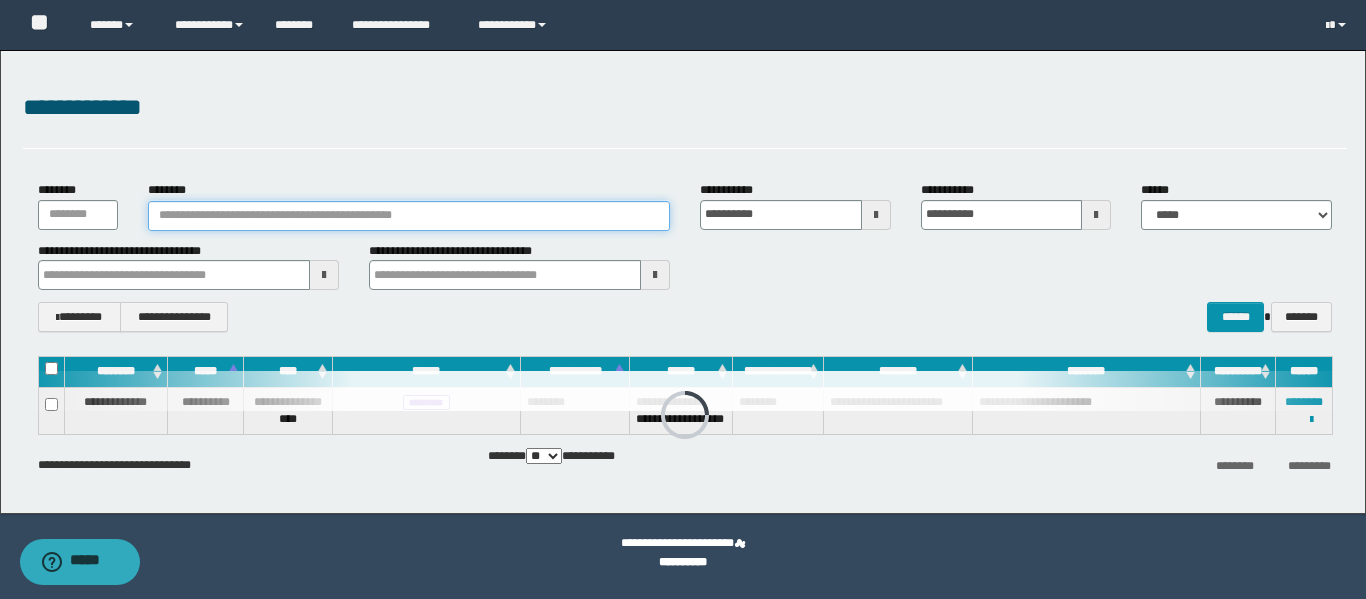 click on "********" at bounding box center (409, 216) 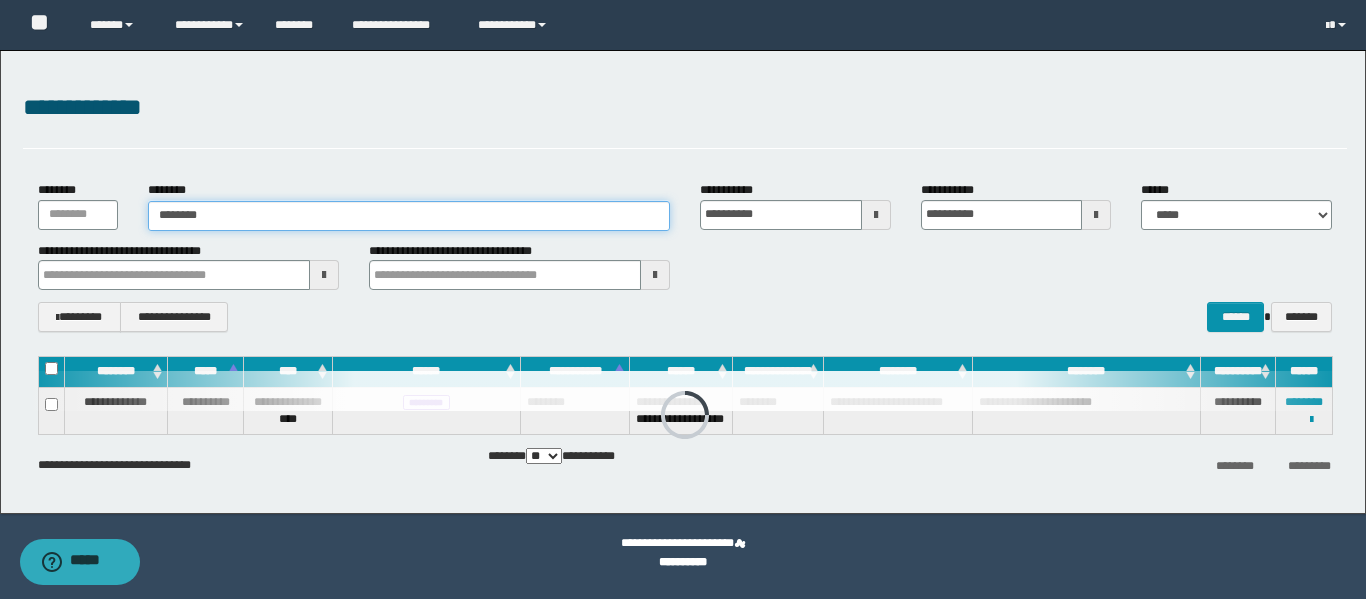 type on "********" 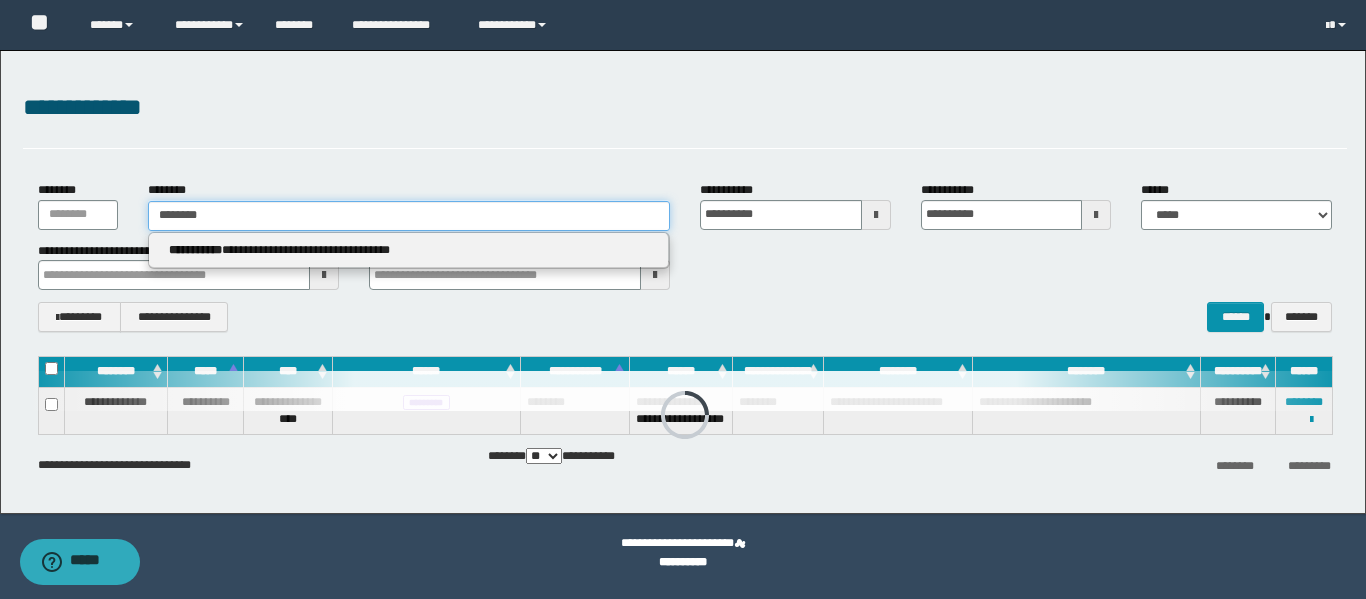 type on "********" 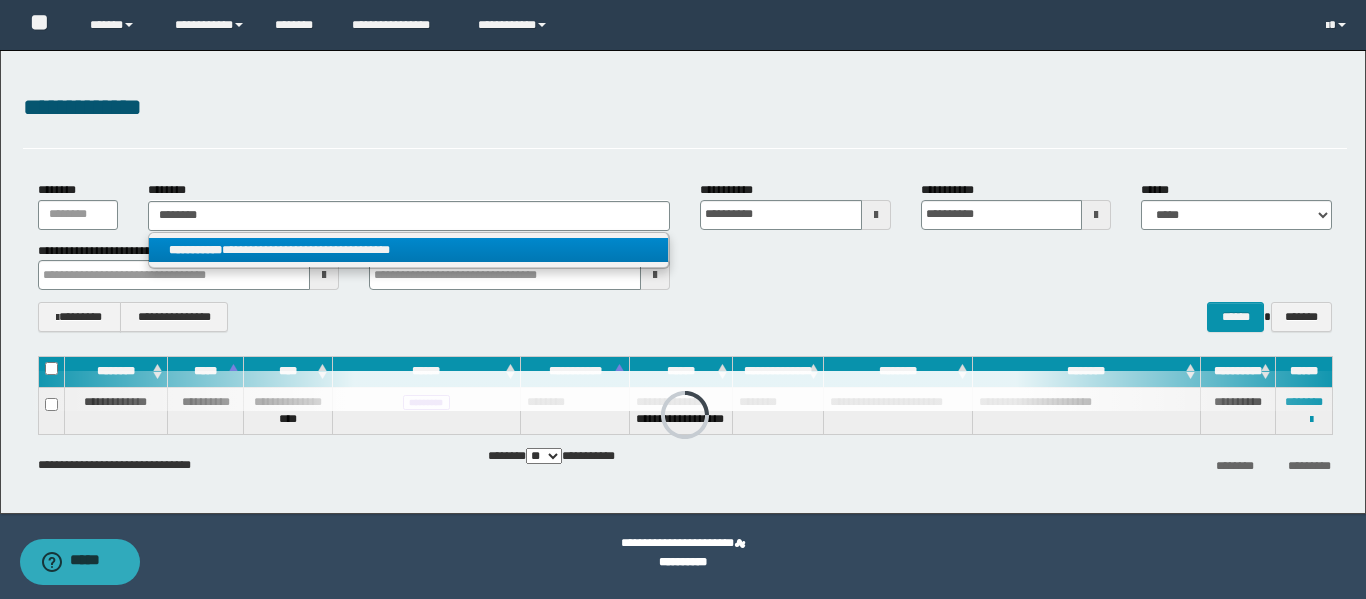 click on "**********" at bounding box center (408, 250) 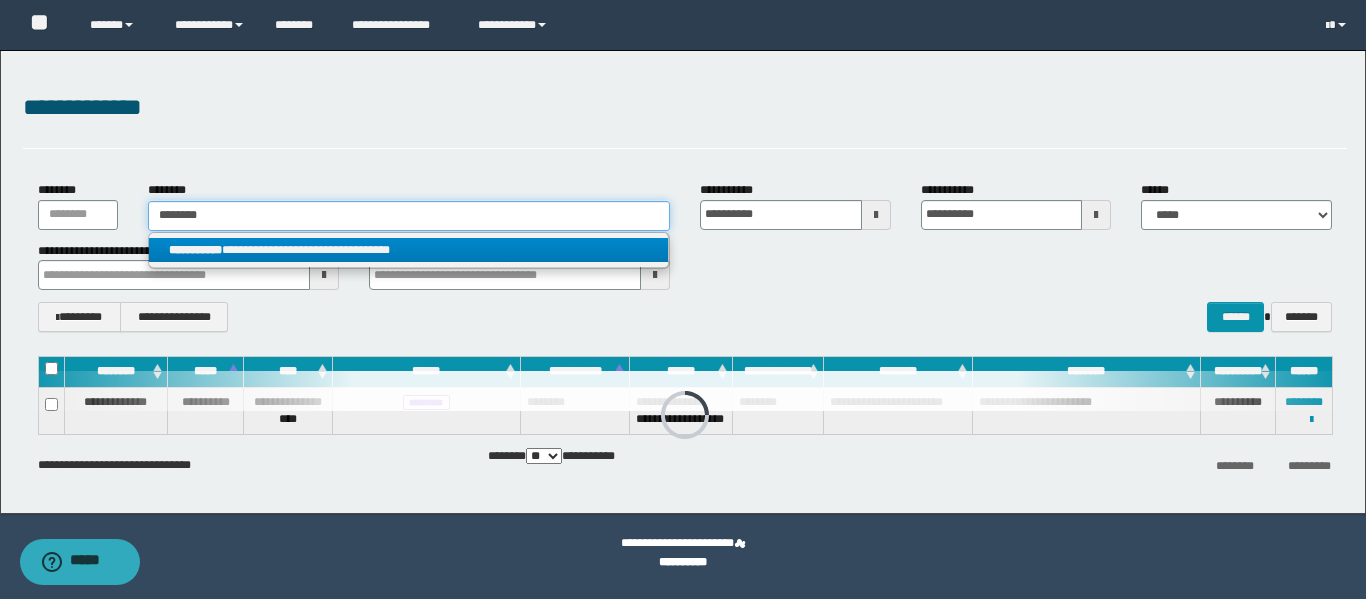 type 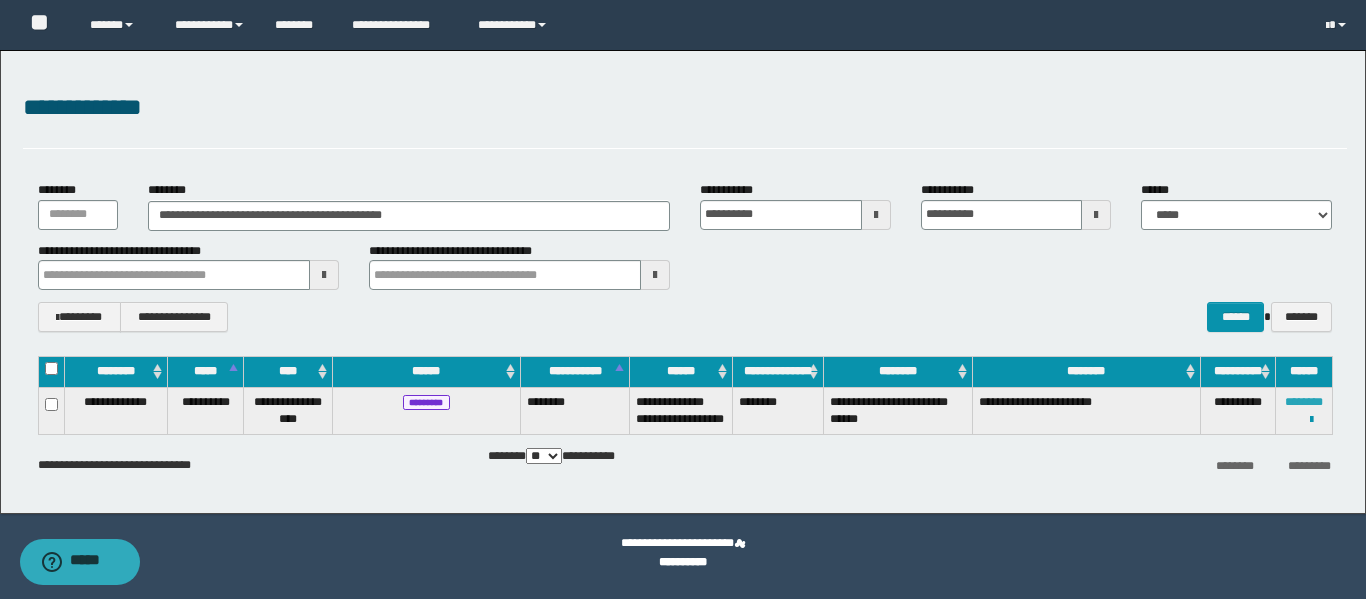 click on "********" at bounding box center [1304, 402] 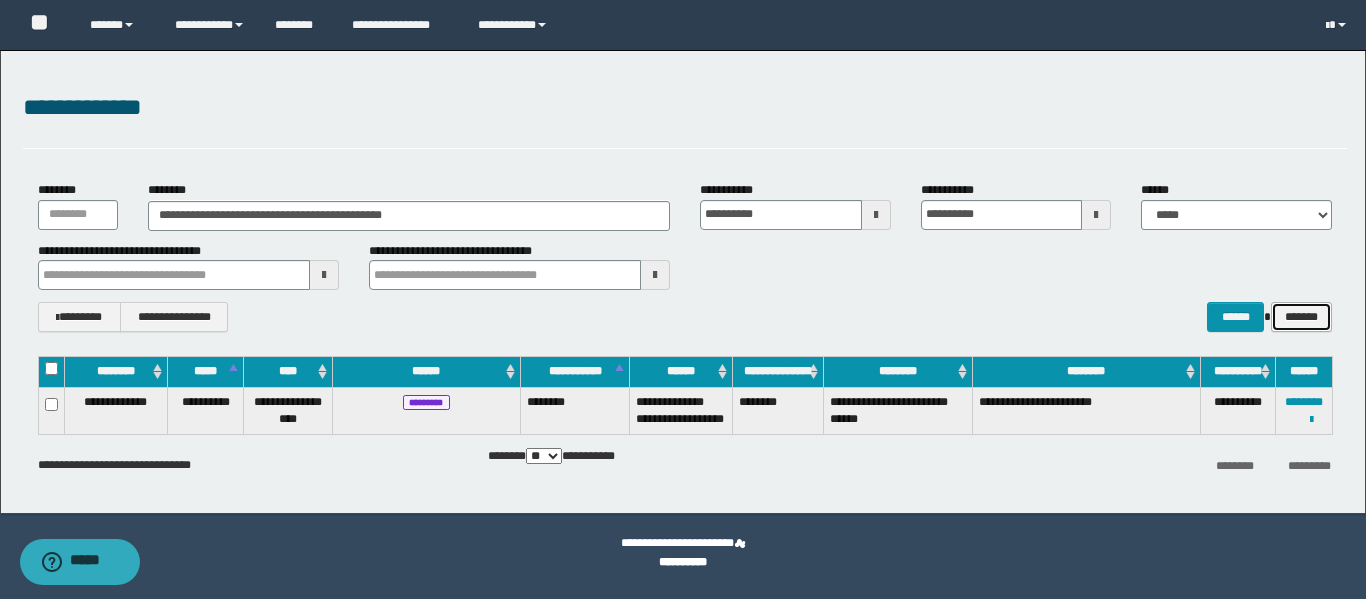 click on "*******" at bounding box center (1301, 317) 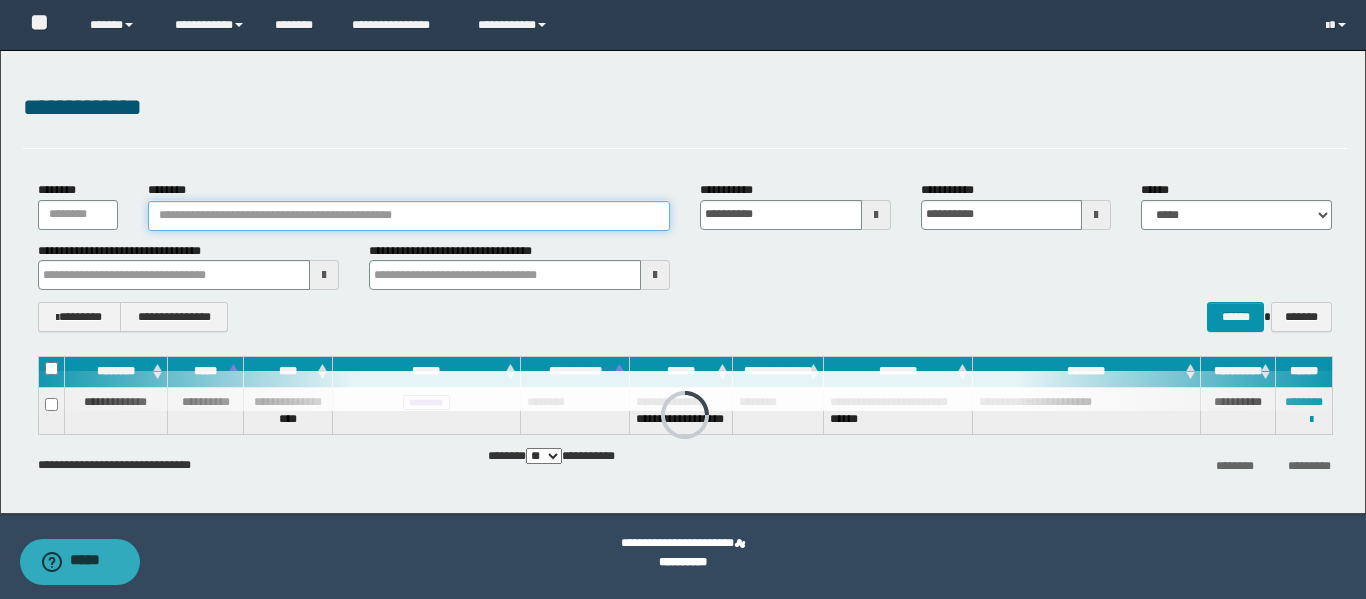 click on "********" at bounding box center (409, 216) 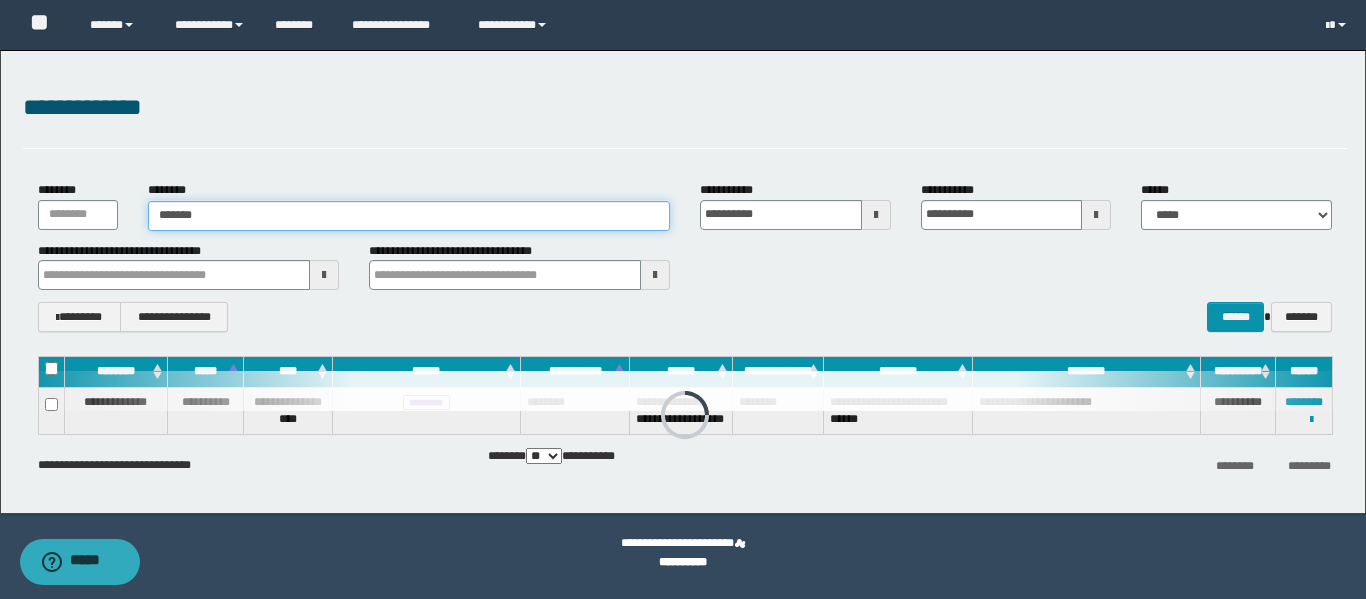 type on "*******" 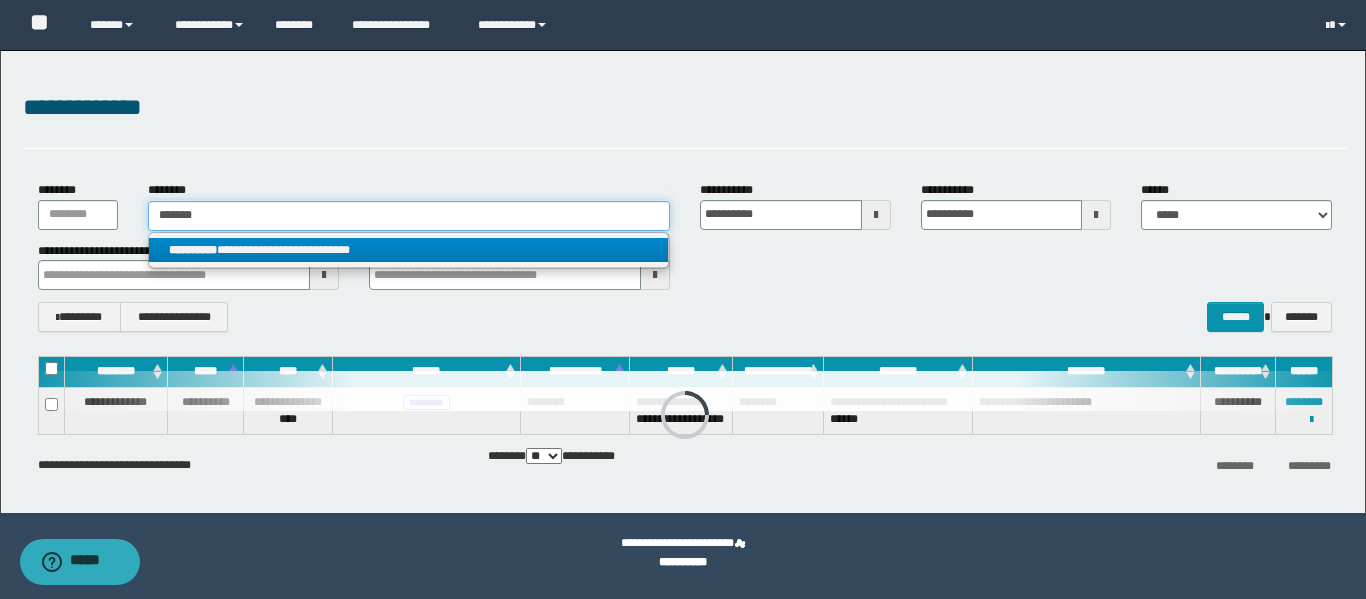 type on "*******" 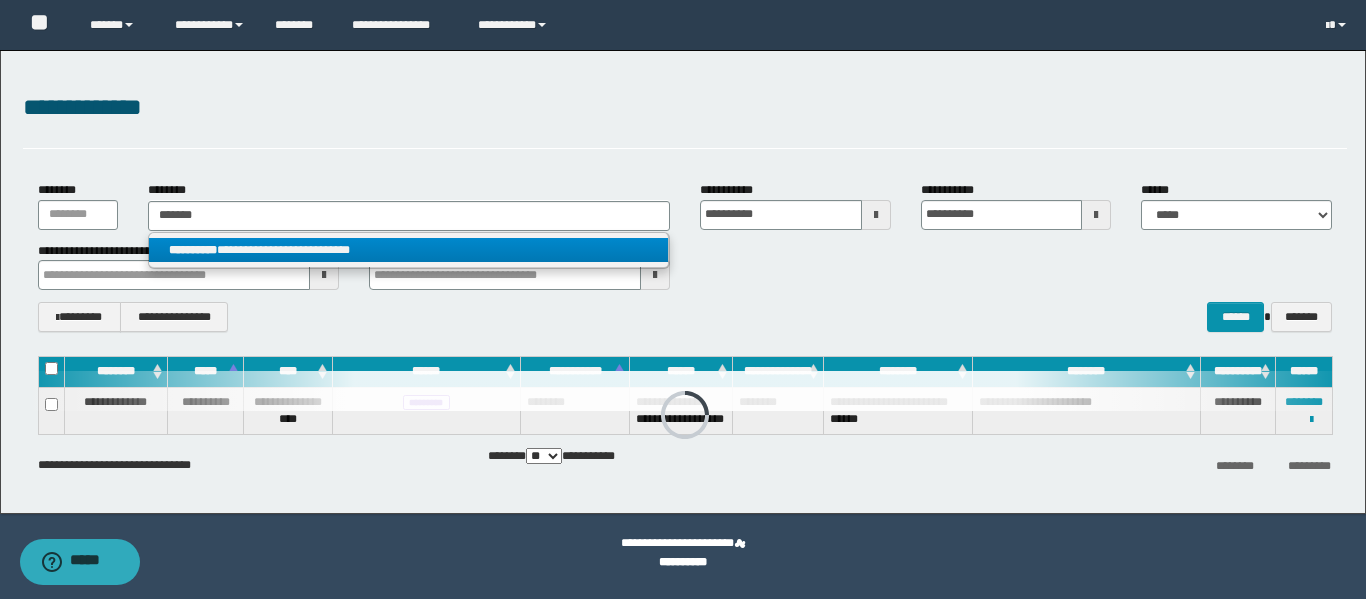 click on "**********" at bounding box center (408, 250) 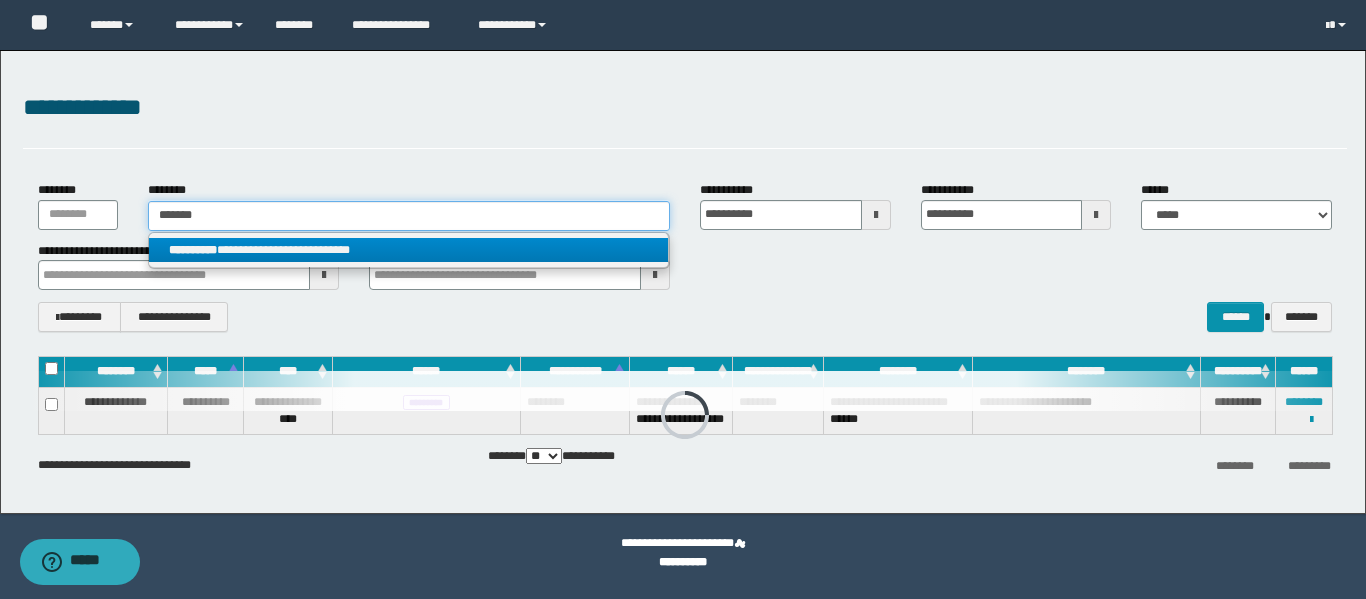 type 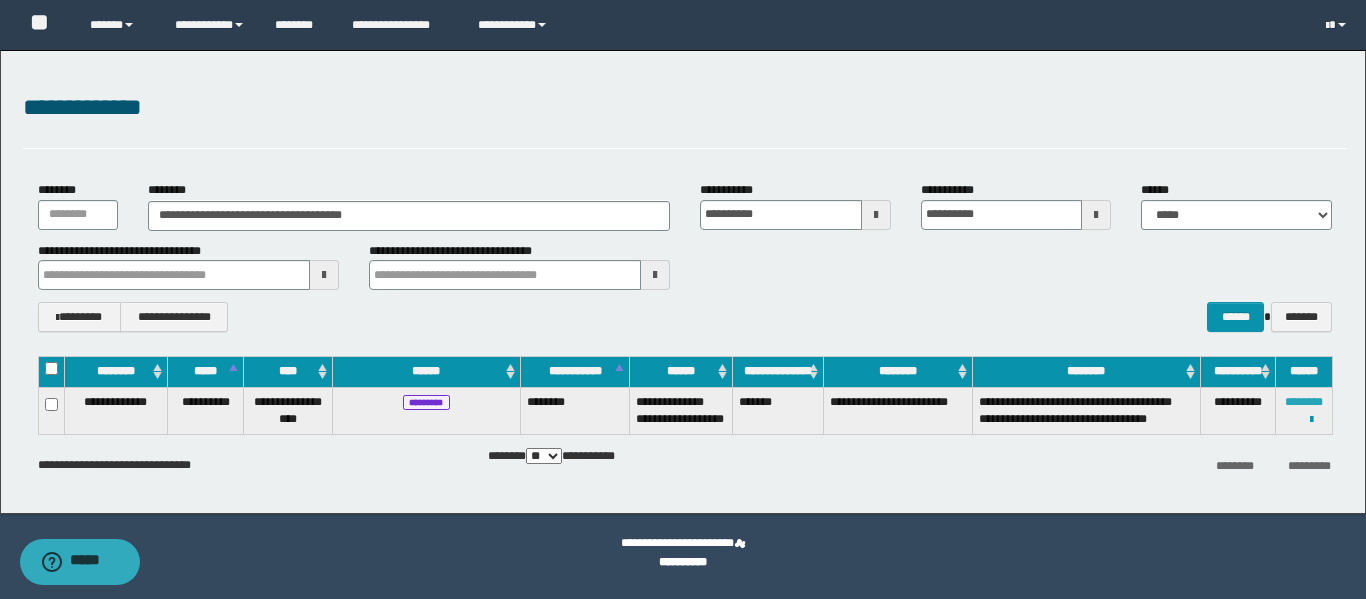 click on "********" at bounding box center (1304, 402) 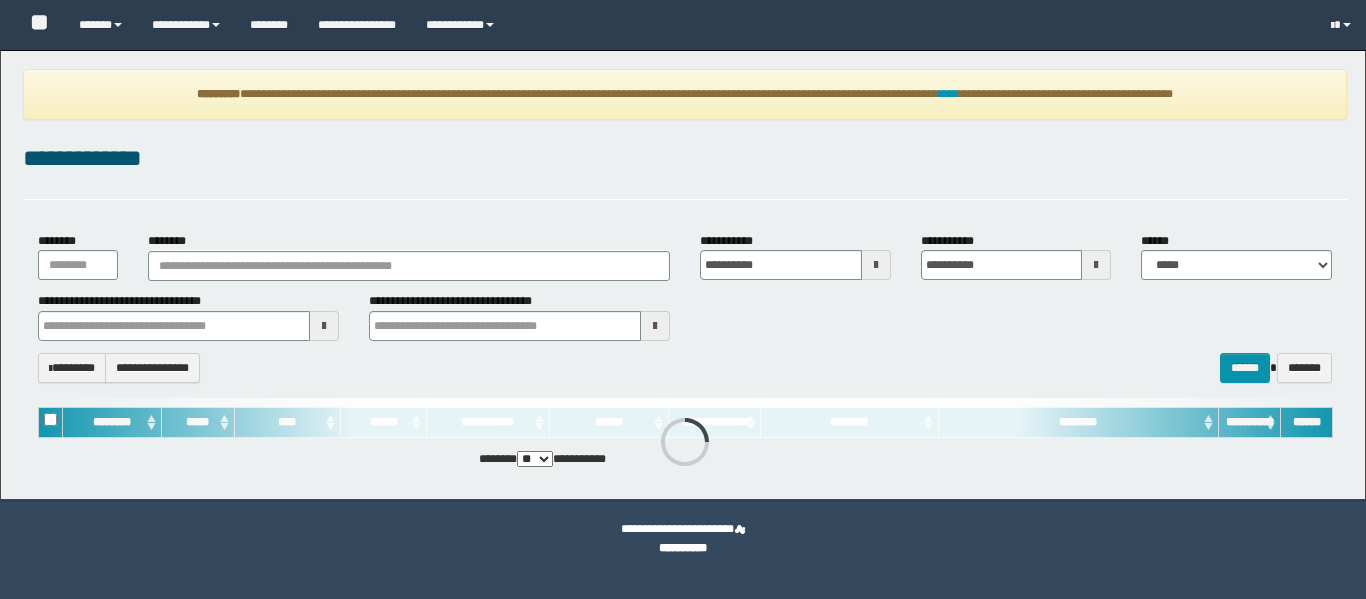 scroll, scrollTop: 0, scrollLeft: 0, axis: both 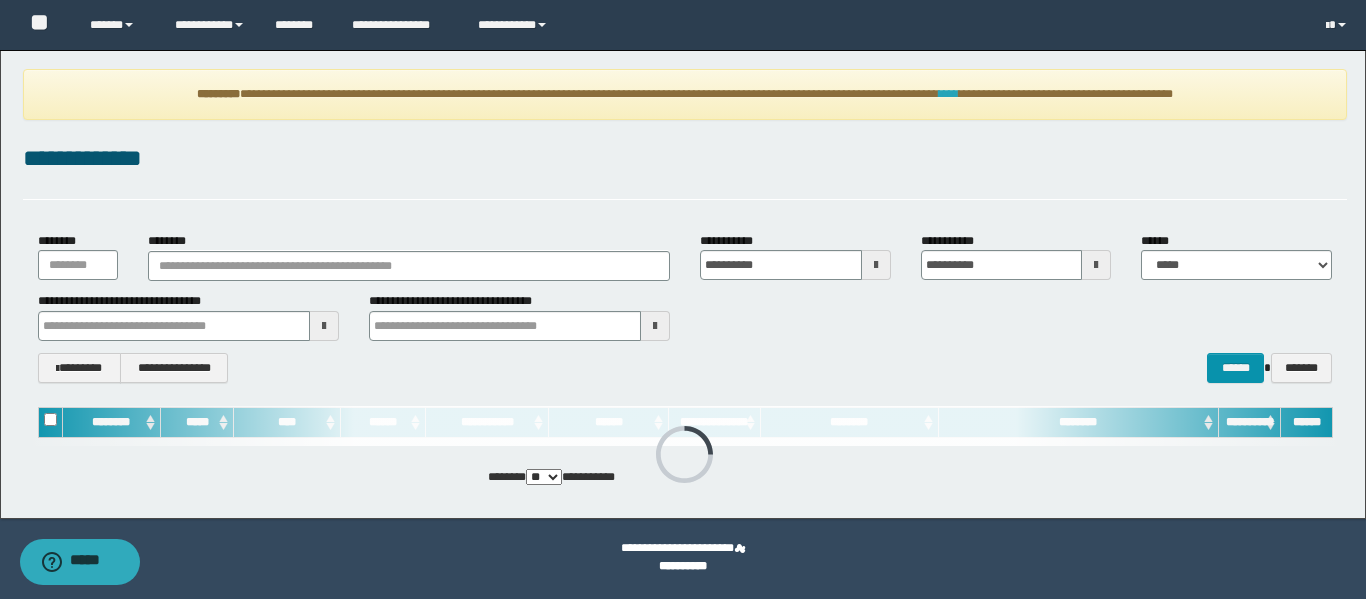 click on "****" at bounding box center [949, 94] 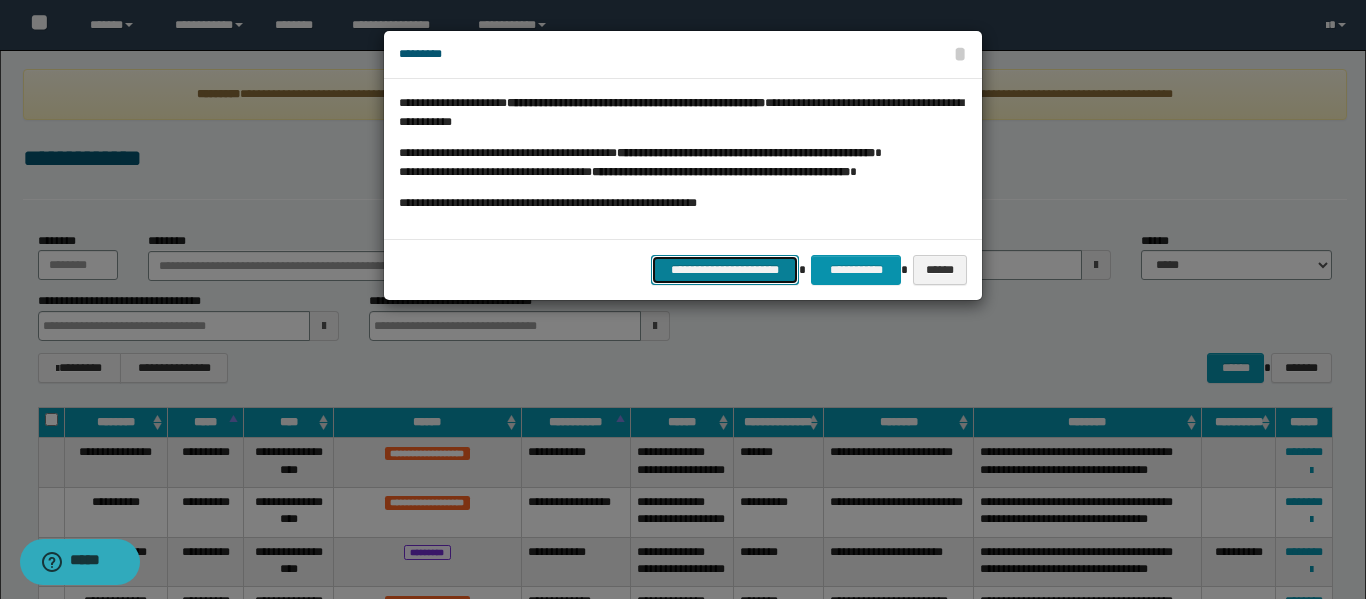 click on "**********" at bounding box center [725, 270] 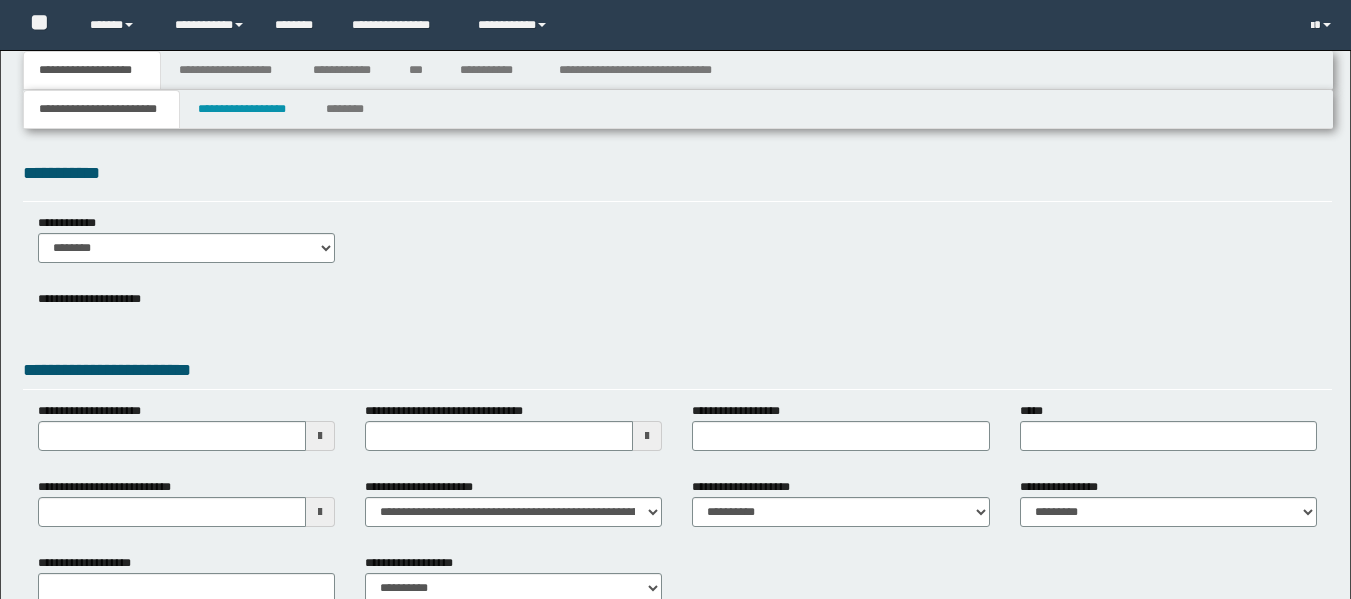 type 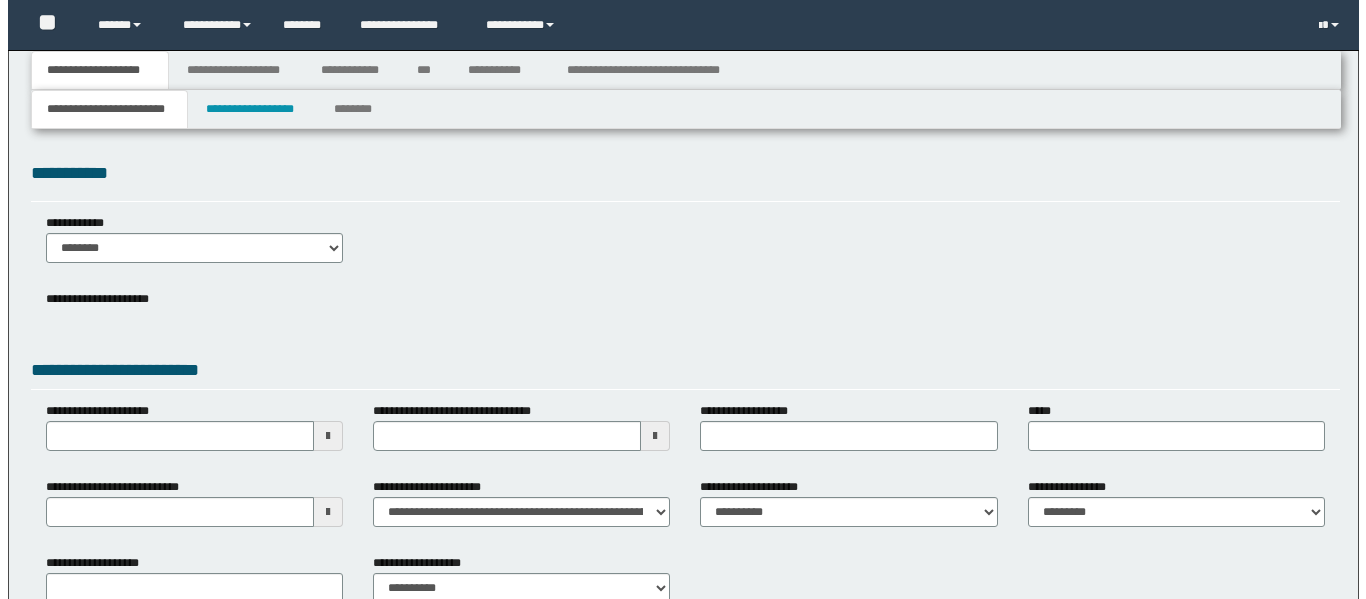 scroll, scrollTop: 0, scrollLeft: 0, axis: both 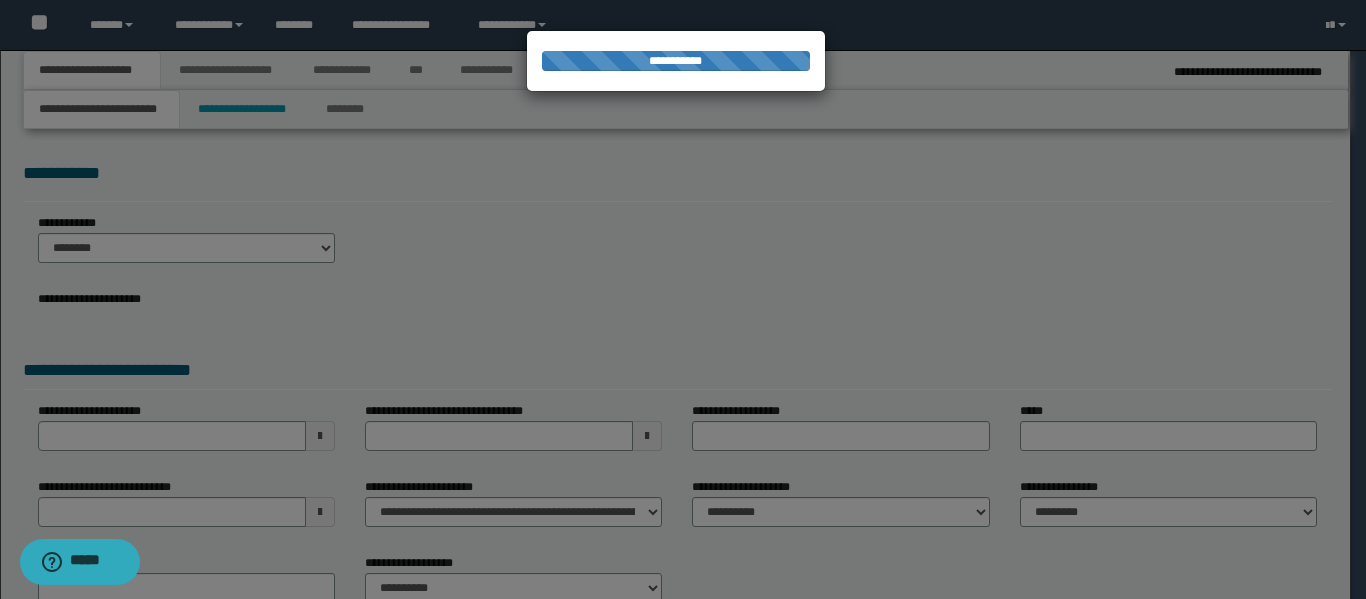 type on "**********" 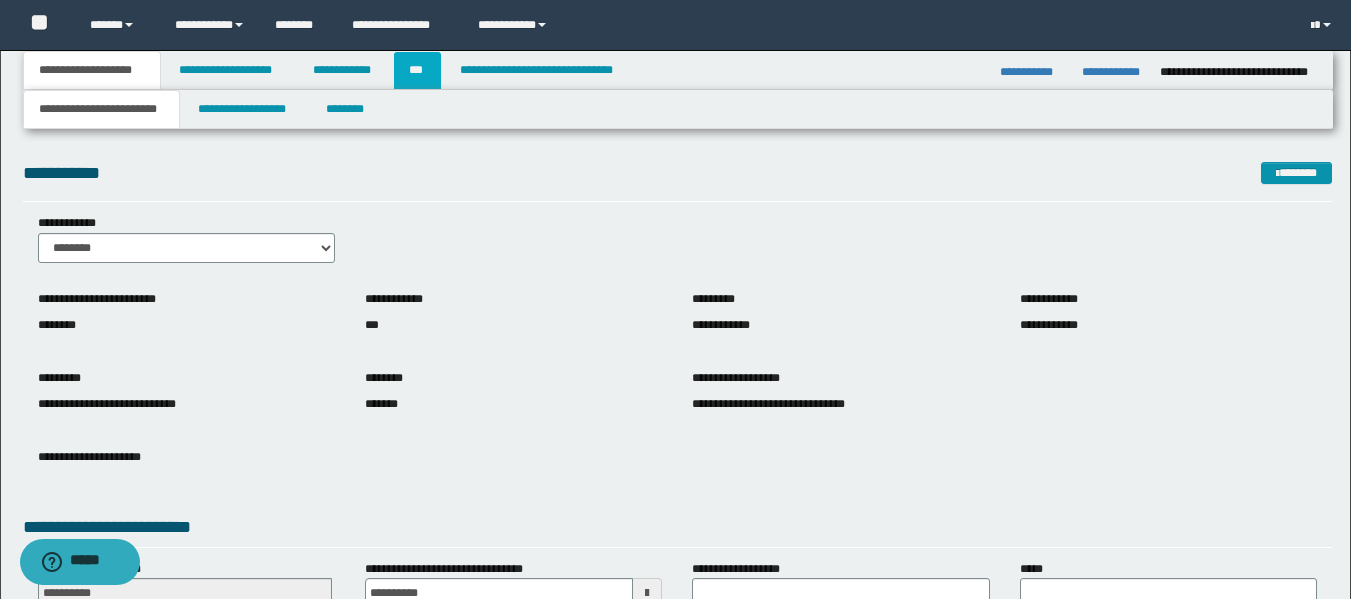 click on "***" at bounding box center [417, 70] 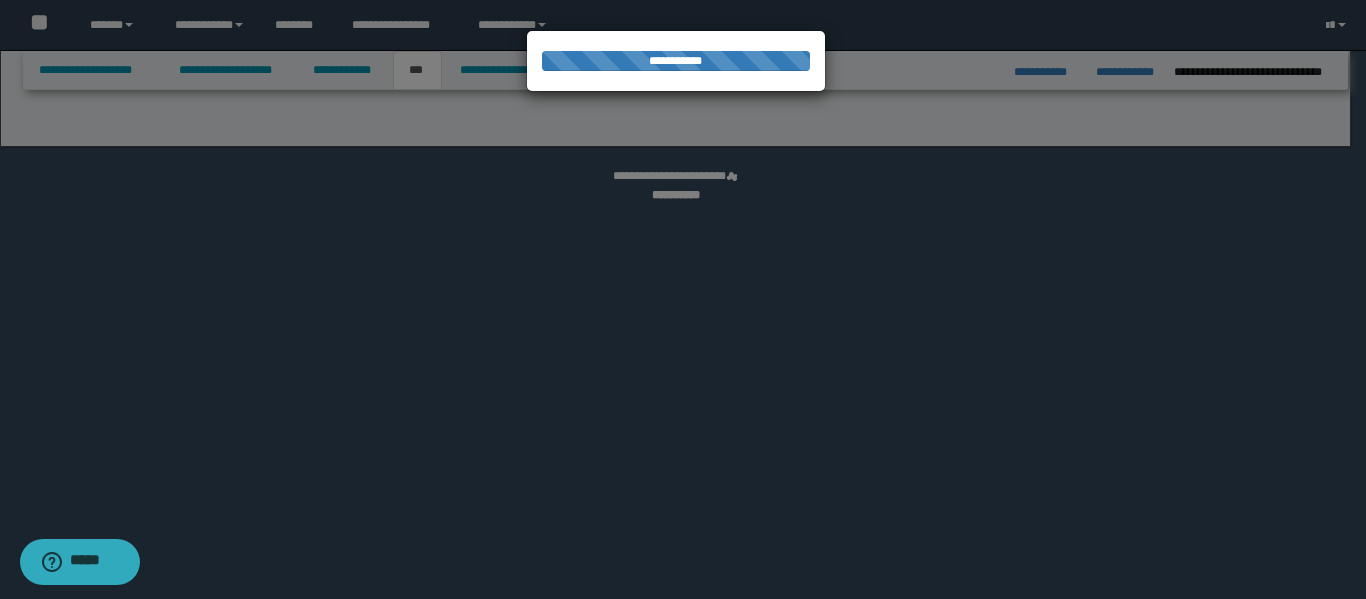 select on "**" 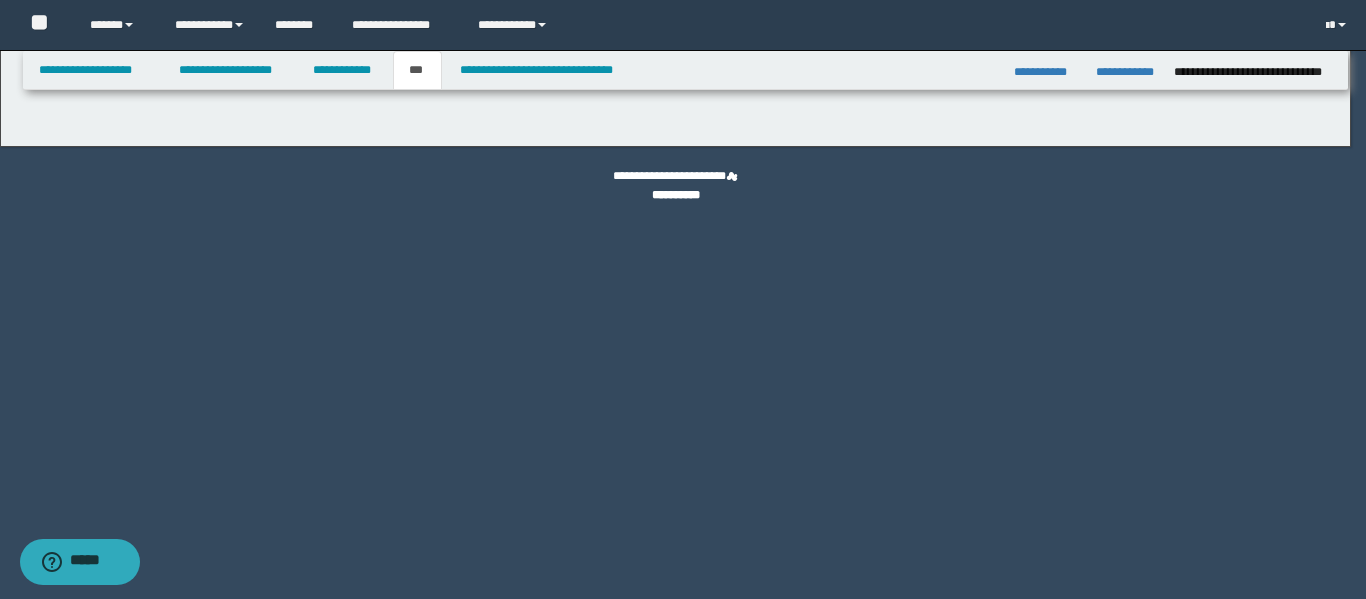 select on "***" 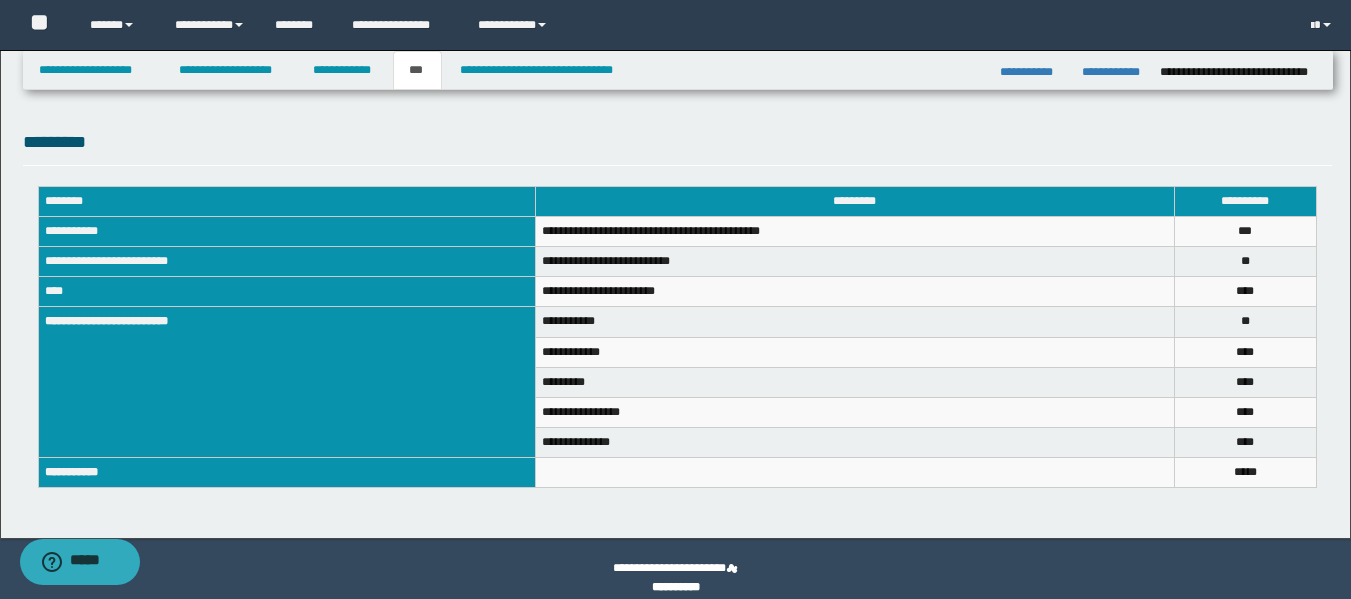 scroll, scrollTop: 682, scrollLeft: 0, axis: vertical 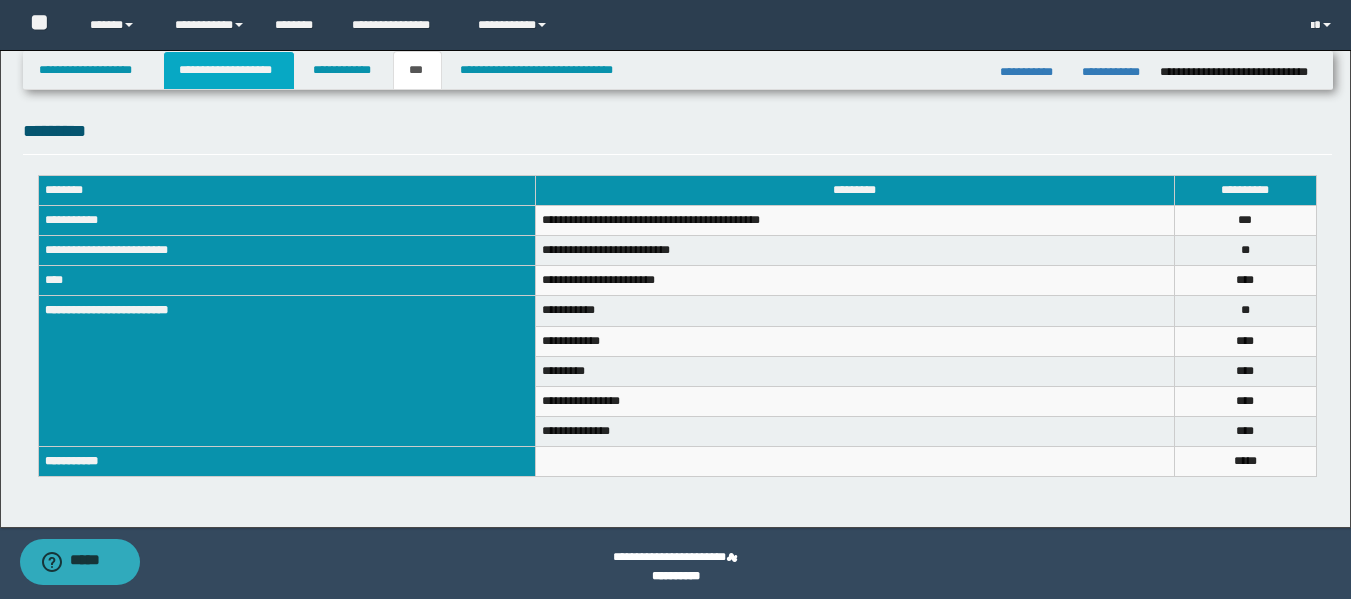 click on "**********" at bounding box center (229, 70) 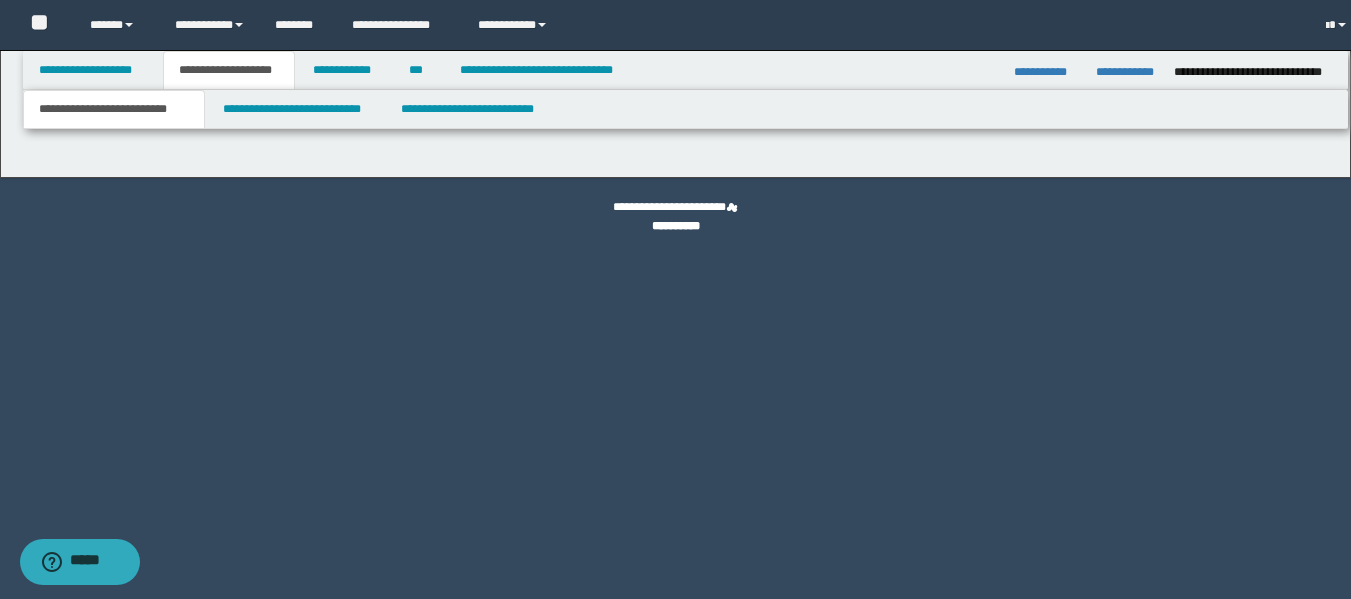 scroll, scrollTop: 0, scrollLeft: 0, axis: both 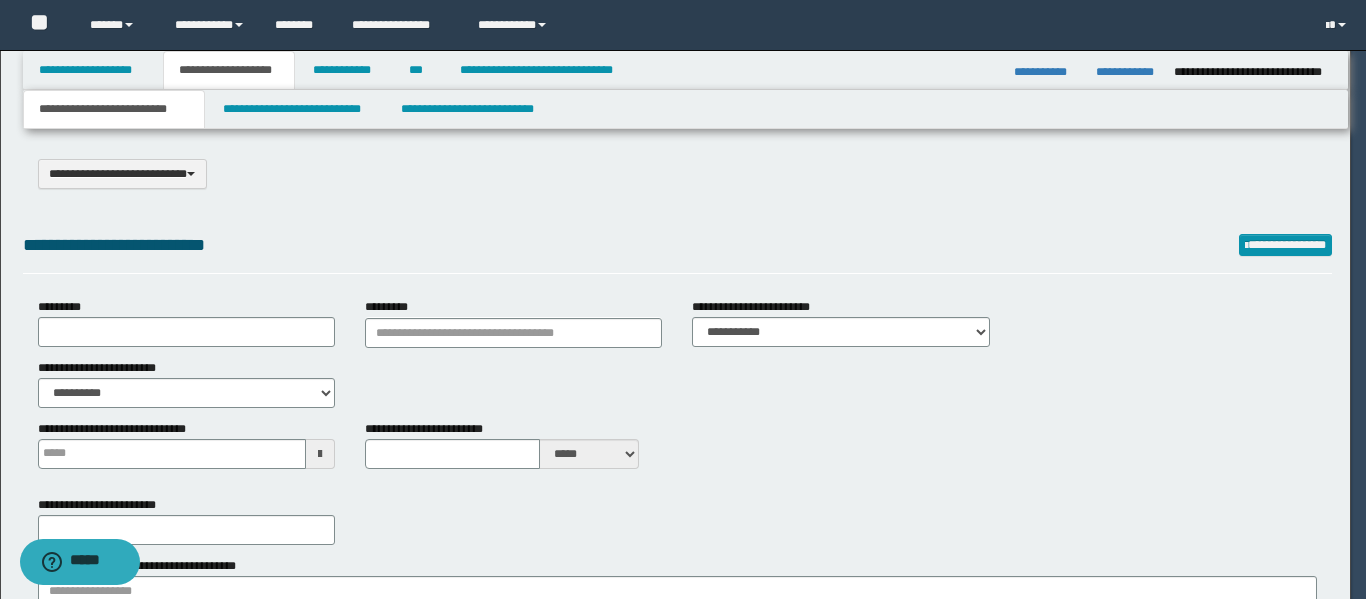 type on "**********" 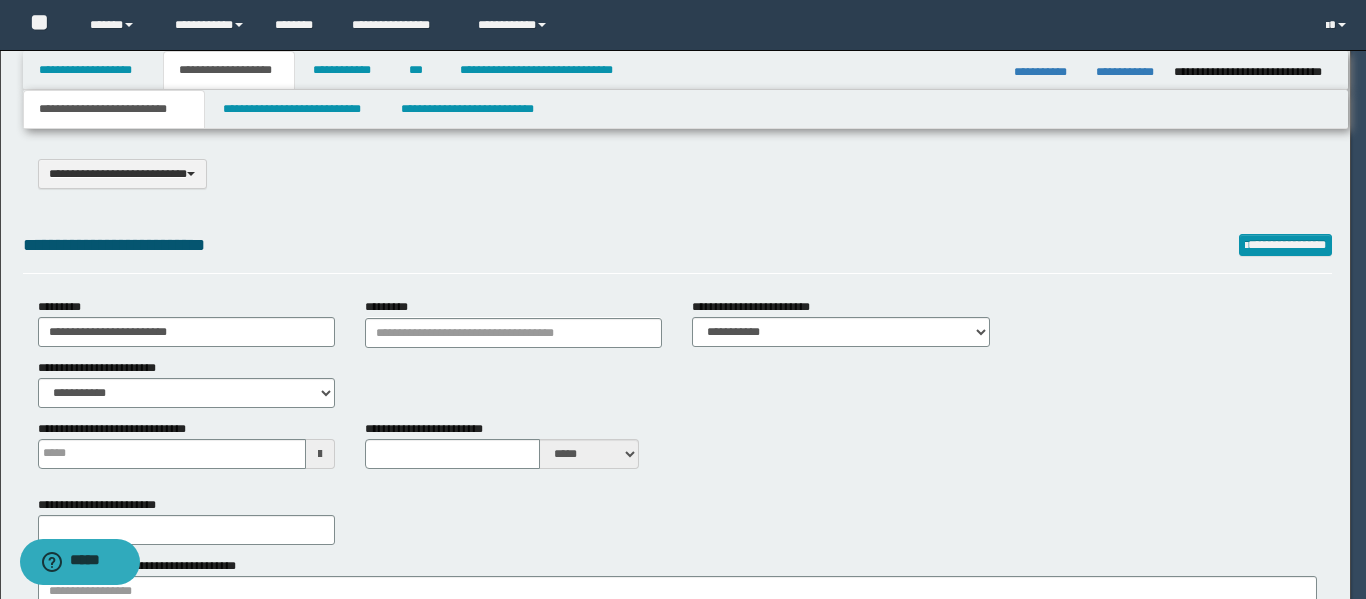 type 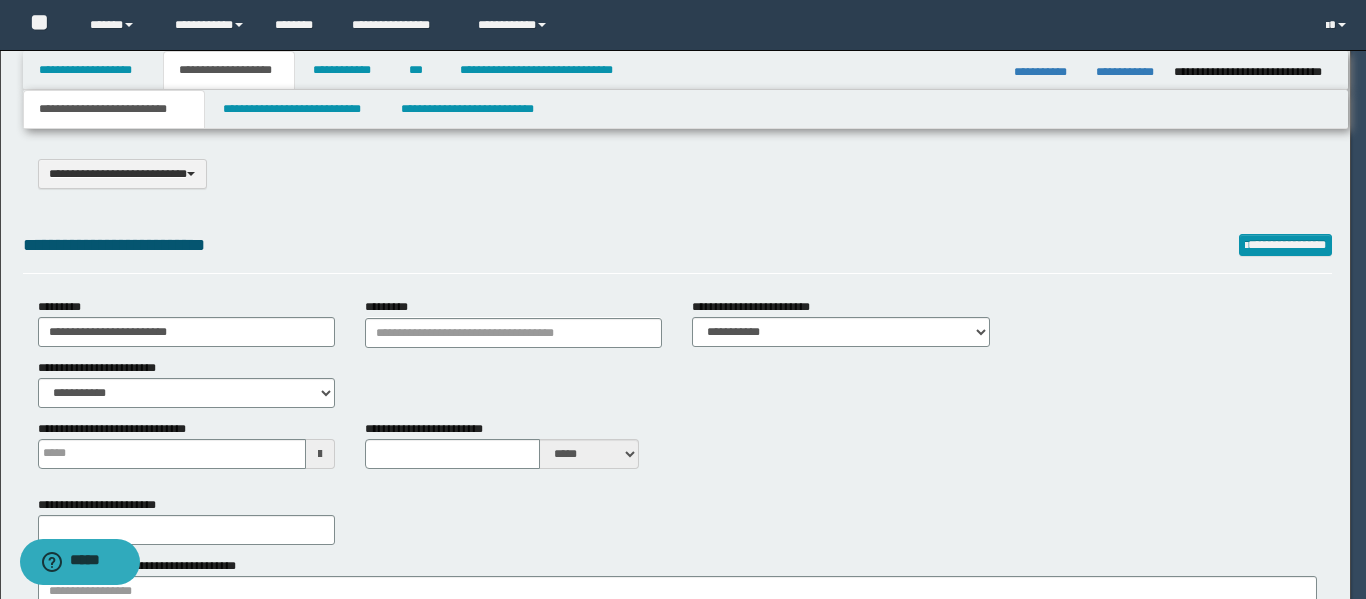 type on "*" 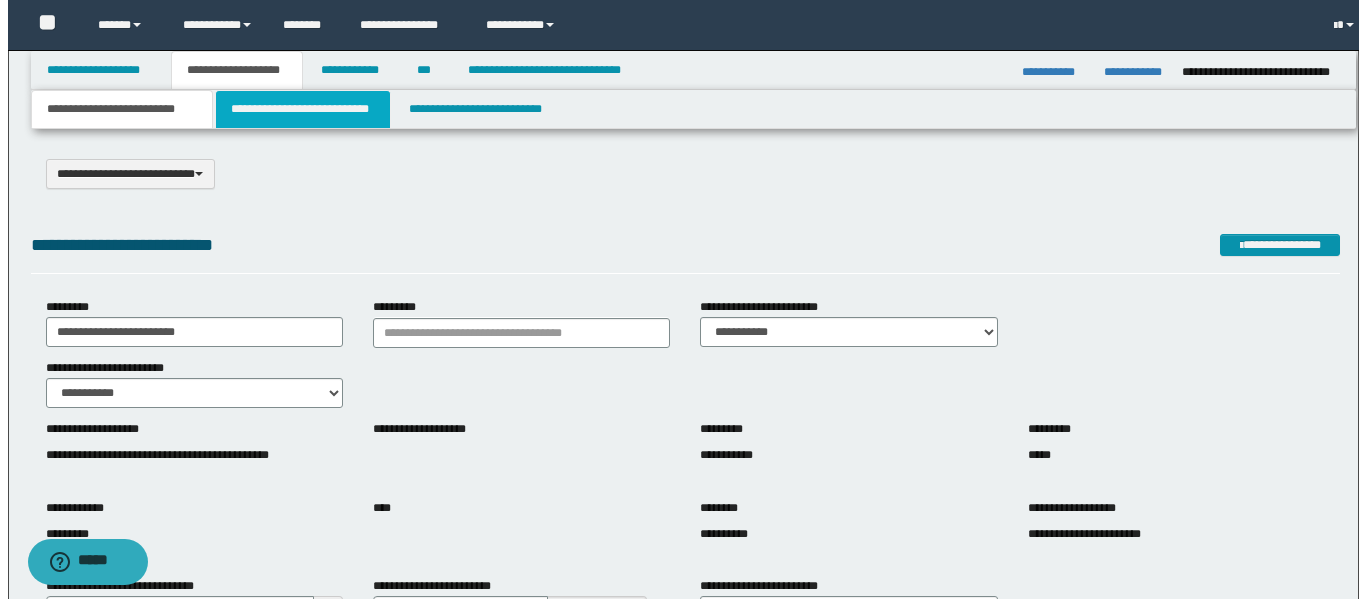 scroll, scrollTop: 0, scrollLeft: 0, axis: both 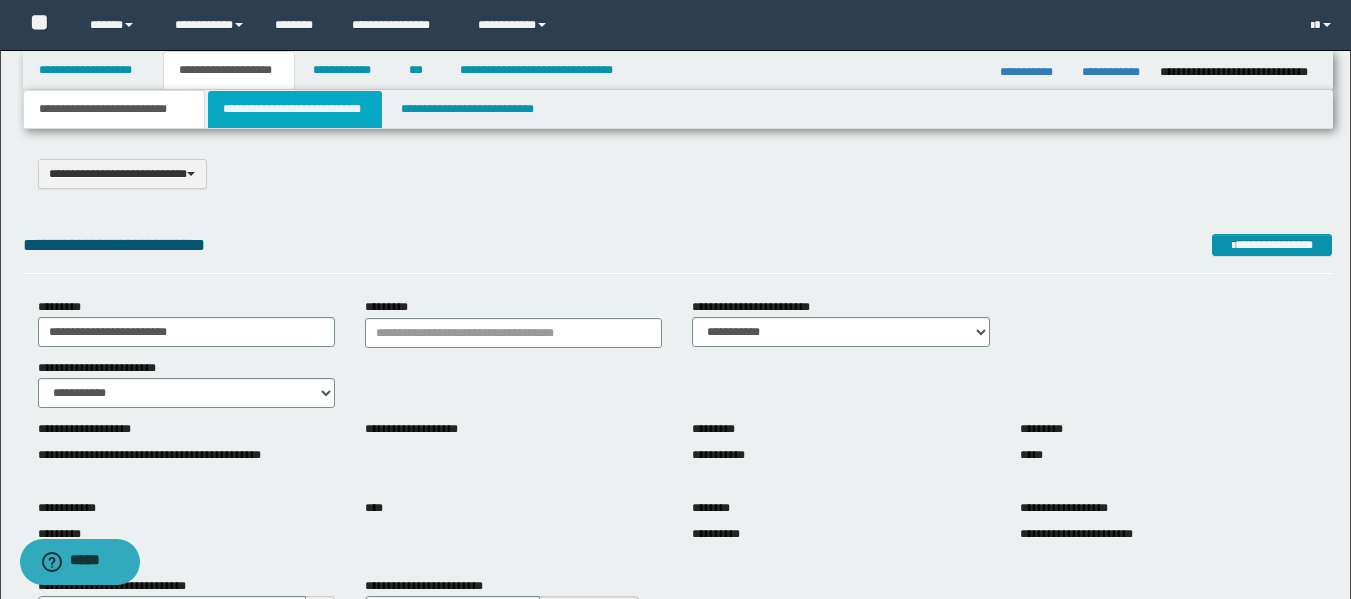 click on "**********" at bounding box center (295, 109) 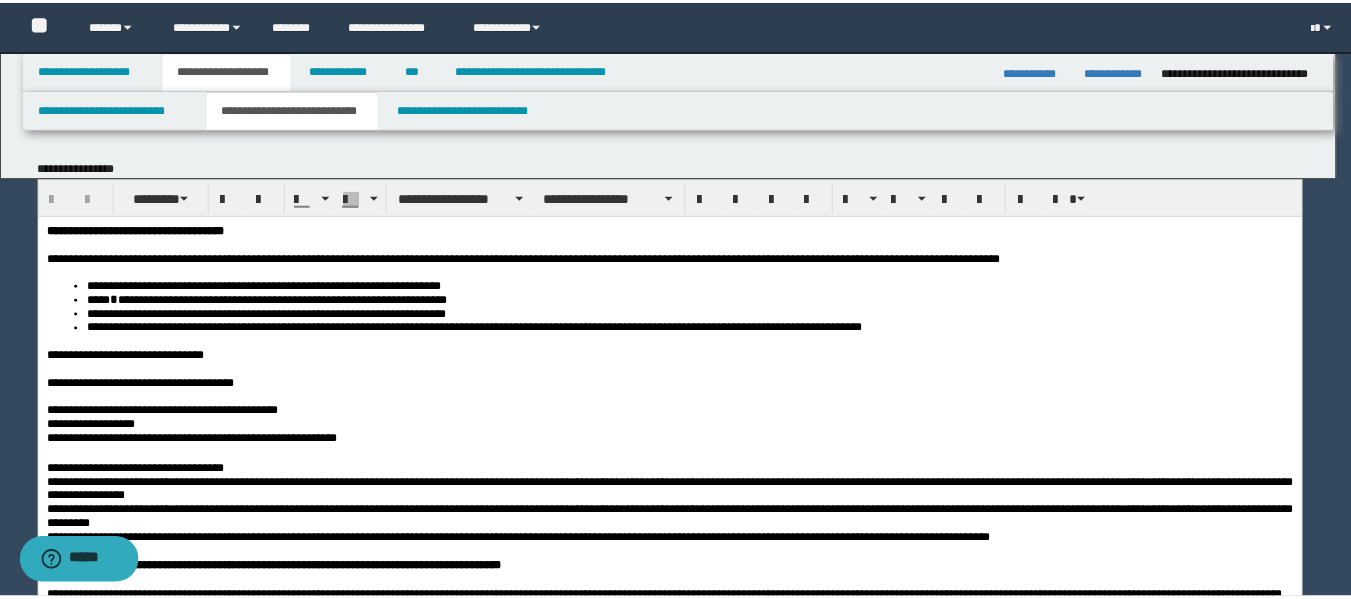 scroll, scrollTop: 0, scrollLeft: 0, axis: both 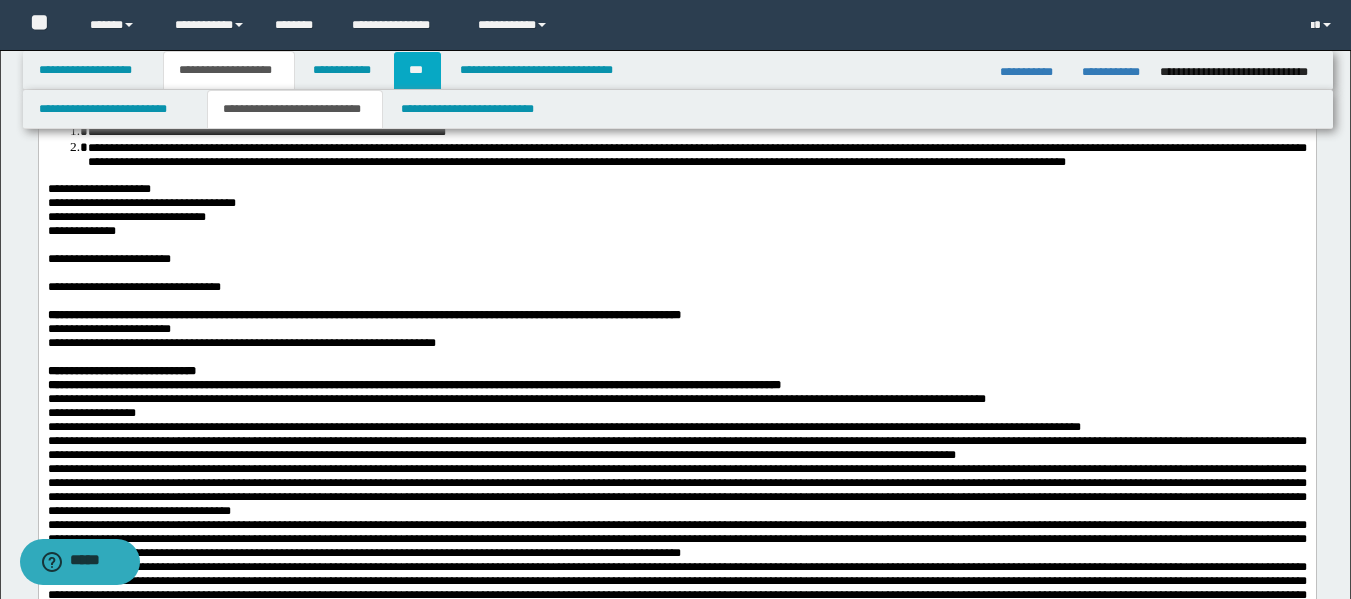 click on "***" at bounding box center [417, 70] 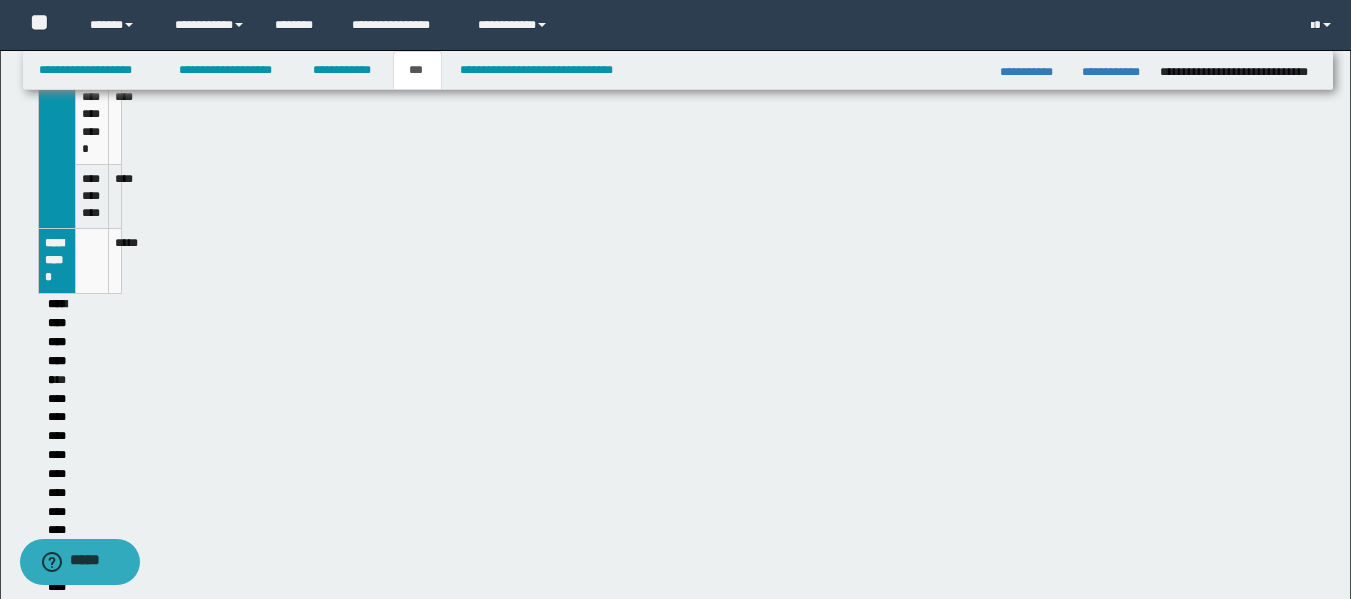 scroll, scrollTop: 670, scrollLeft: 0, axis: vertical 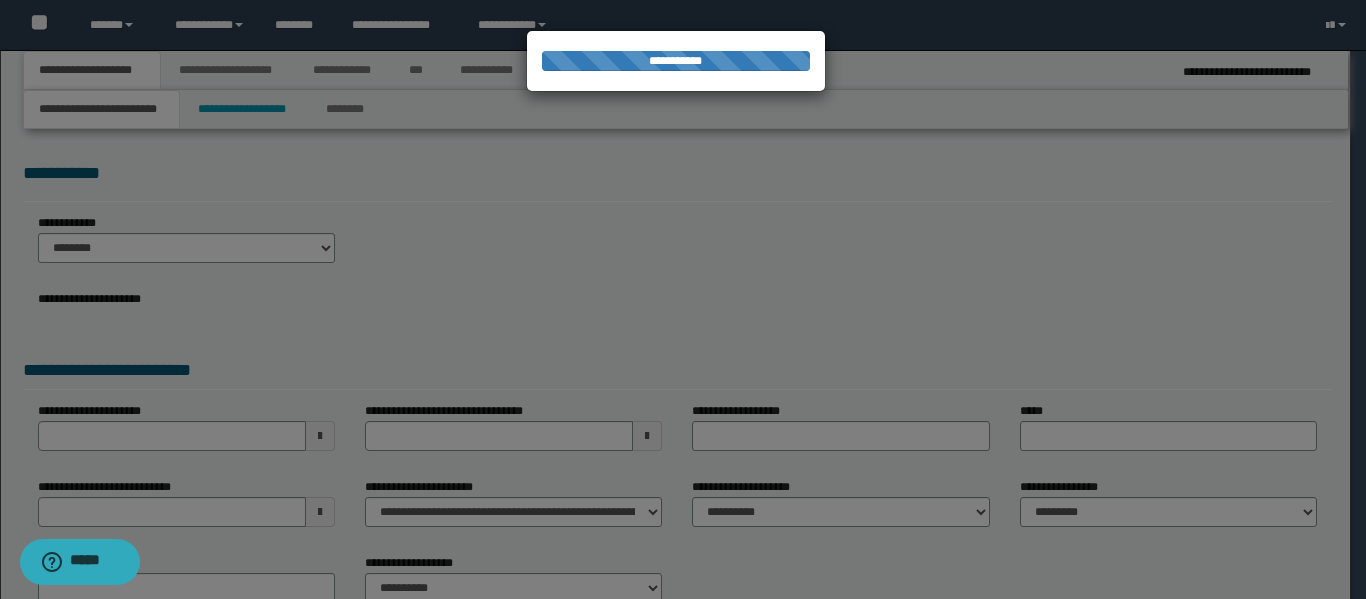 select on "**" 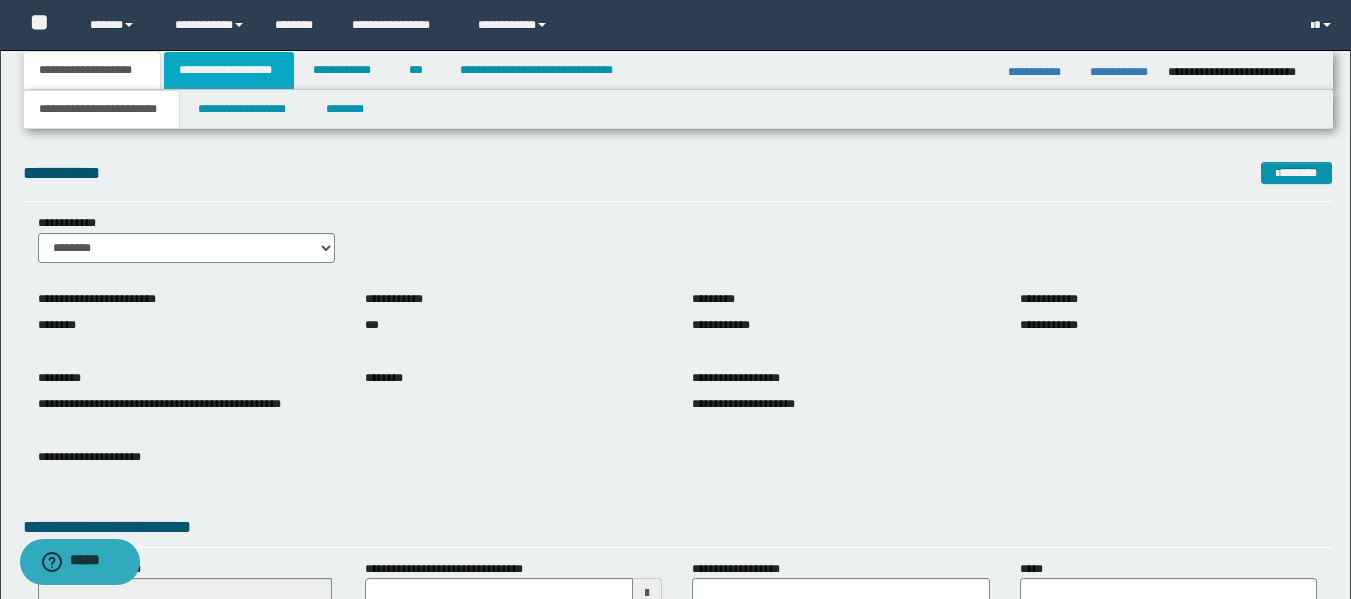 click on "**********" at bounding box center [229, 70] 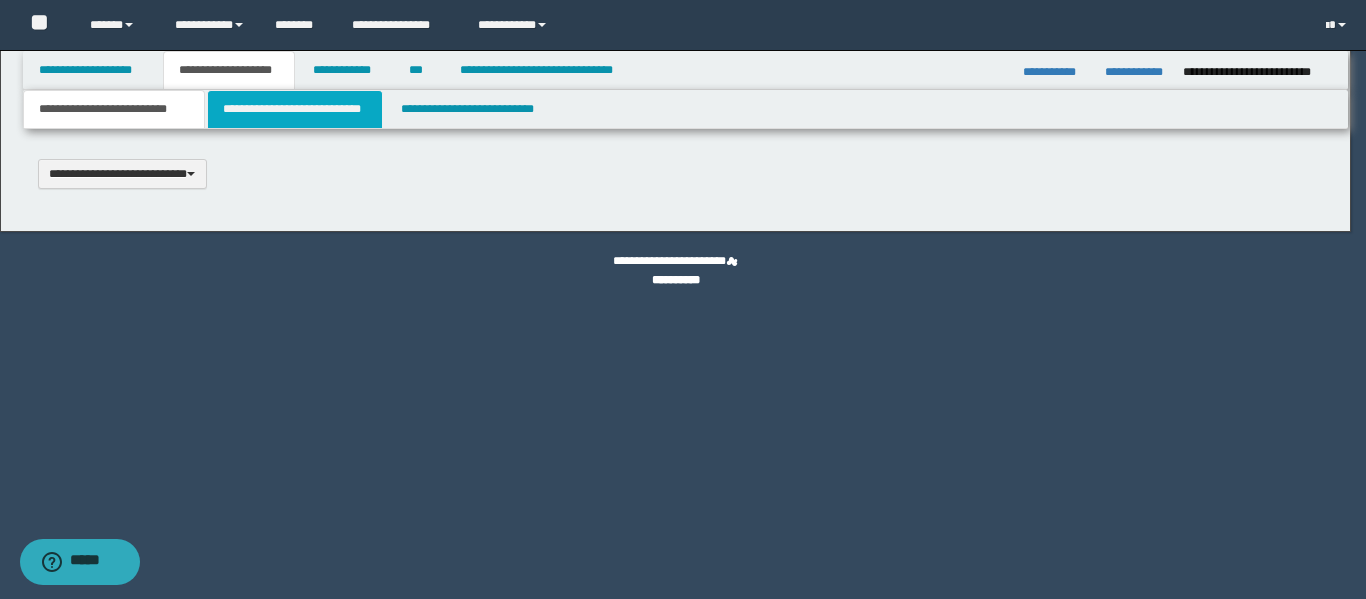 click on "**********" at bounding box center [295, 109] 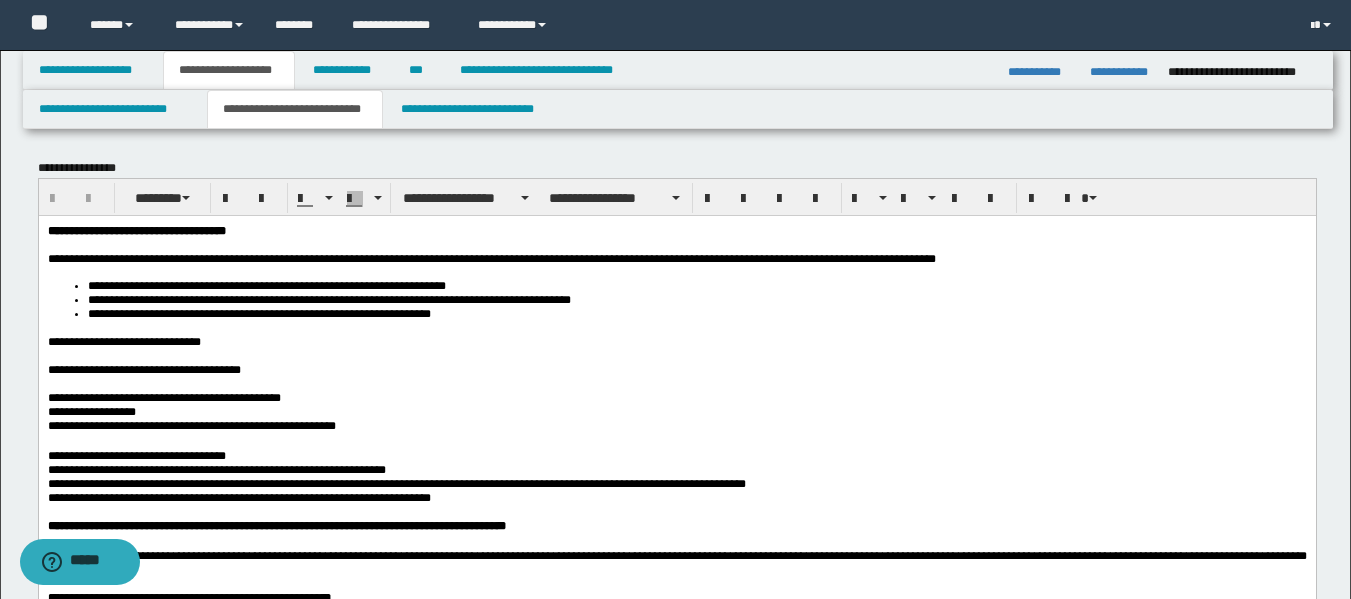 scroll, scrollTop: 0, scrollLeft: 0, axis: both 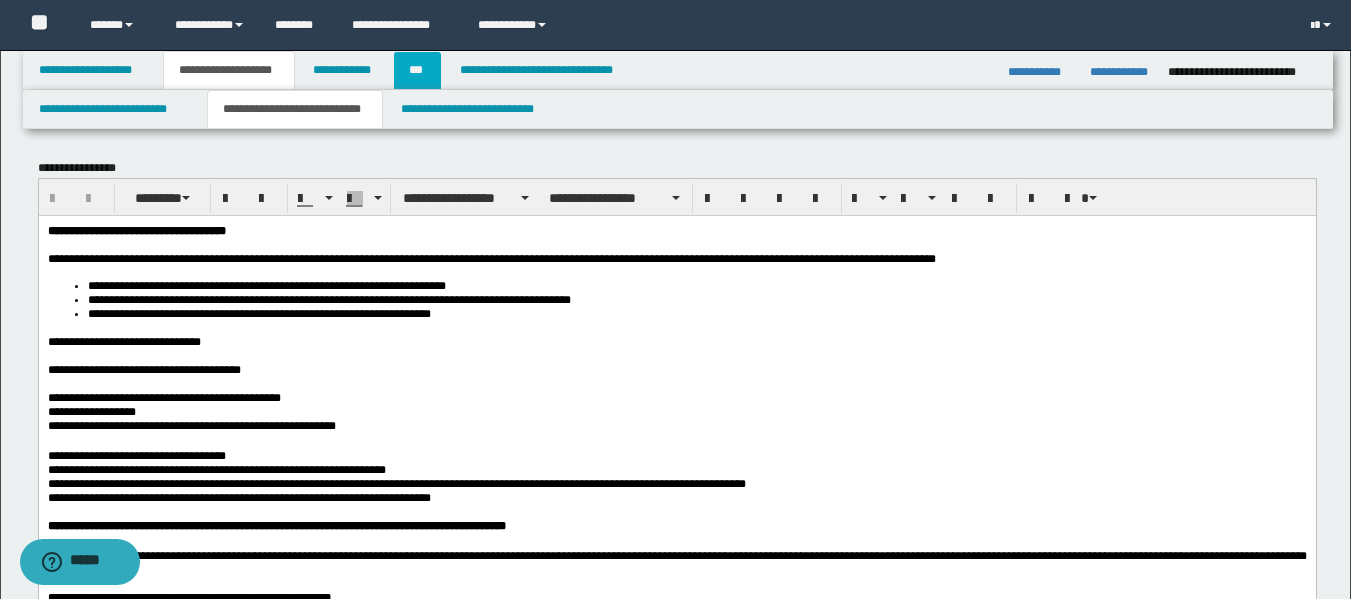 click on "***" at bounding box center [417, 70] 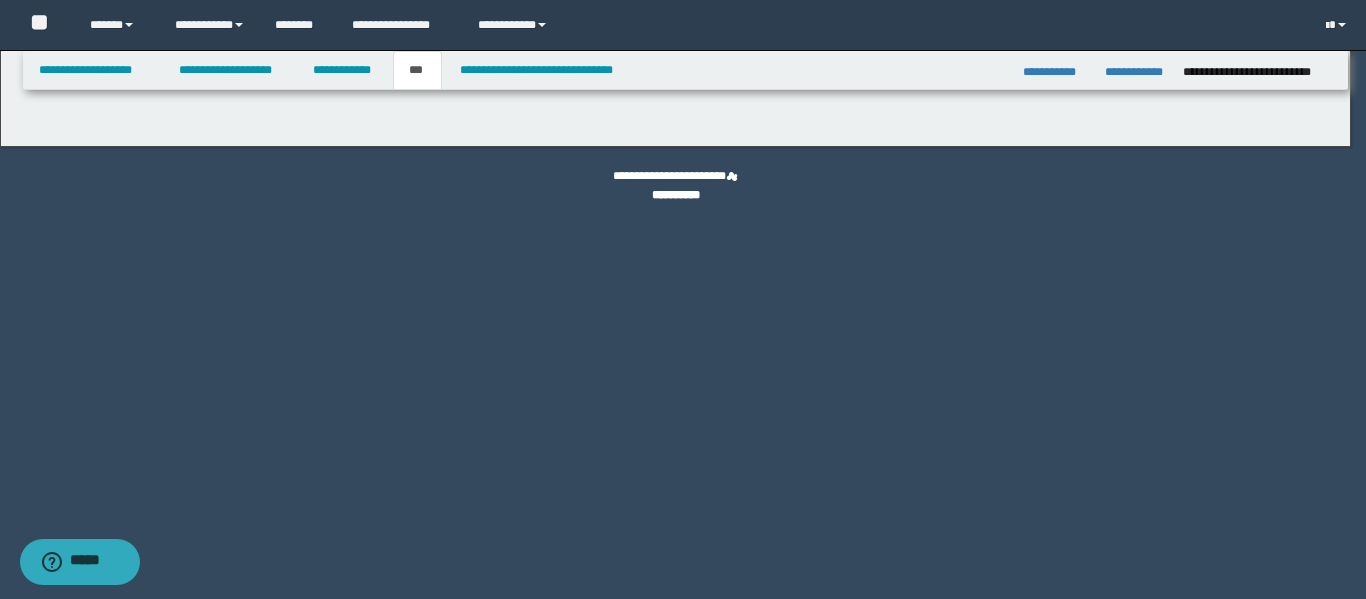 select on "*" 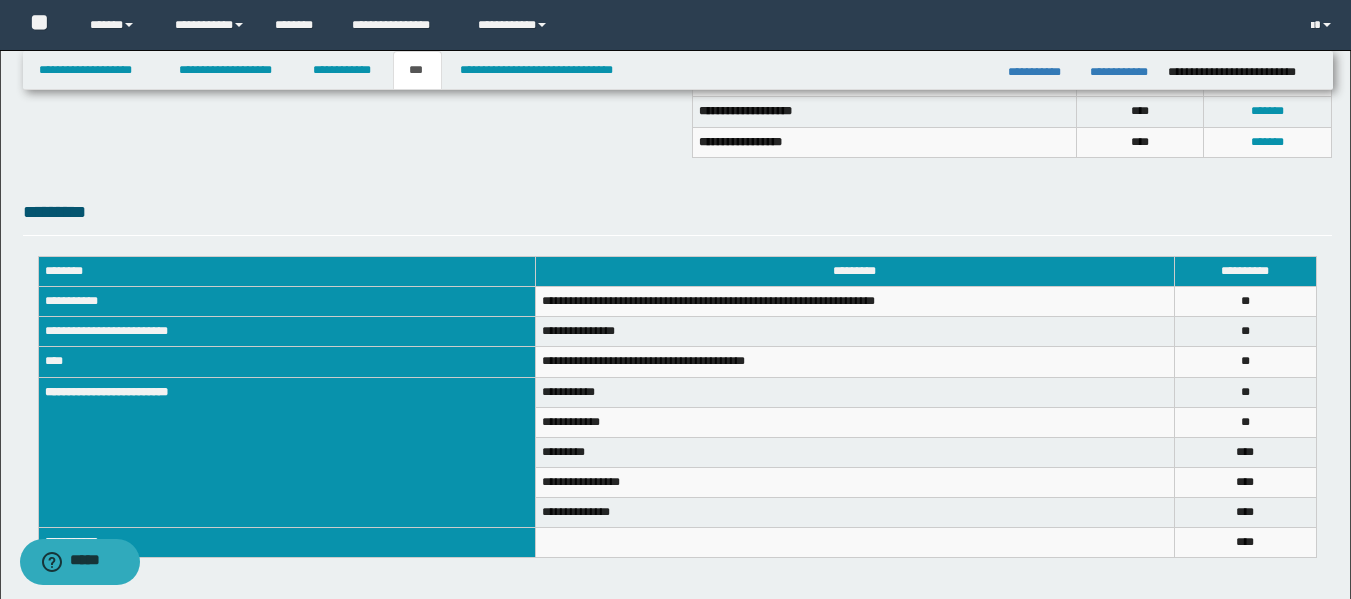 scroll, scrollTop: 584, scrollLeft: 0, axis: vertical 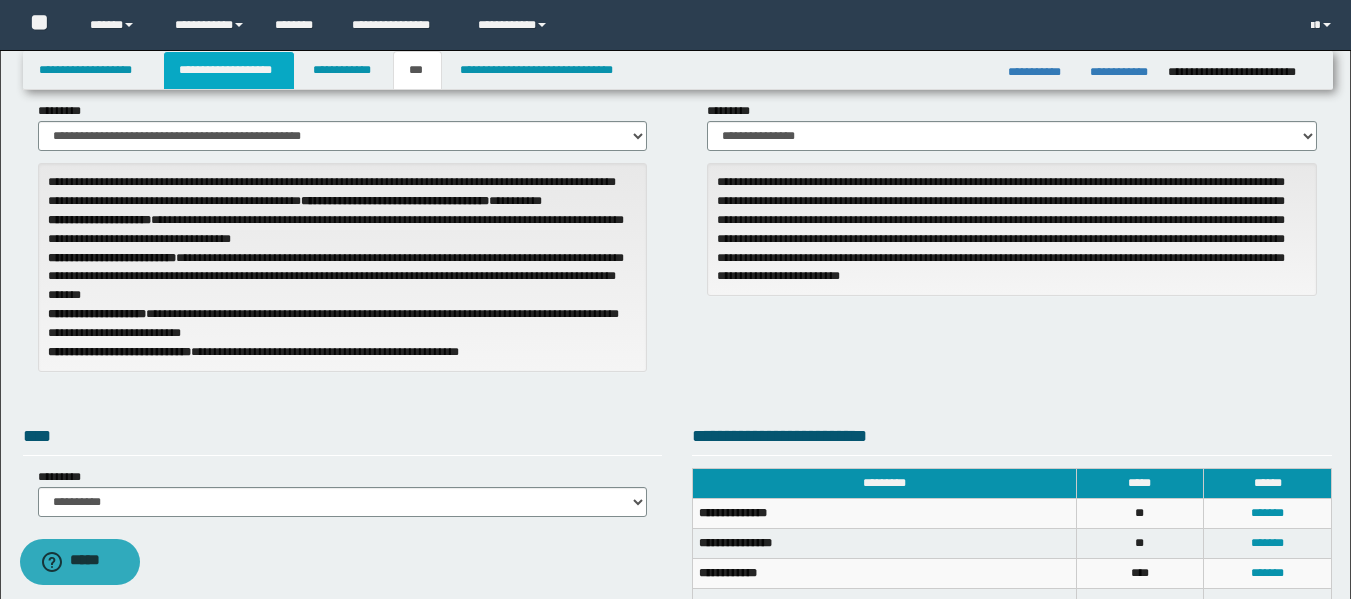 click on "**********" at bounding box center (229, 70) 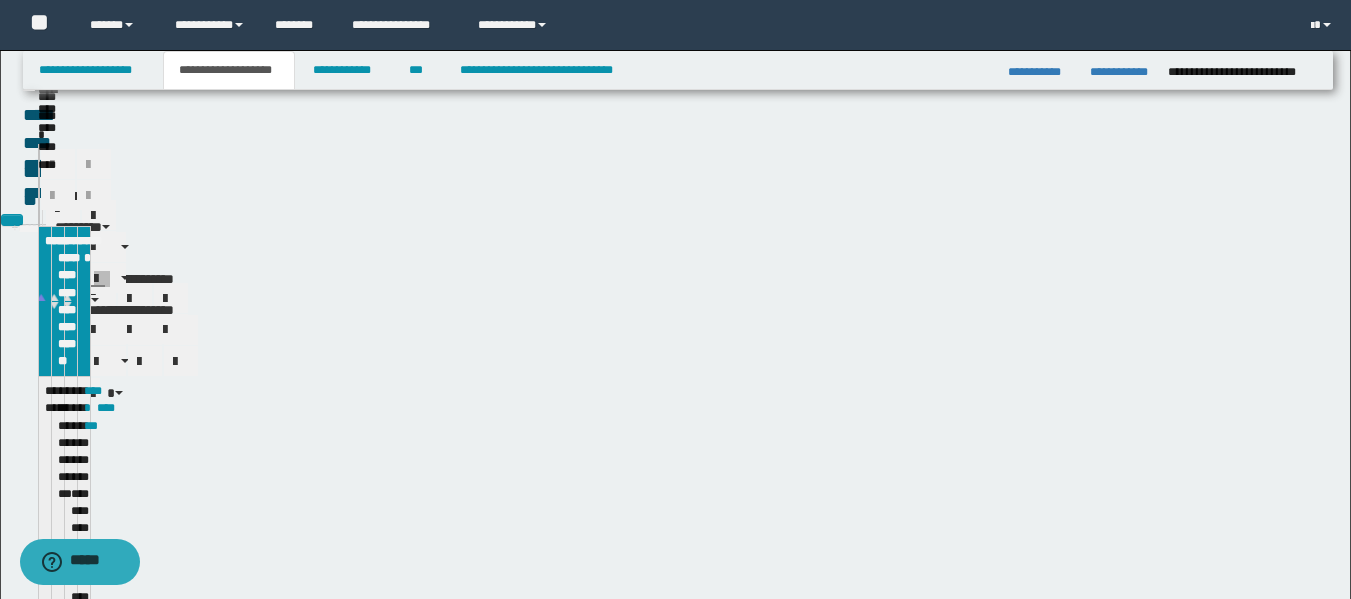 scroll, scrollTop: 121, scrollLeft: 0, axis: vertical 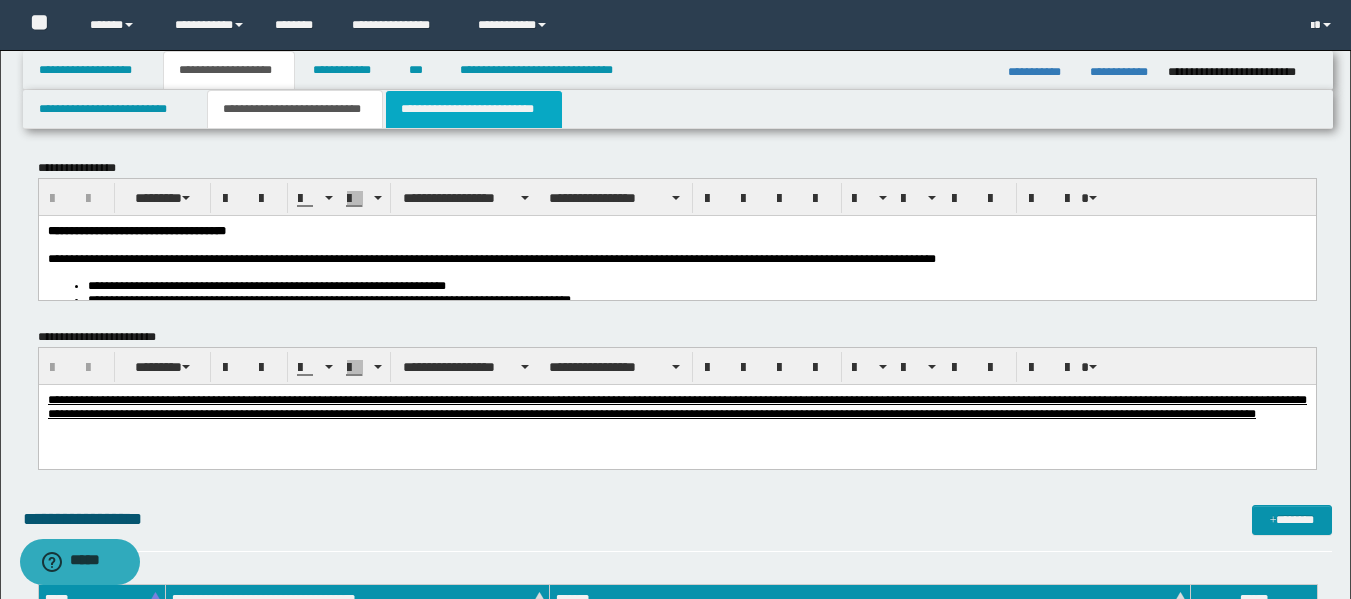 click on "**********" at bounding box center [474, 109] 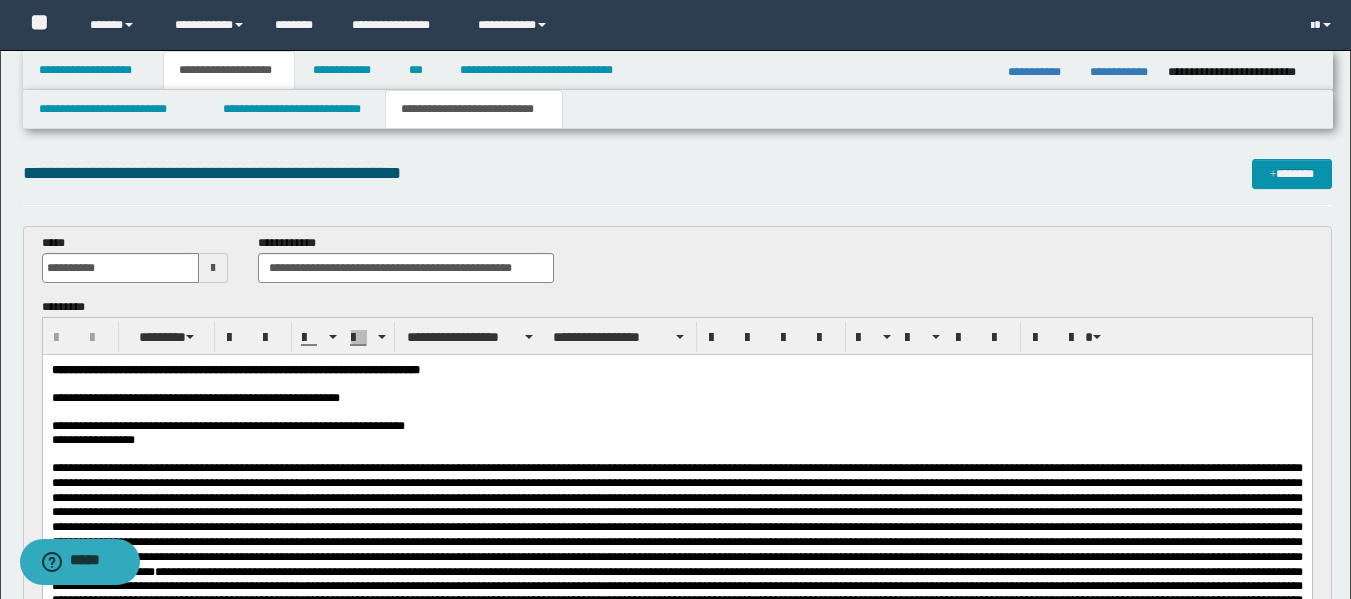 scroll, scrollTop: 0, scrollLeft: 0, axis: both 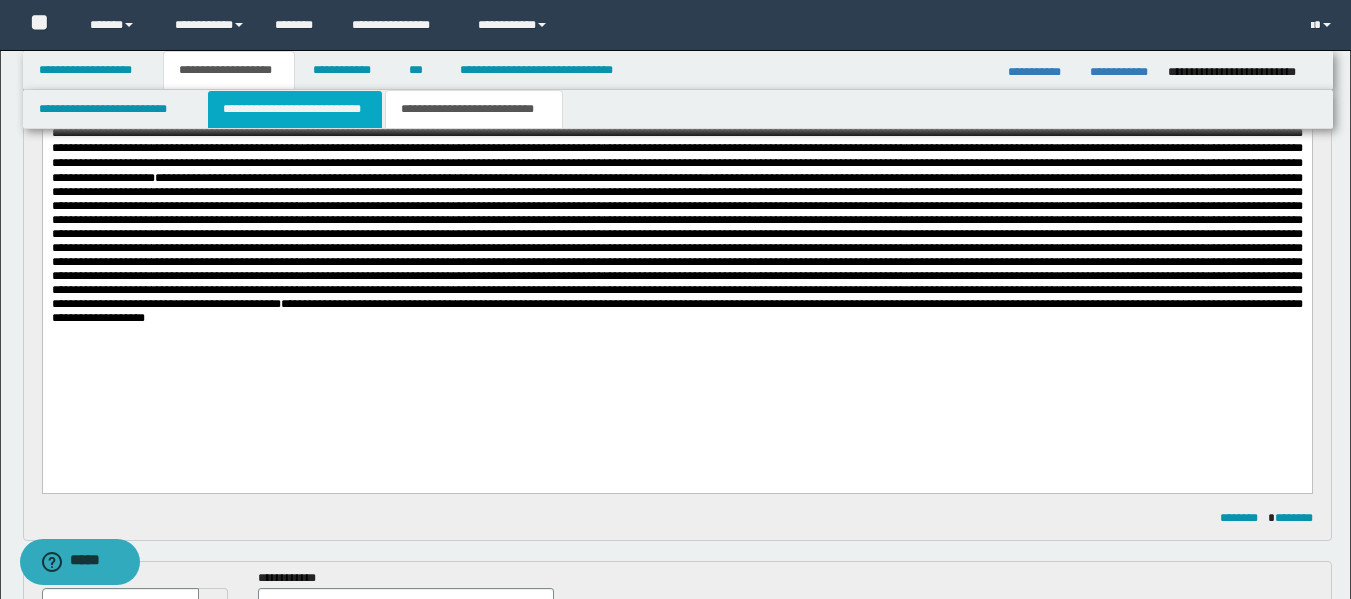 click on "**********" at bounding box center (295, 109) 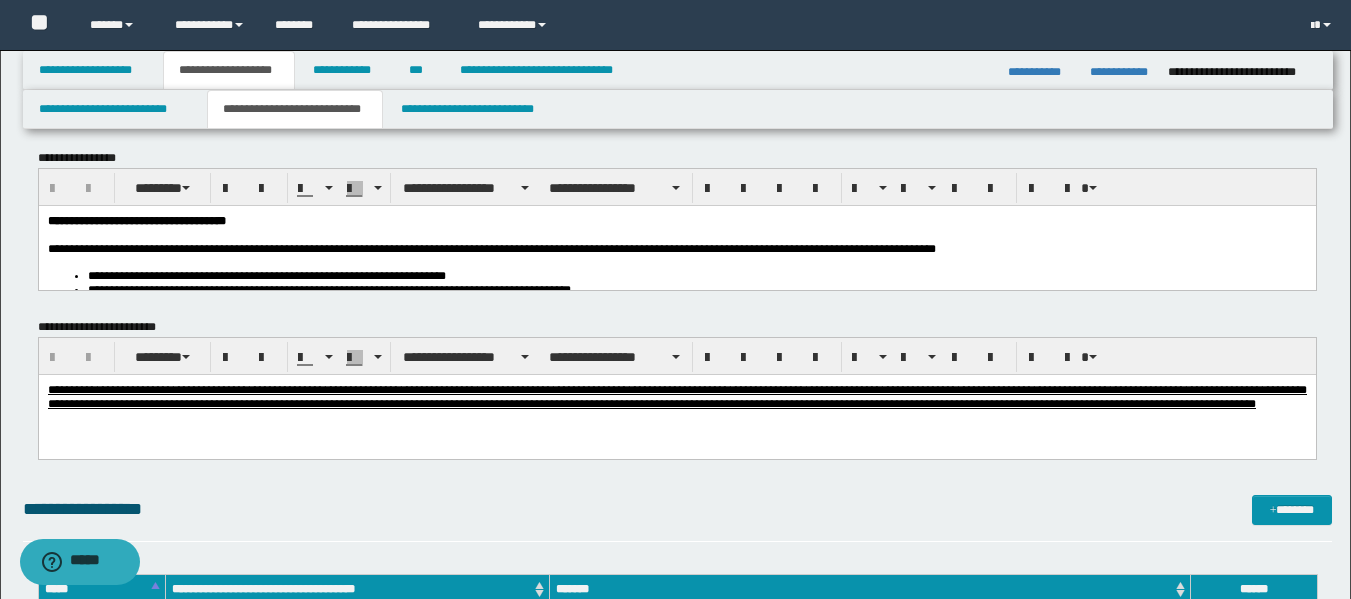 scroll, scrollTop: 0, scrollLeft: 0, axis: both 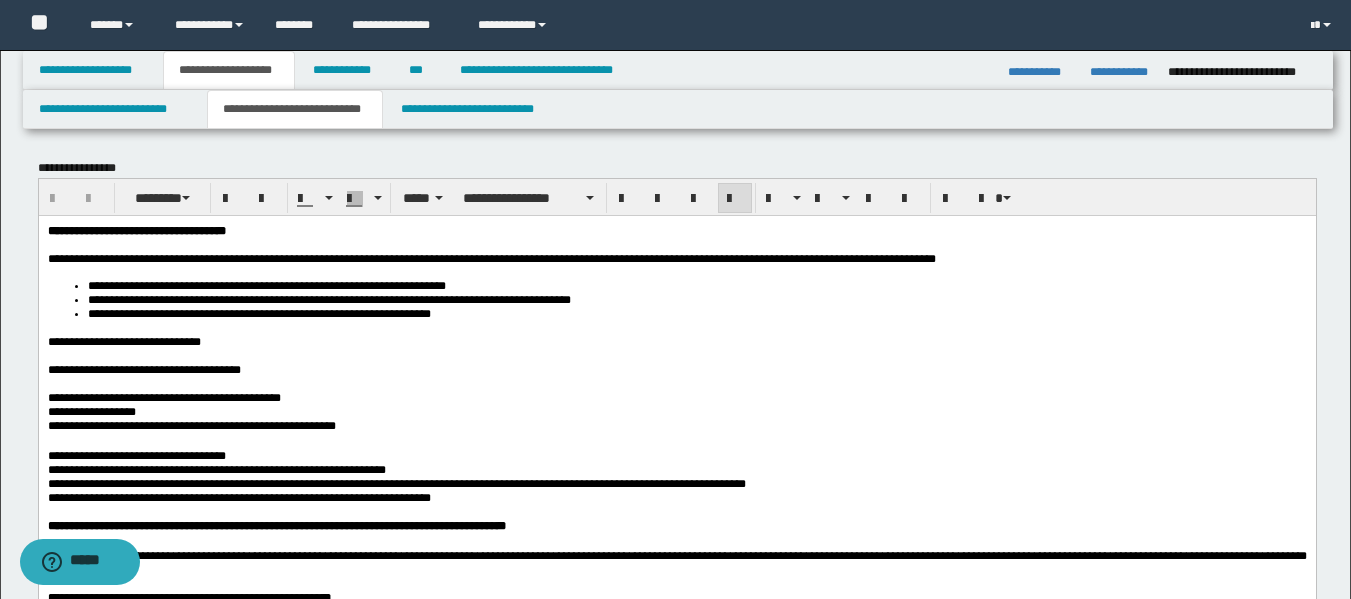 click on "**********" at bounding box center (491, 258) 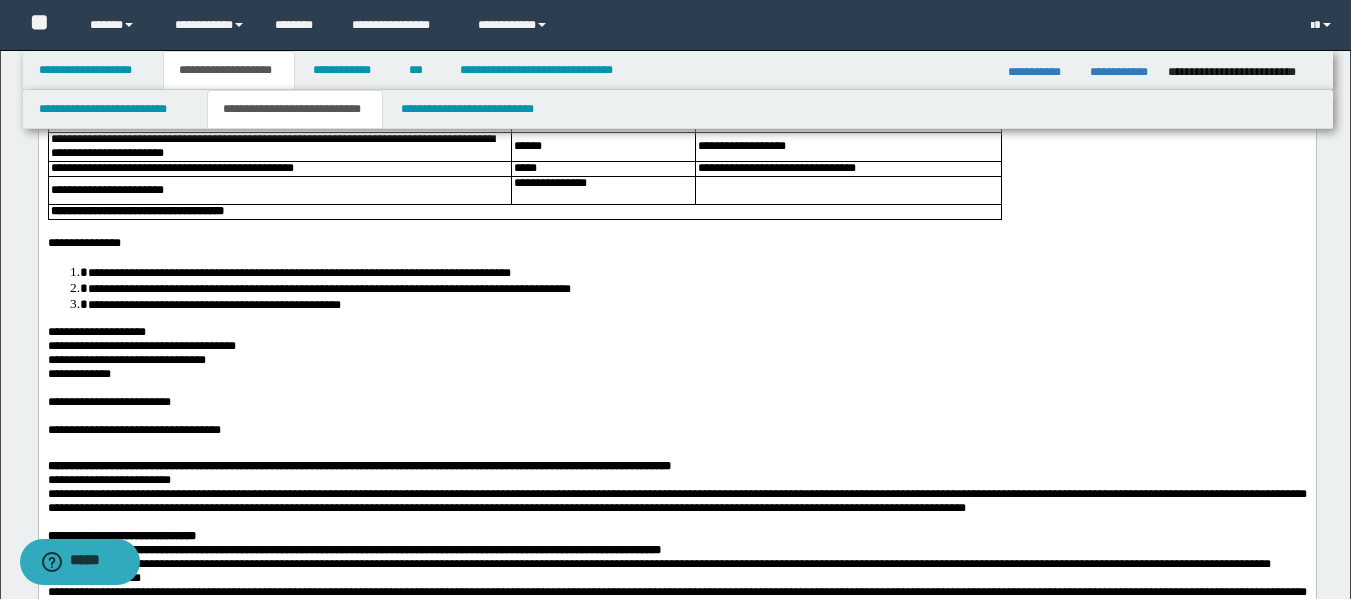 scroll, scrollTop: 551, scrollLeft: 0, axis: vertical 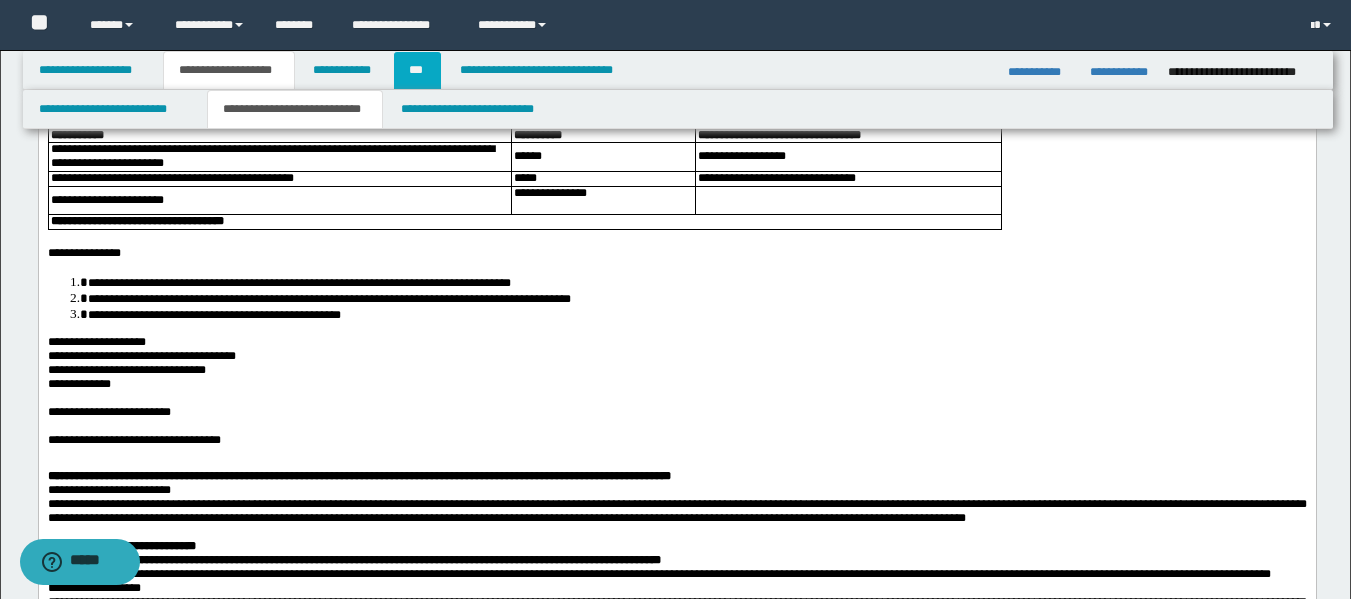 click on "***" at bounding box center (417, 70) 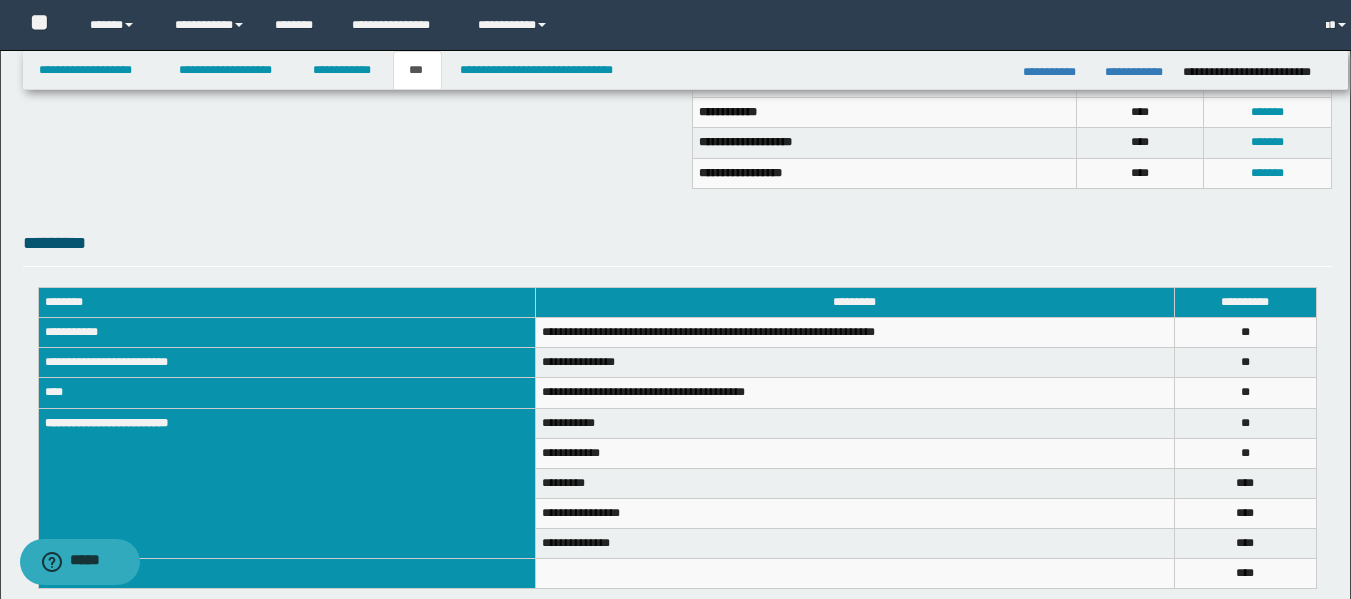 scroll, scrollTop: 520, scrollLeft: 0, axis: vertical 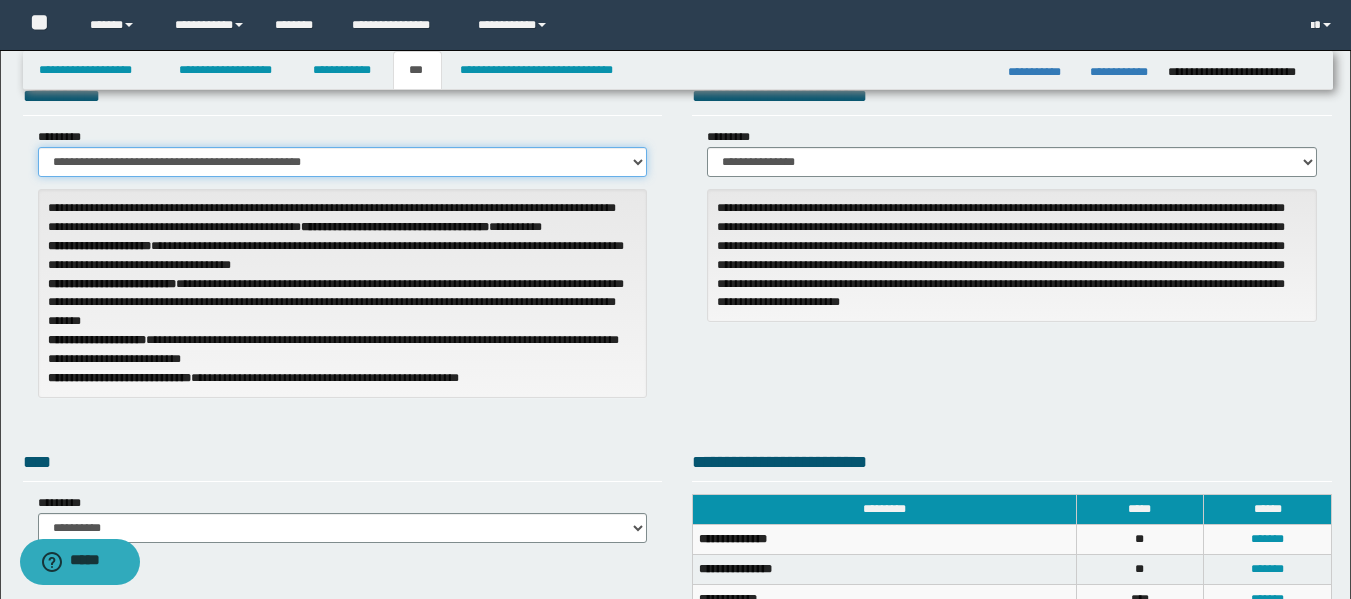 click on "**********" at bounding box center [343, 162] 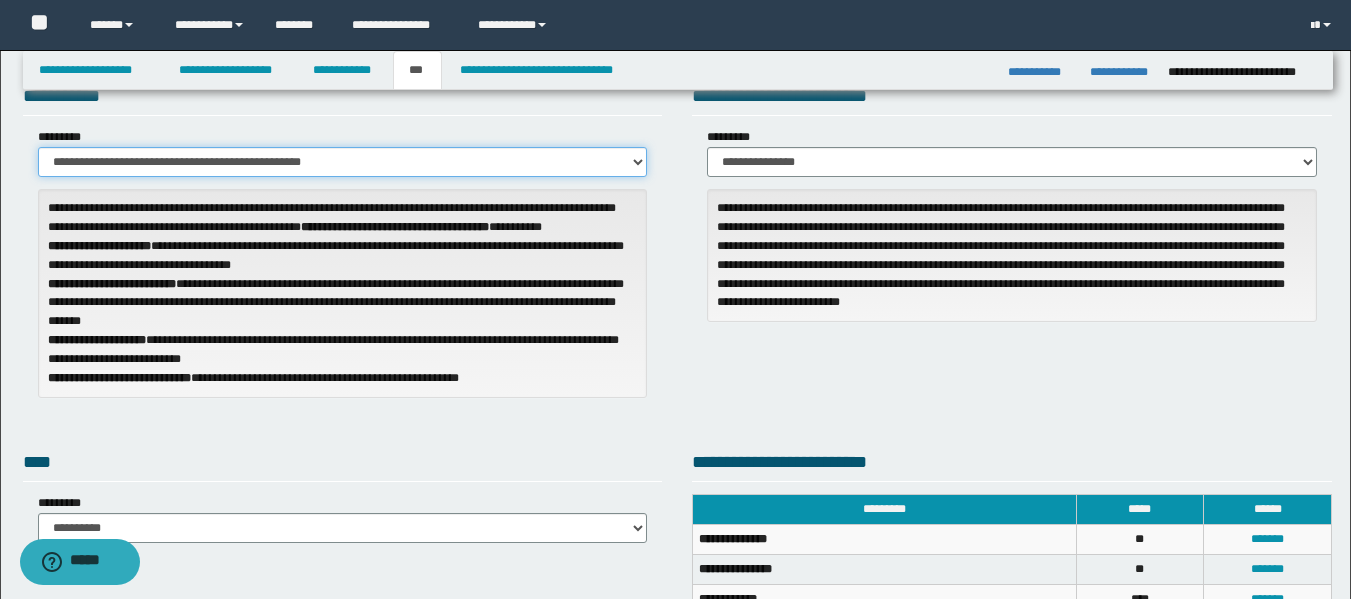 select on "*" 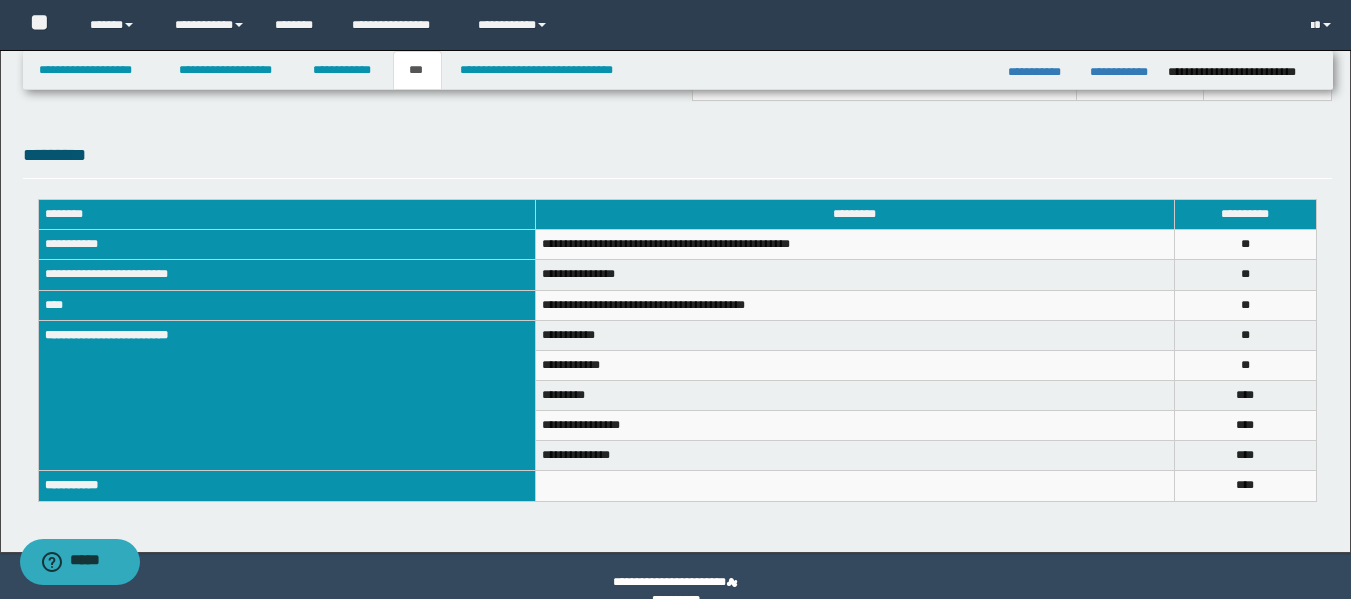 scroll, scrollTop: 615, scrollLeft: 0, axis: vertical 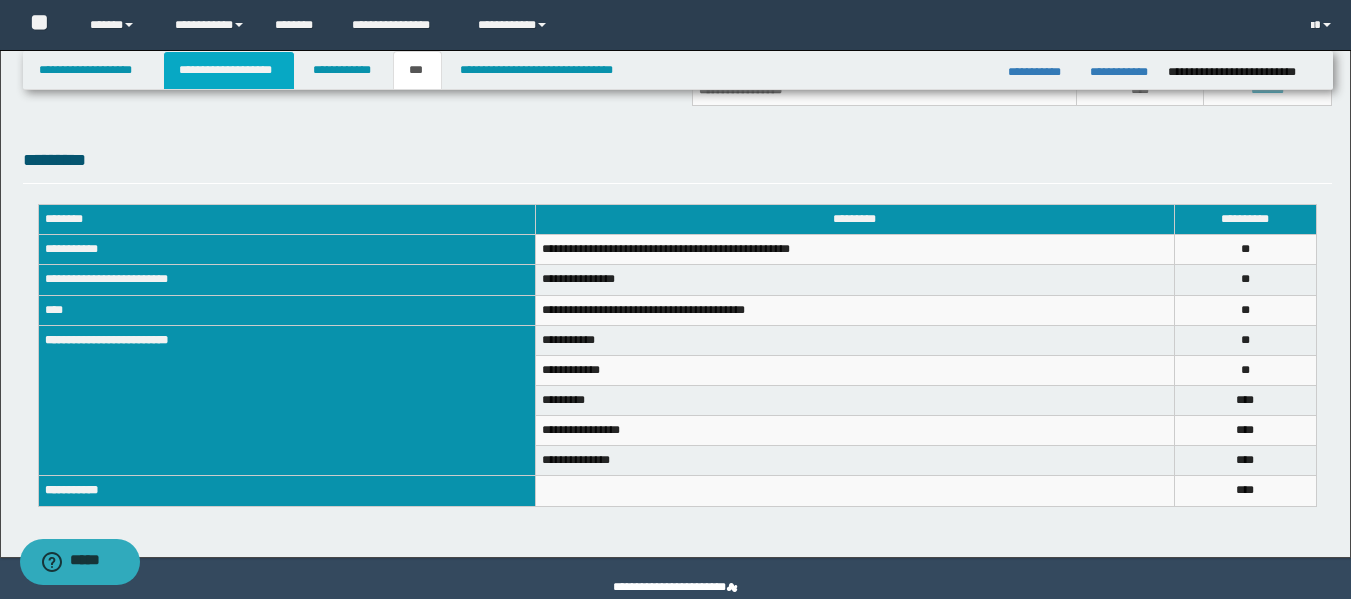 click on "**********" at bounding box center [229, 70] 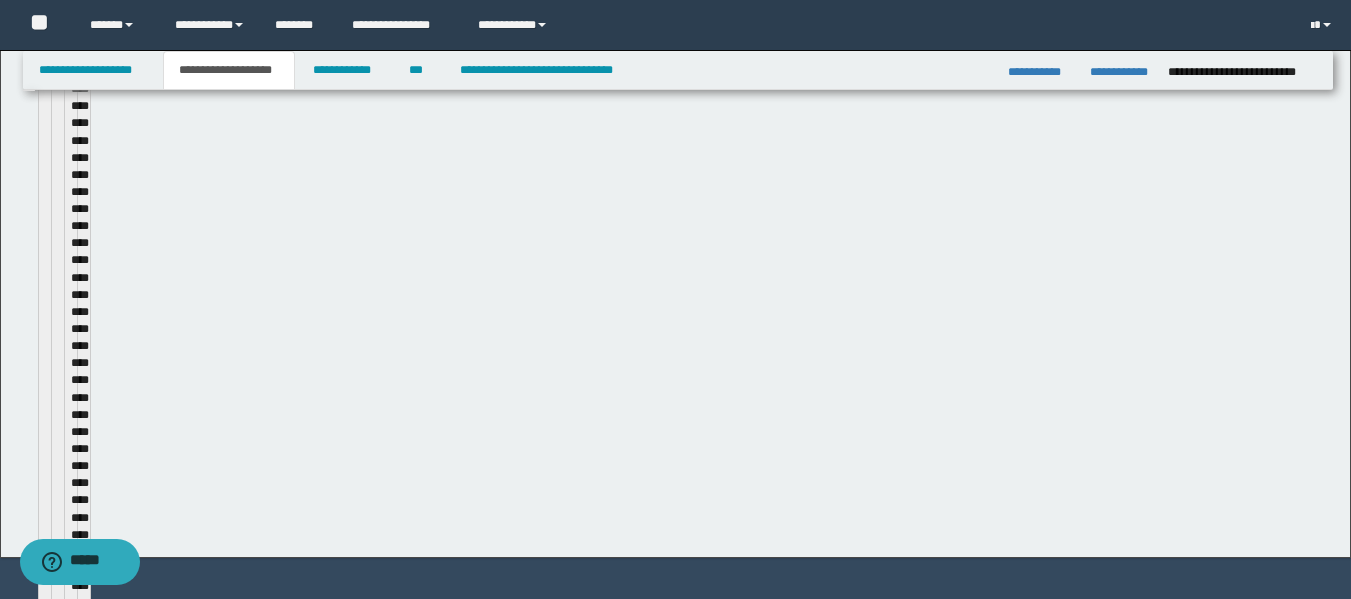 scroll, scrollTop: 646, scrollLeft: 0, axis: vertical 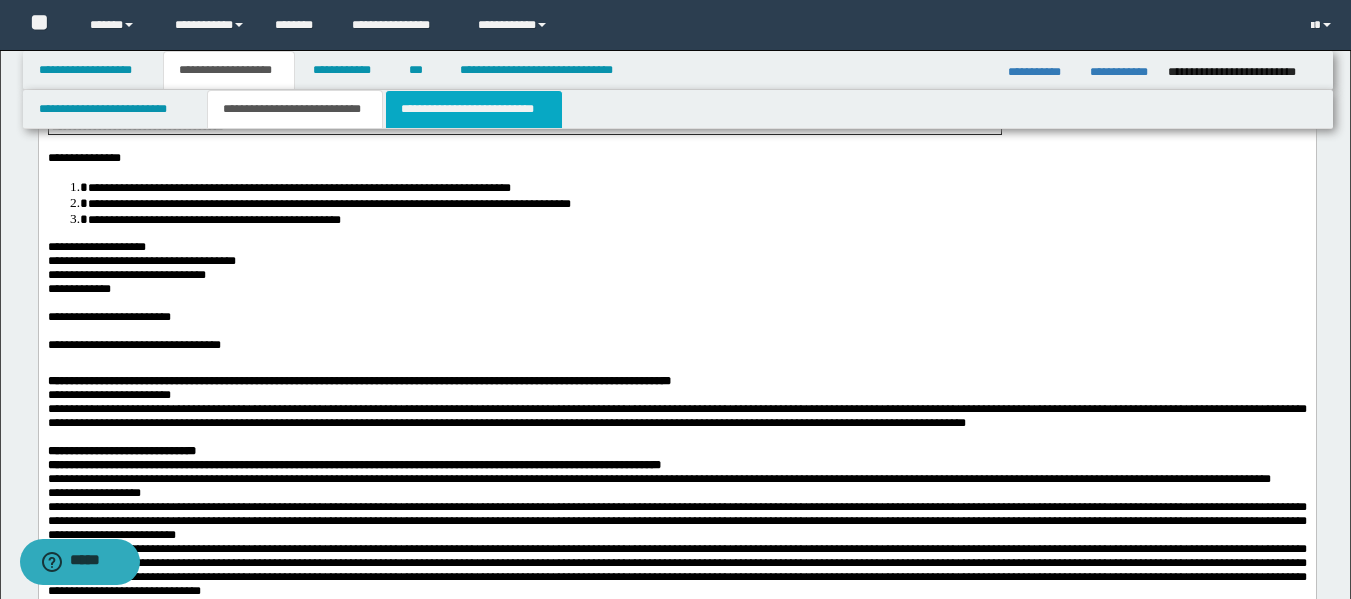 click on "**********" at bounding box center (474, 109) 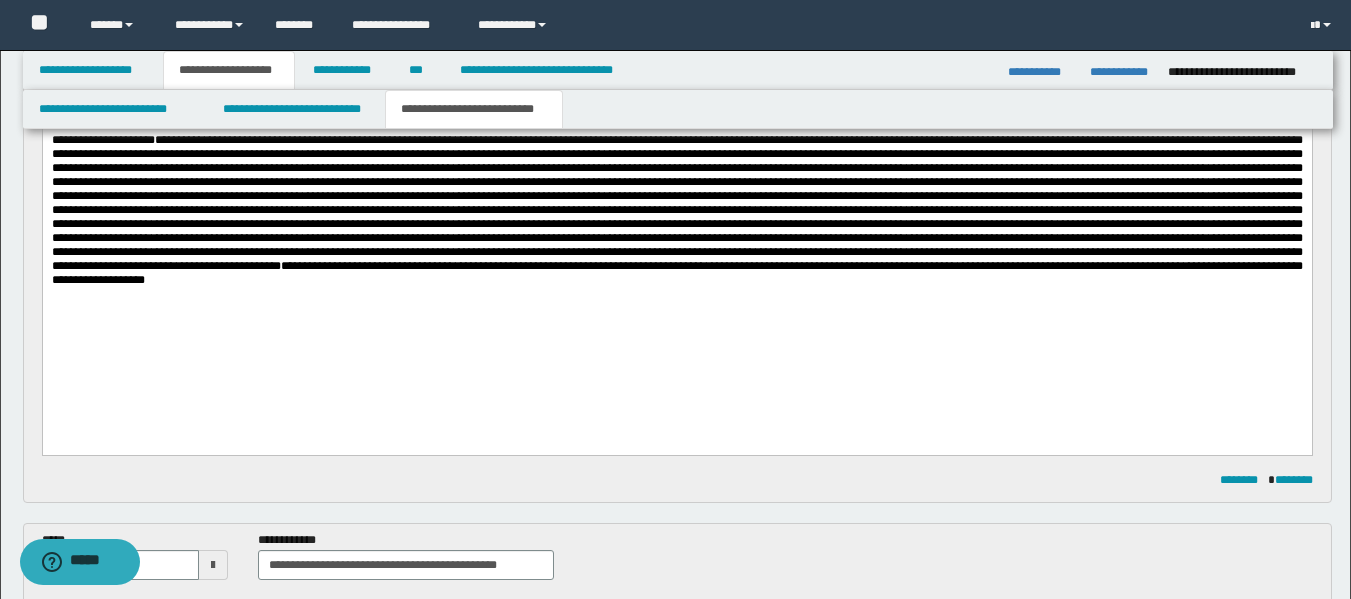 scroll, scrollTop: 424, scrollLeft: 0, axis: vertical 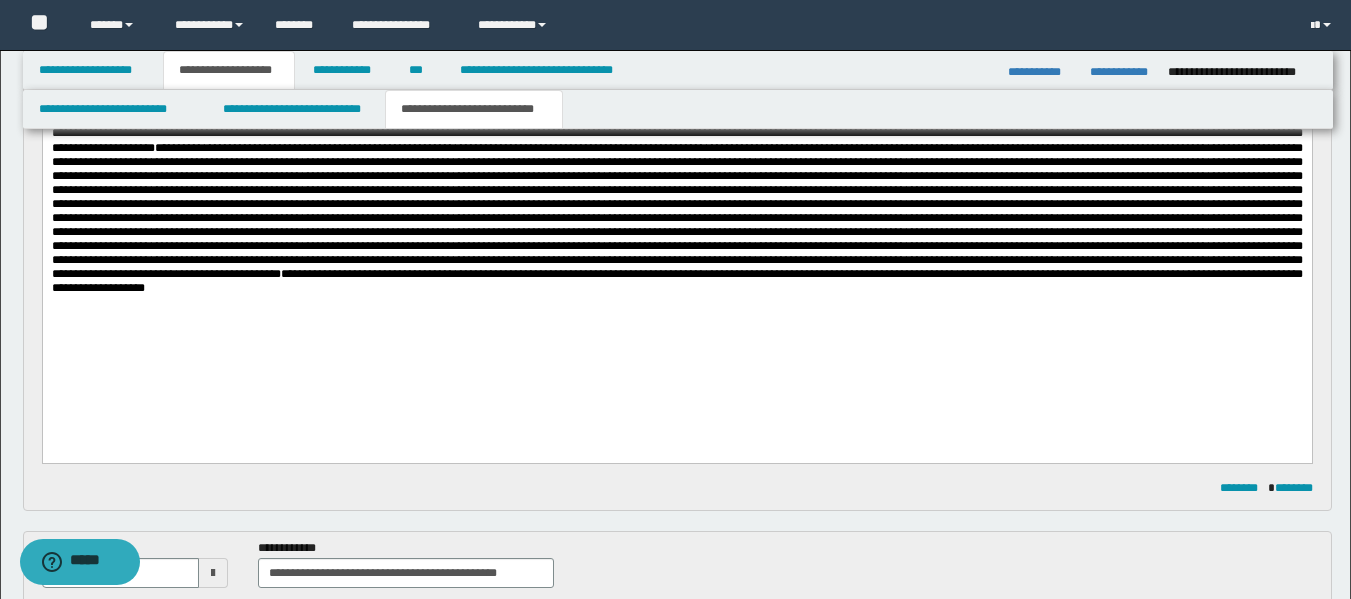 click on "**********" at bounding box center [676, 282] 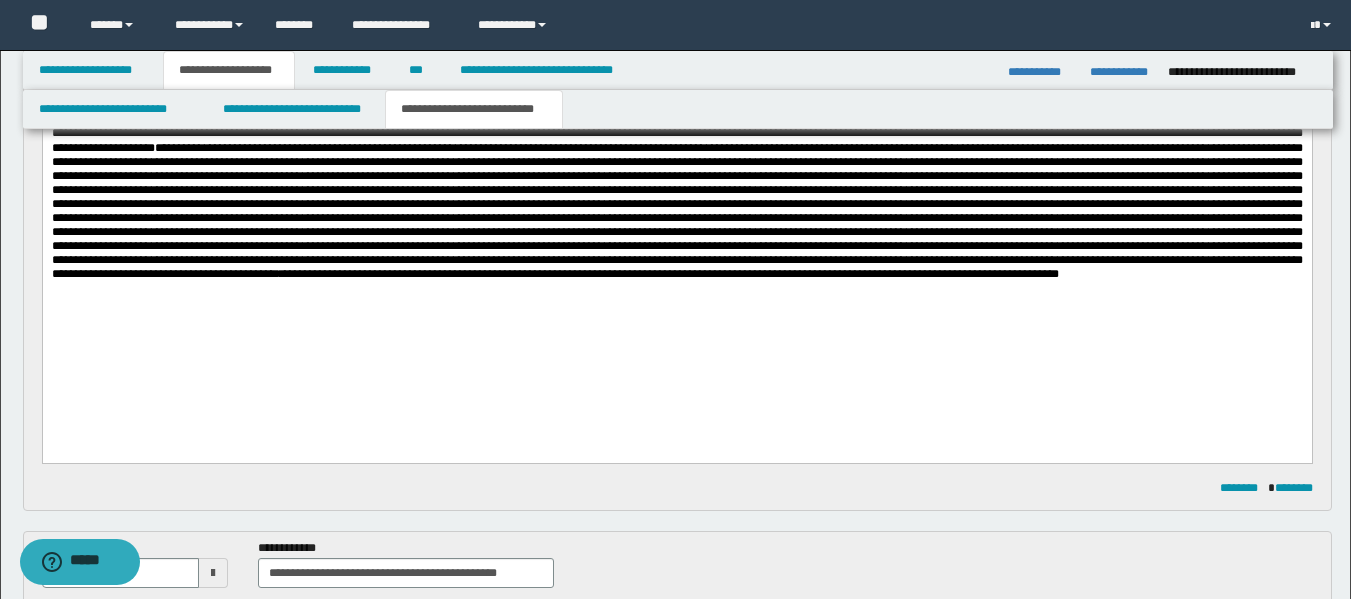 click on "**********" at bounding box center [668, 275] 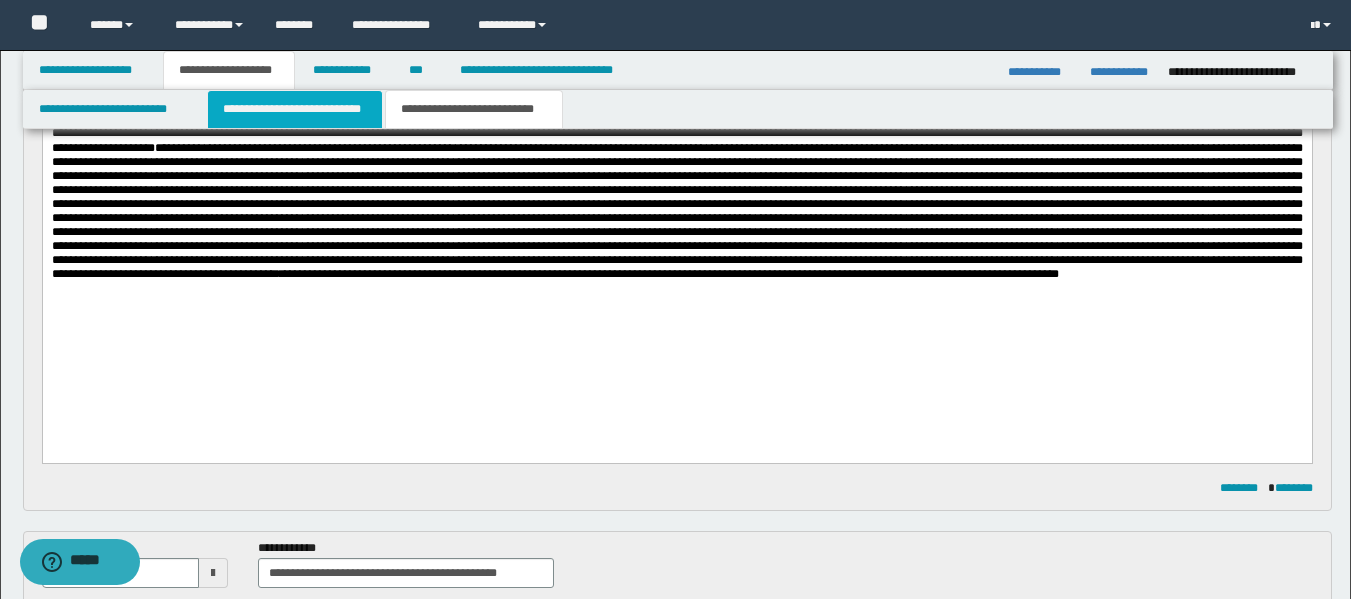 click on "**********" at bounding box center [295, 109] 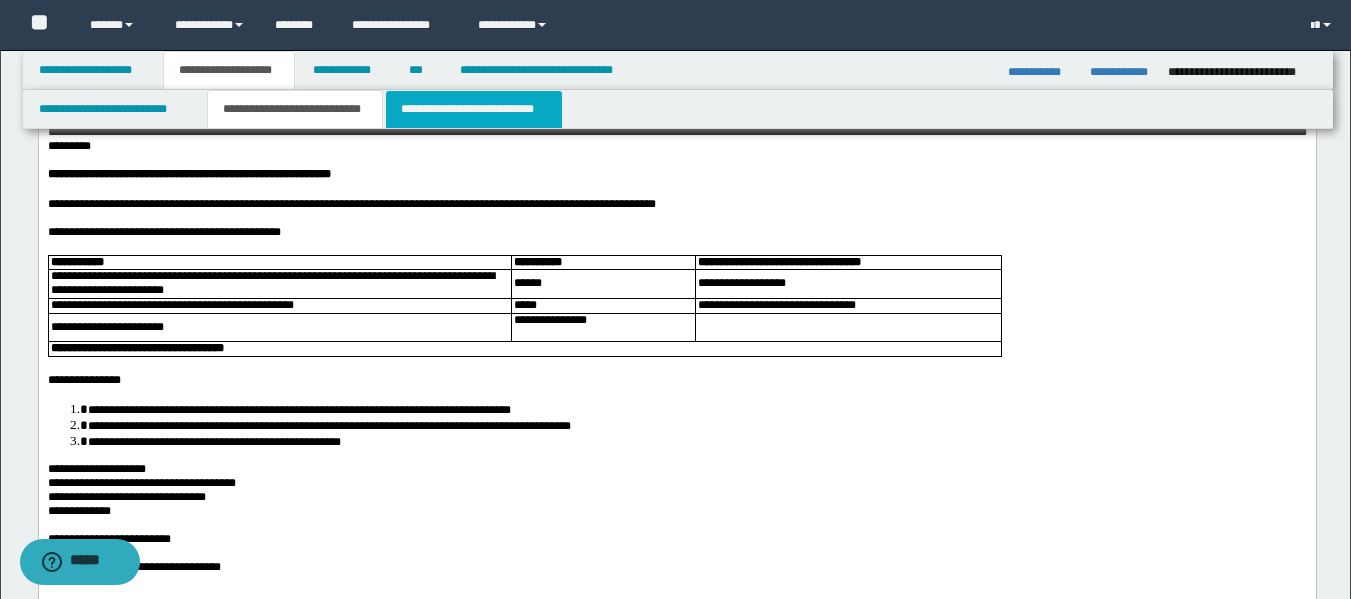 click on "**********" at bounding box center [474, 109] 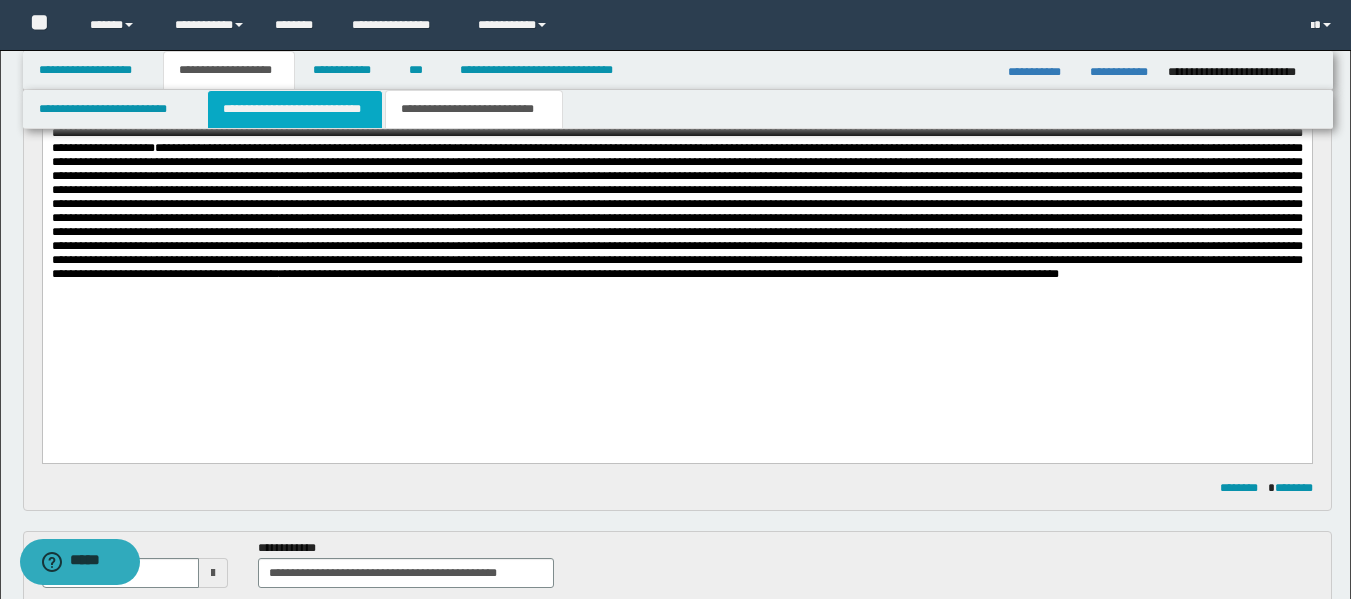 click on "**********" at bounding box center (295, 109) 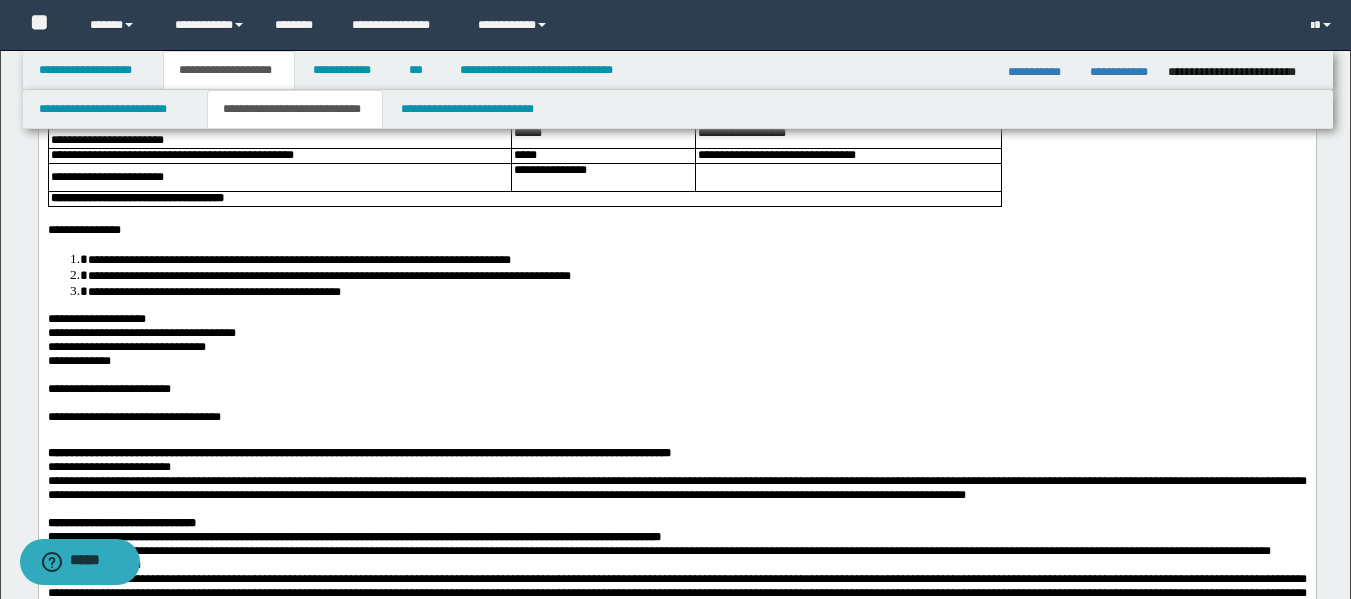 scroll, scrollTop: 614, scrollLeft: 0, axis: vertical 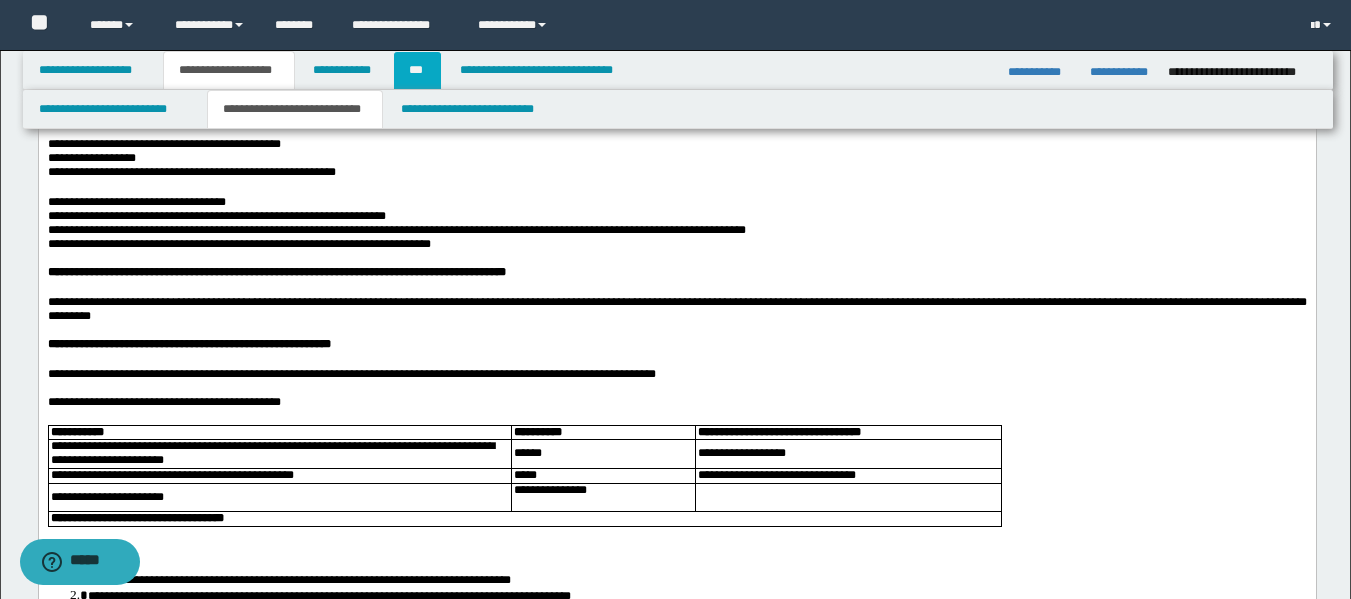 click on "***" at bounding box center [417, 70] 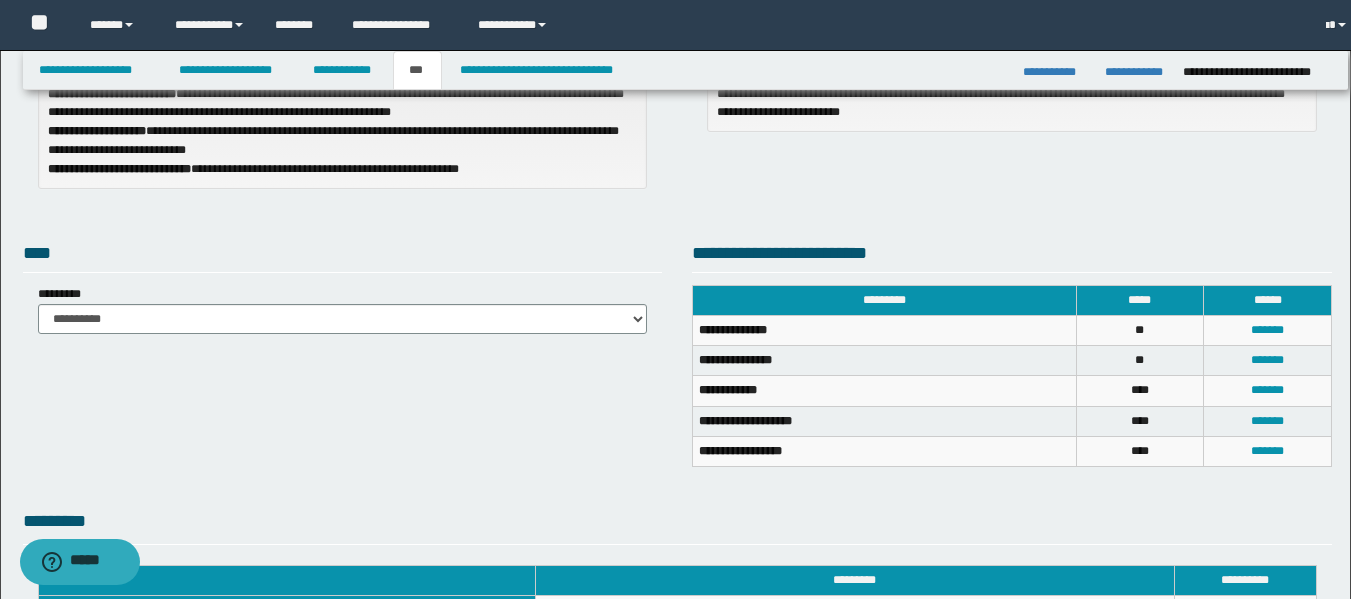 scroll, scrollTop: 223, scrollLeft: 0, axis: vertical 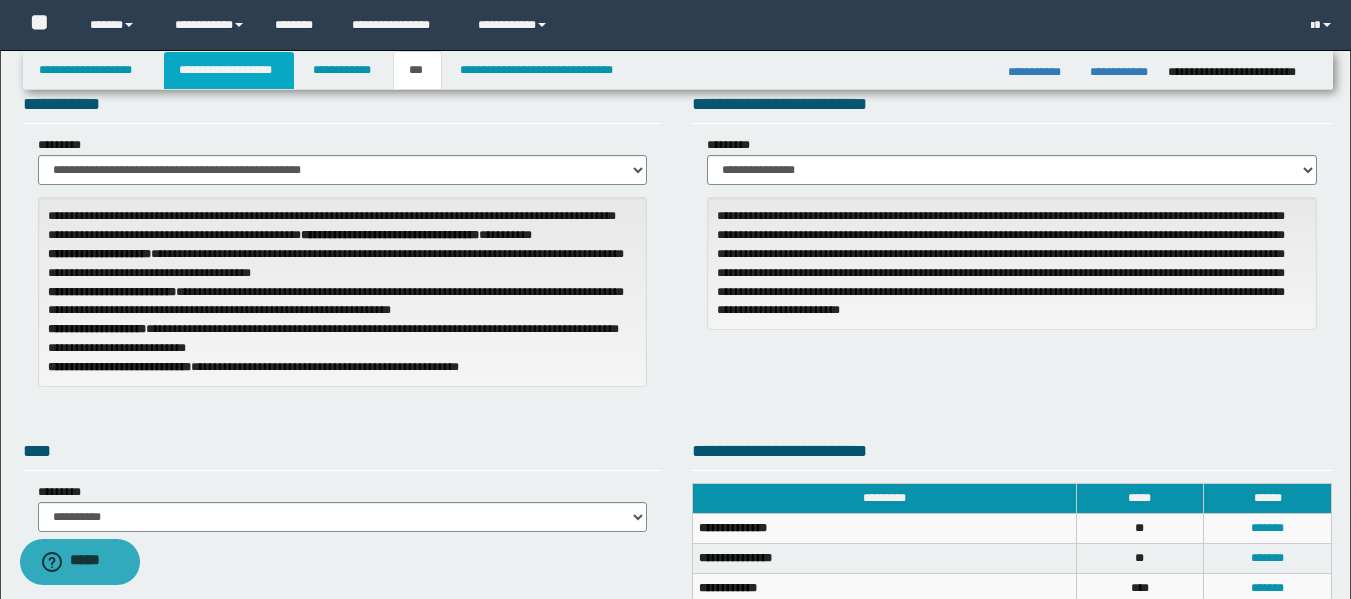 click on "**********" at bounding box center (229, 70) 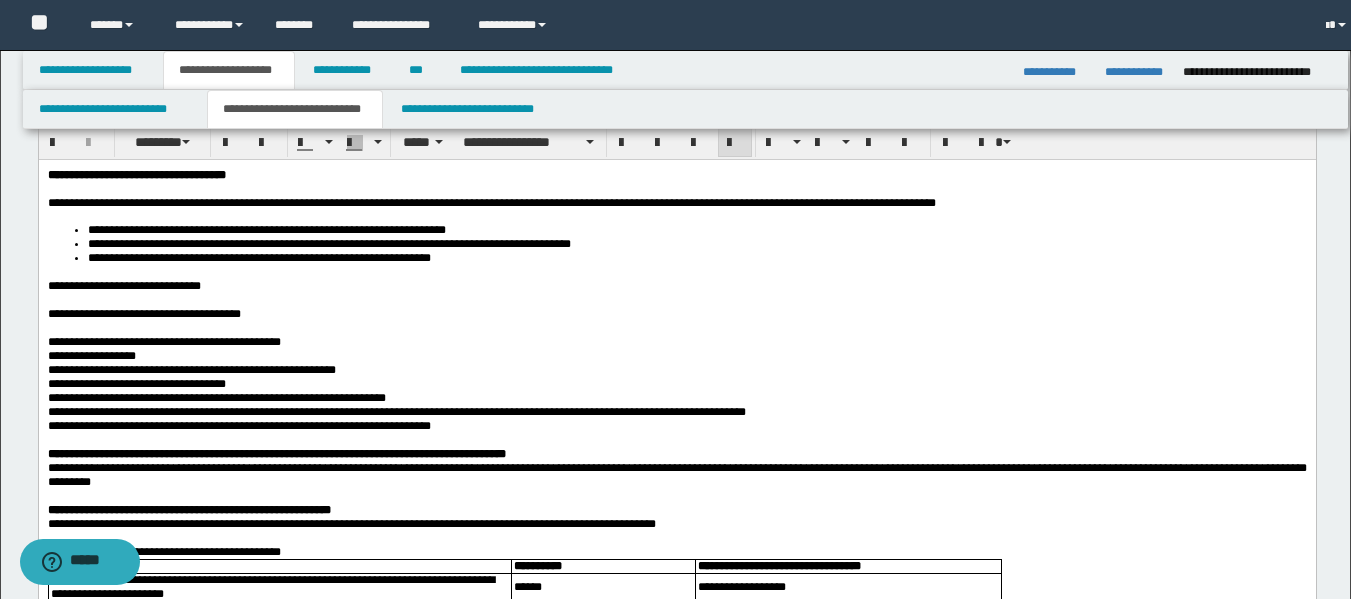 scroll, scrollTop: 87, scrollLeft: 0, axis: vertical 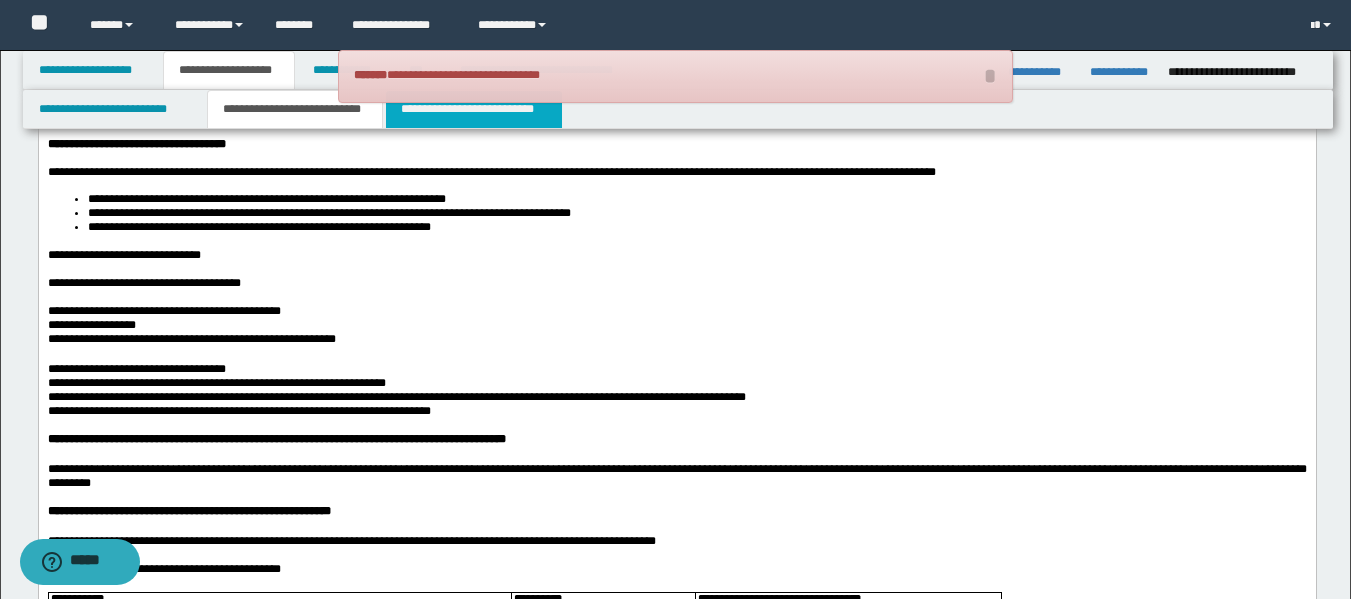 click on "**********" at bounding box center (474, 109) 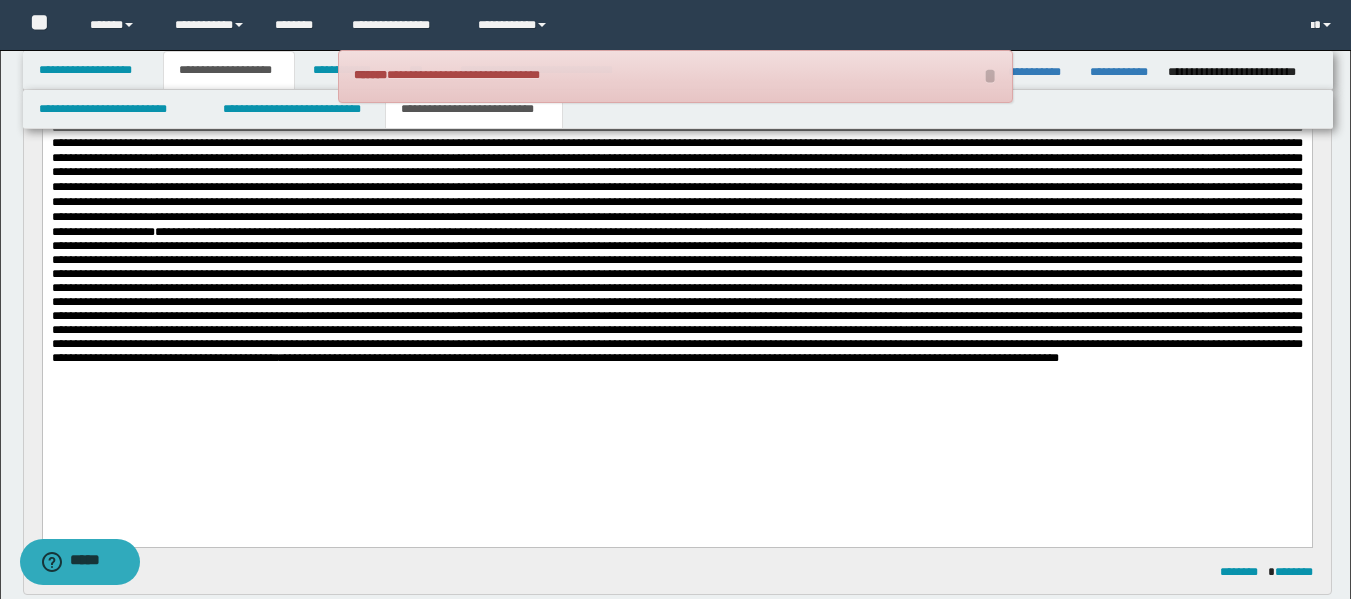 scroll, scrollTop: 394, scrollLeft: 0, axis: vertical 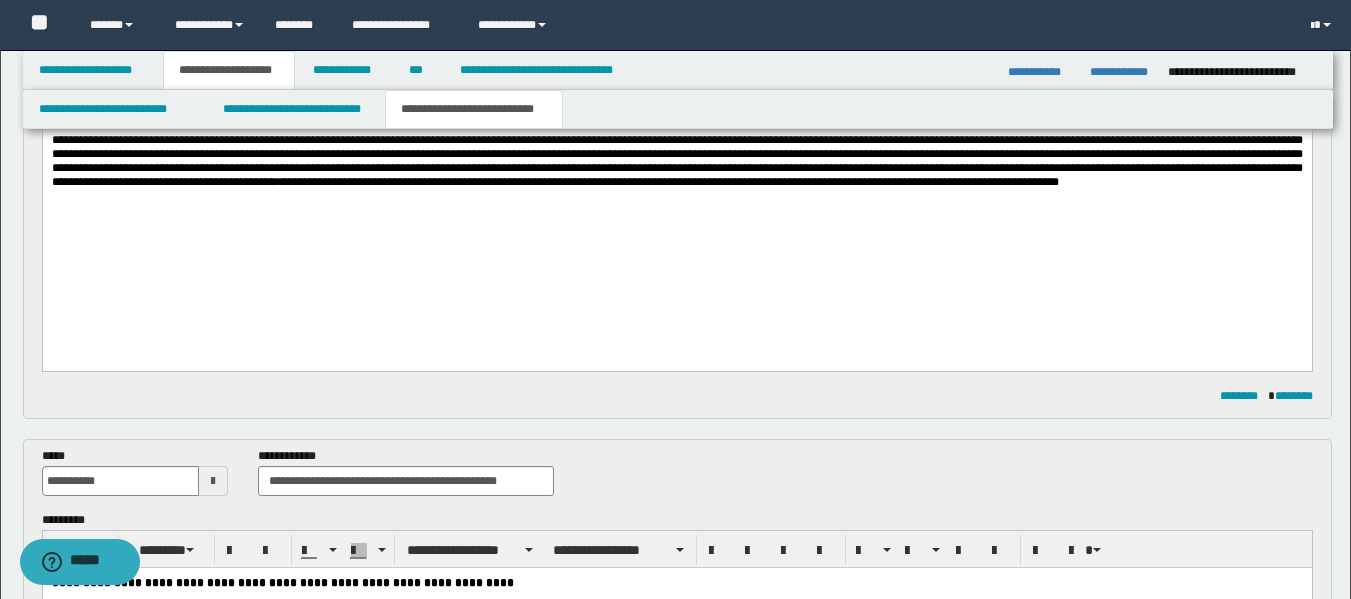 click on "**********" at bounding box center [668, 183] 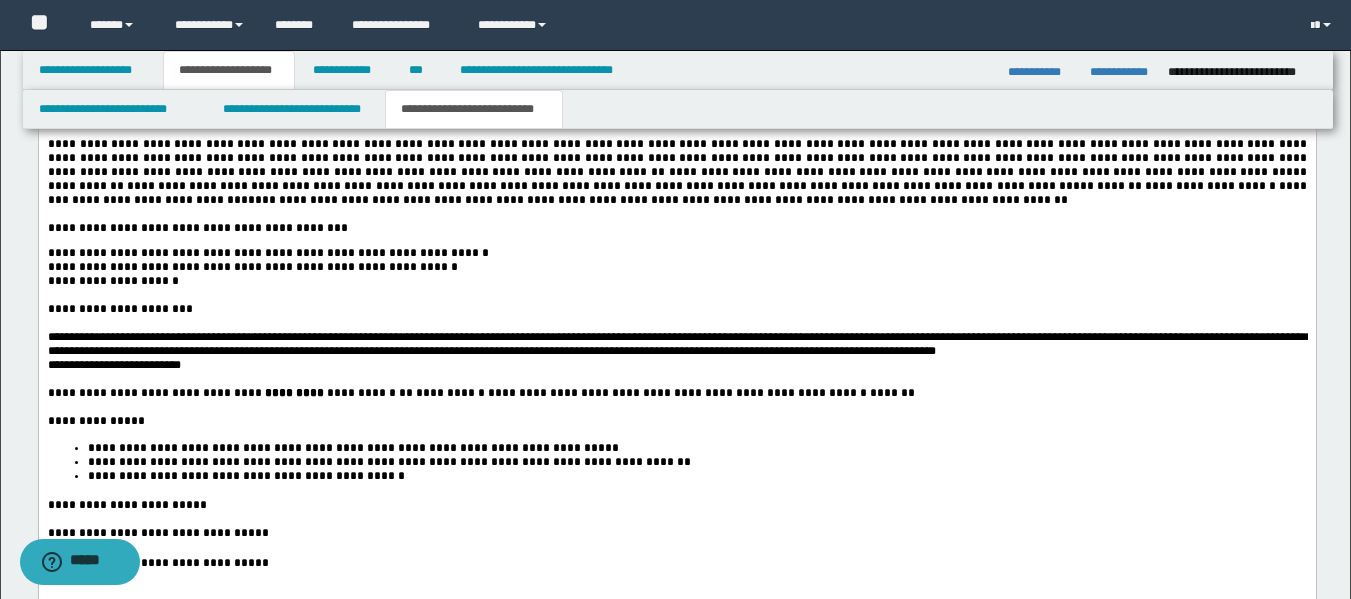 scroll, scrollTop: 2970, scrollLeft: 0, axis: vertical 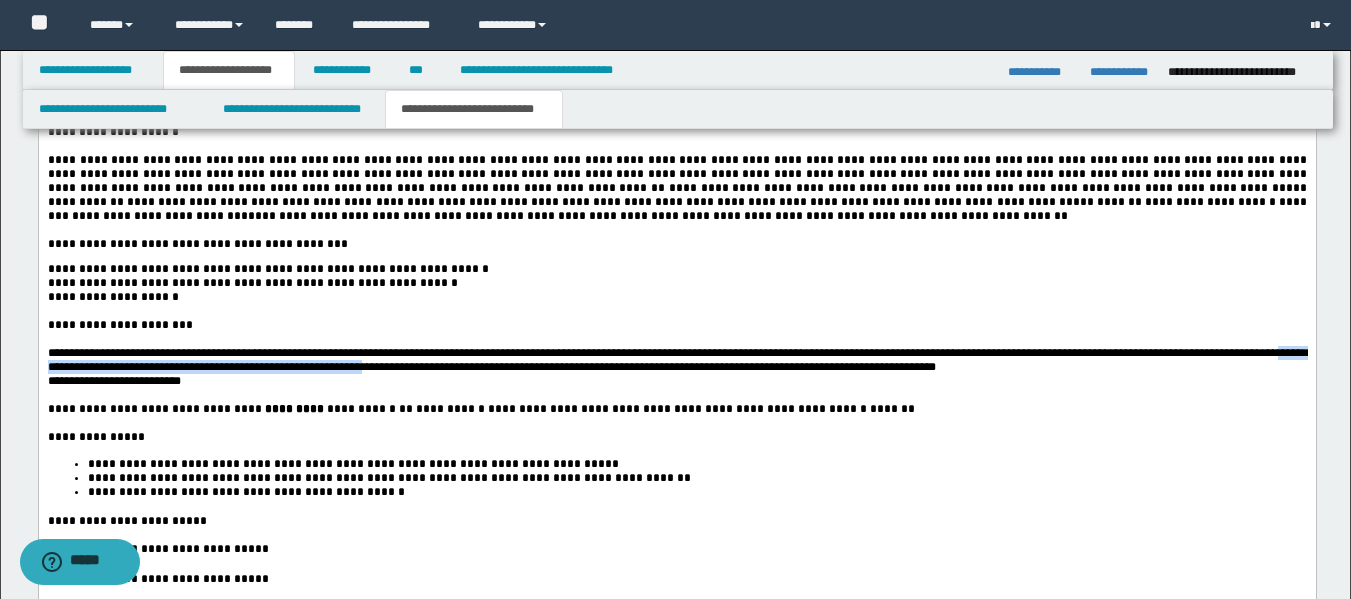 drag, startPoint x: 447, startPoint y: 491, endPoint x: 86, endPoint y: 486, distance: 361.03464 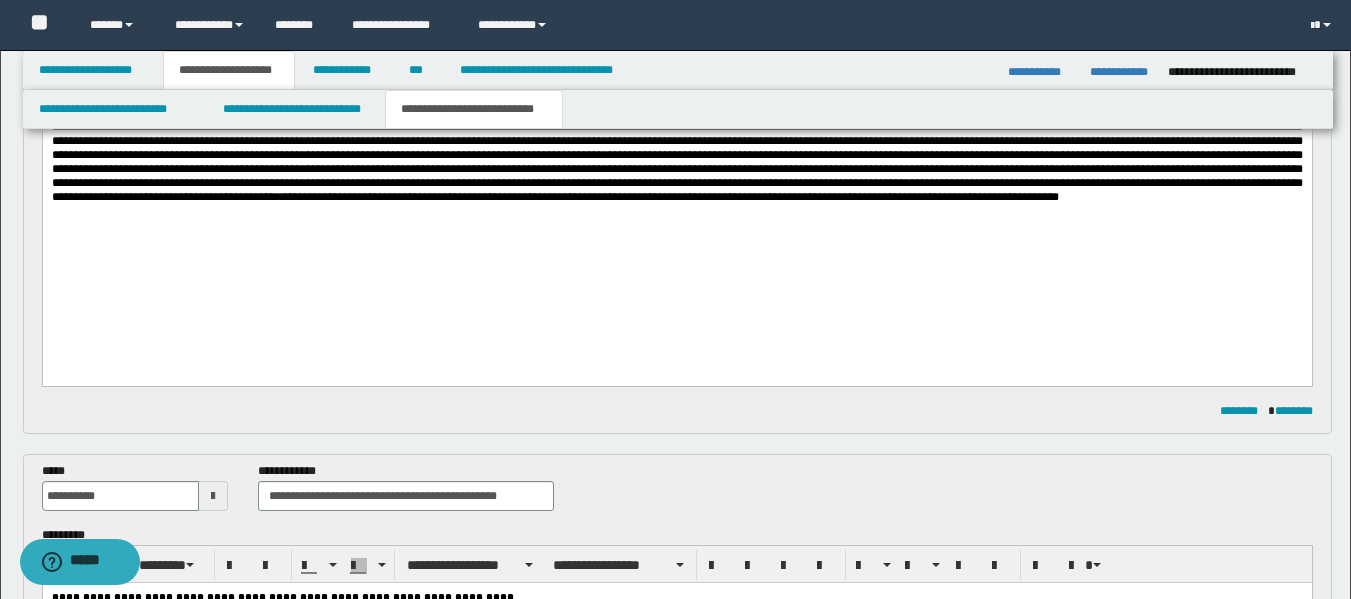 scroll, scrollTop: 470, scrollLeft: 0, axis: vertical 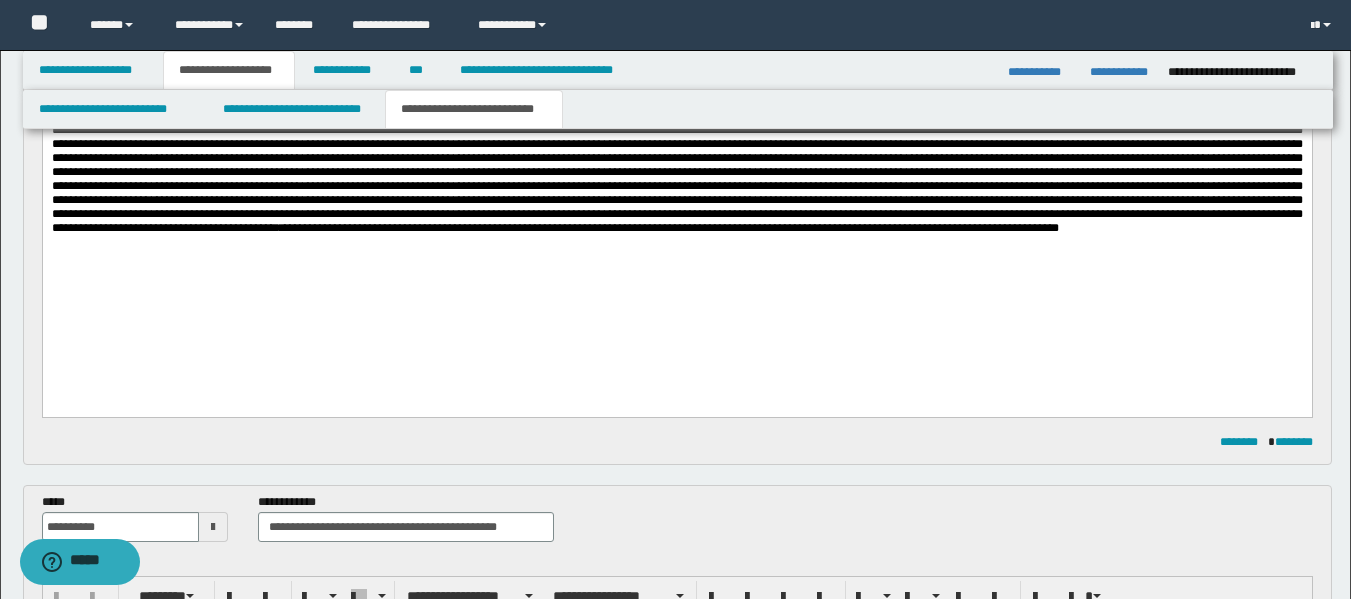 click on "**********" at bounding box center (668, 229) 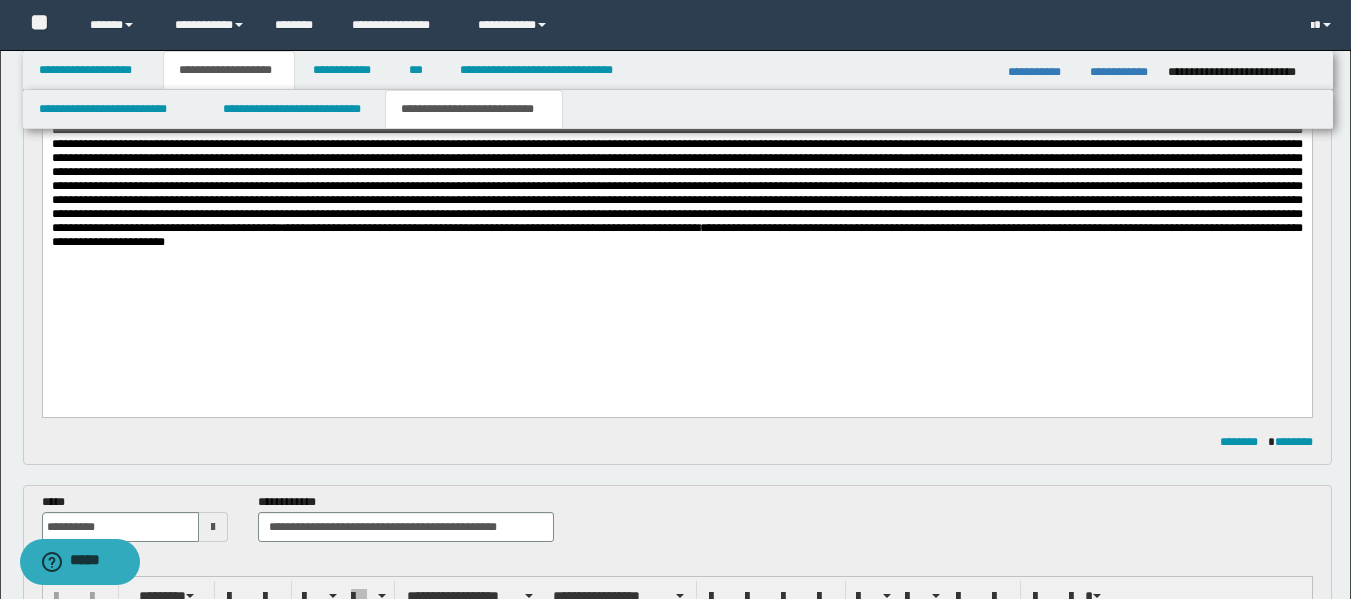 click on "**********" at bounding box center (676, 236) 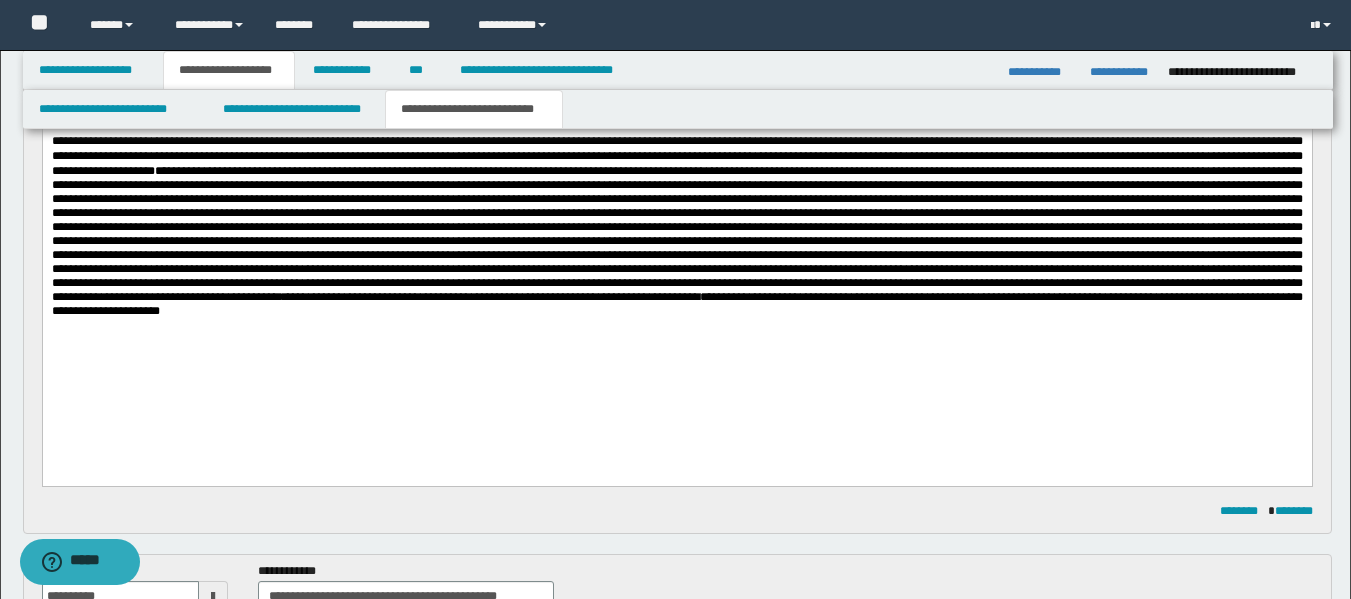 scroll, scrollTop: 394, scrollLeft: 0, axis: vertical 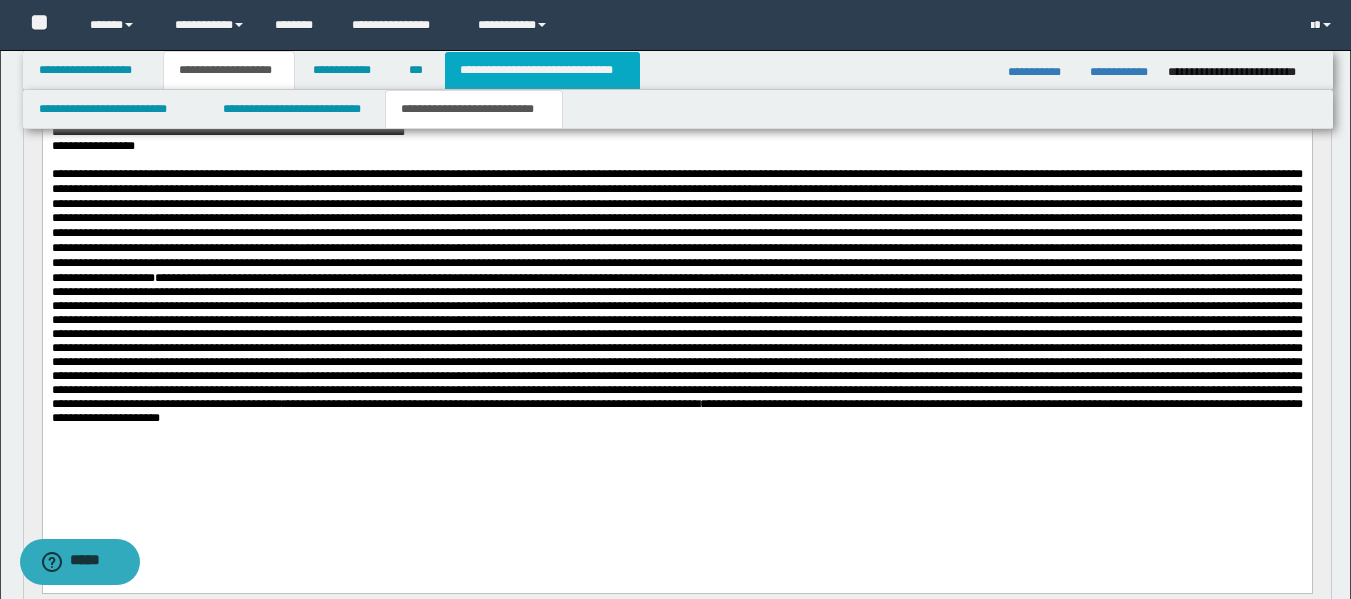 click on "**********" at bounding box center (542, 70) 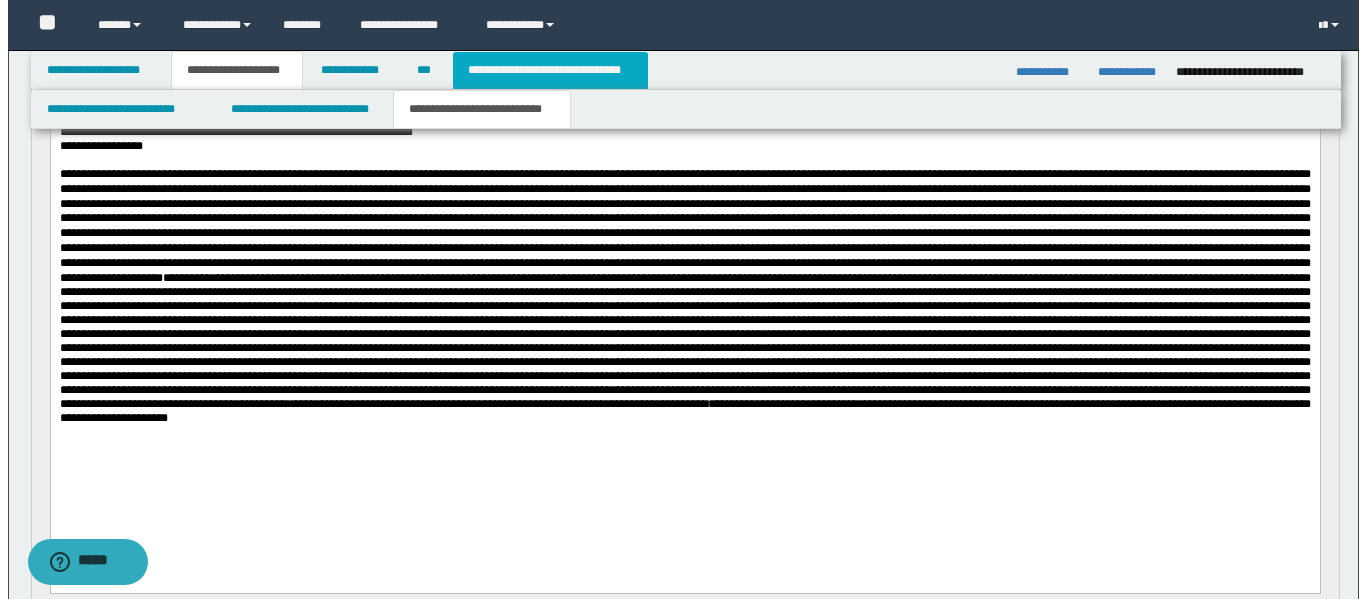 scroll, scrollTop: 0, scrollLeft: 0, axis: both 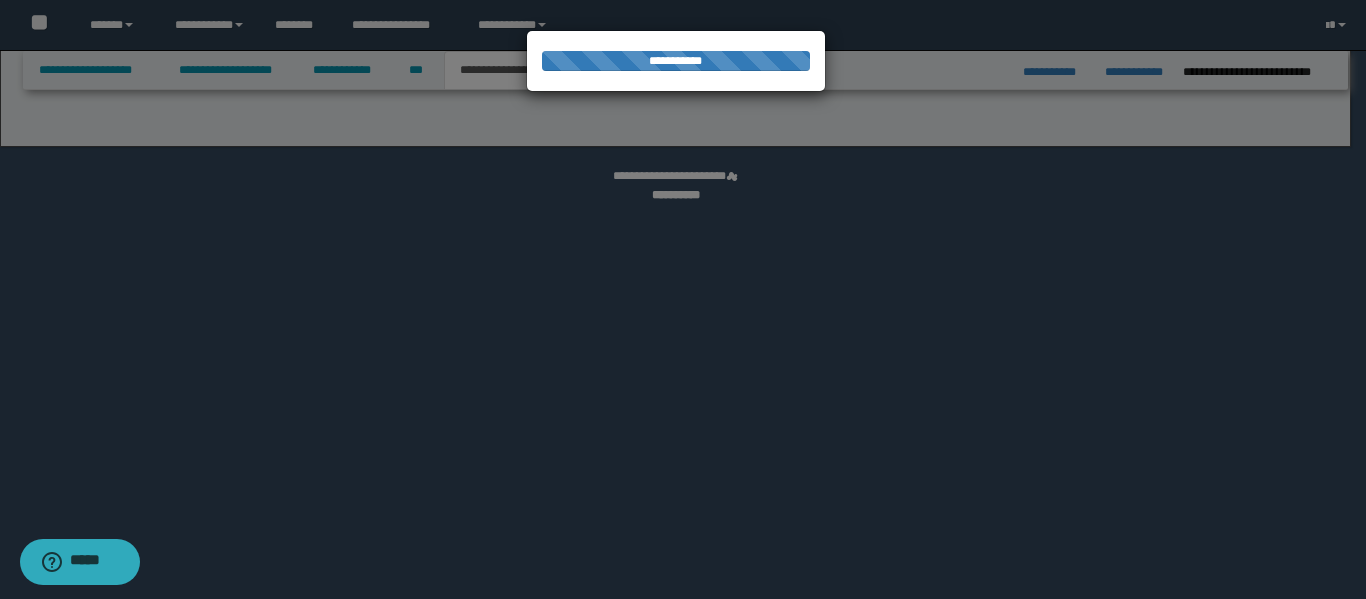 select on "*" 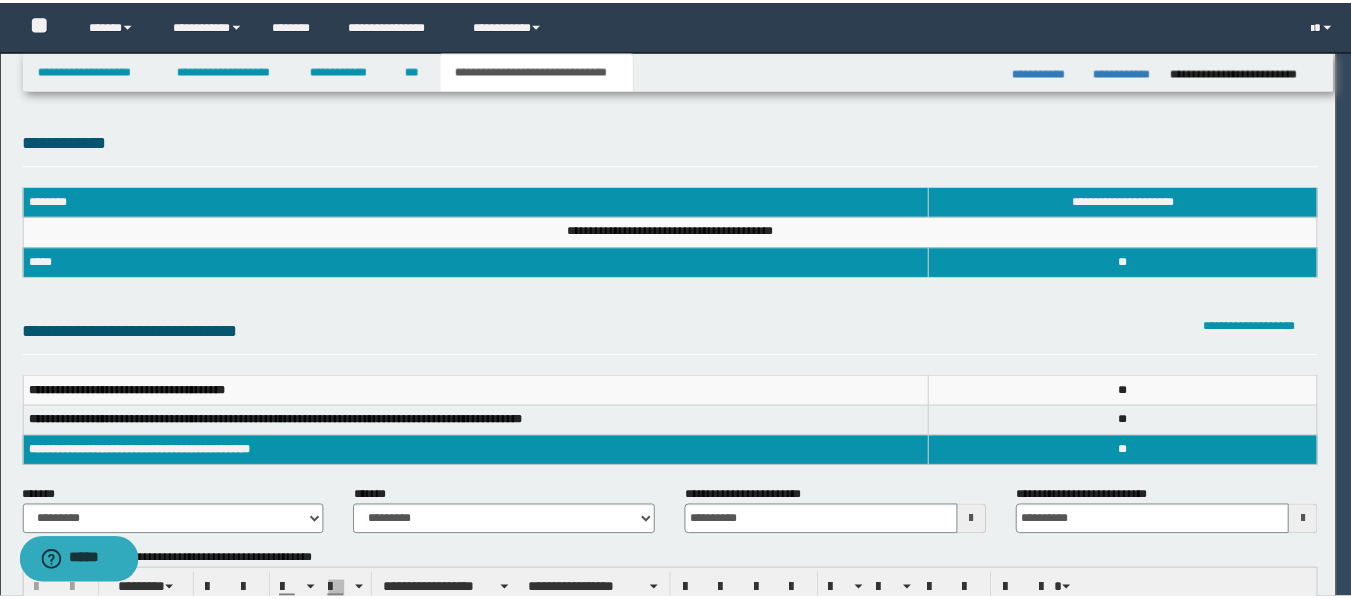 scroll, scrollTop: 0, scrollLeft: 0, axis: both 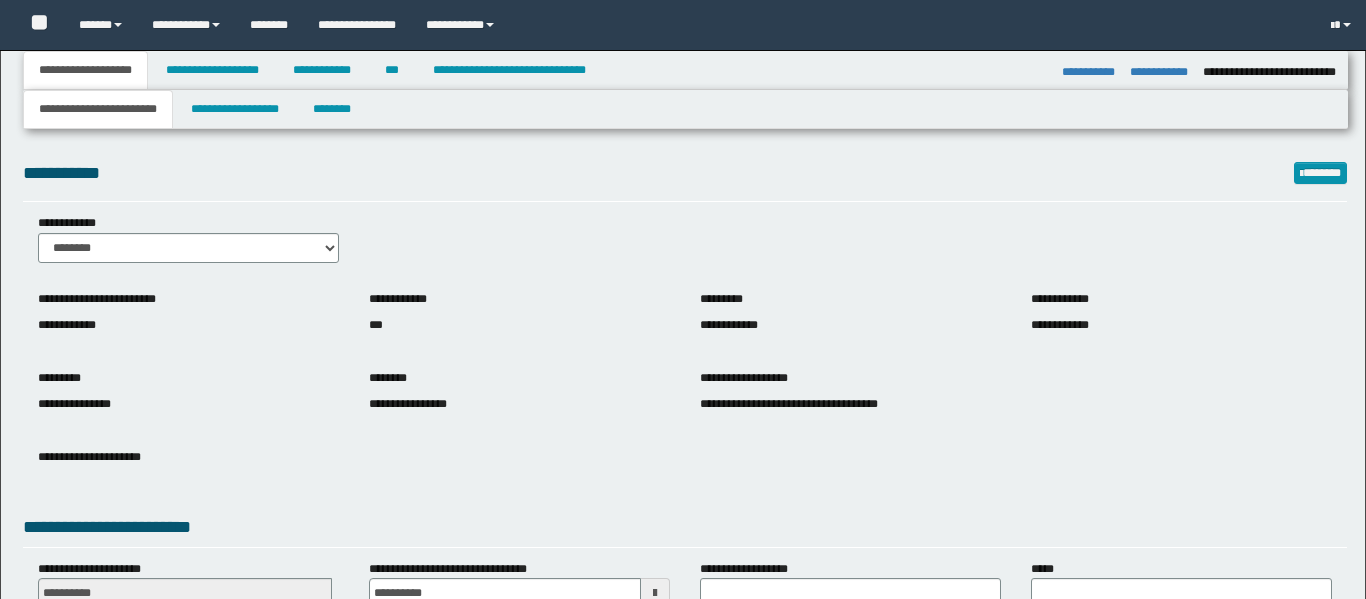select on "*" 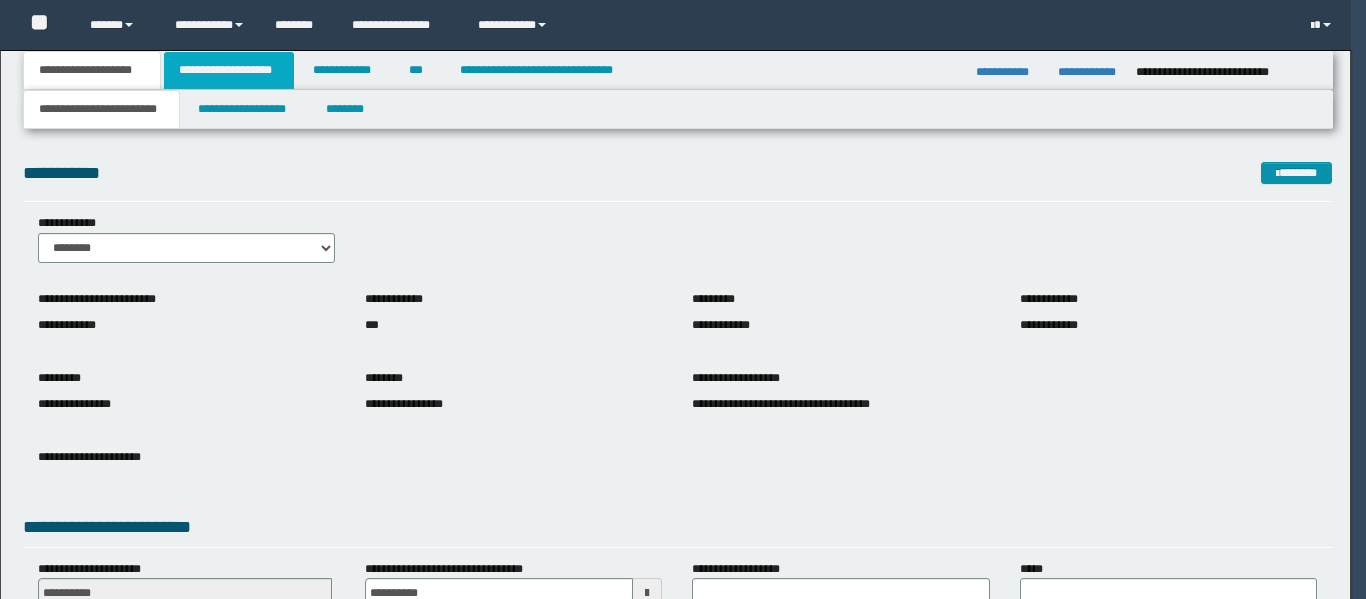 scroll, scrollTop: 0, scrollLeft: 0, axis: both 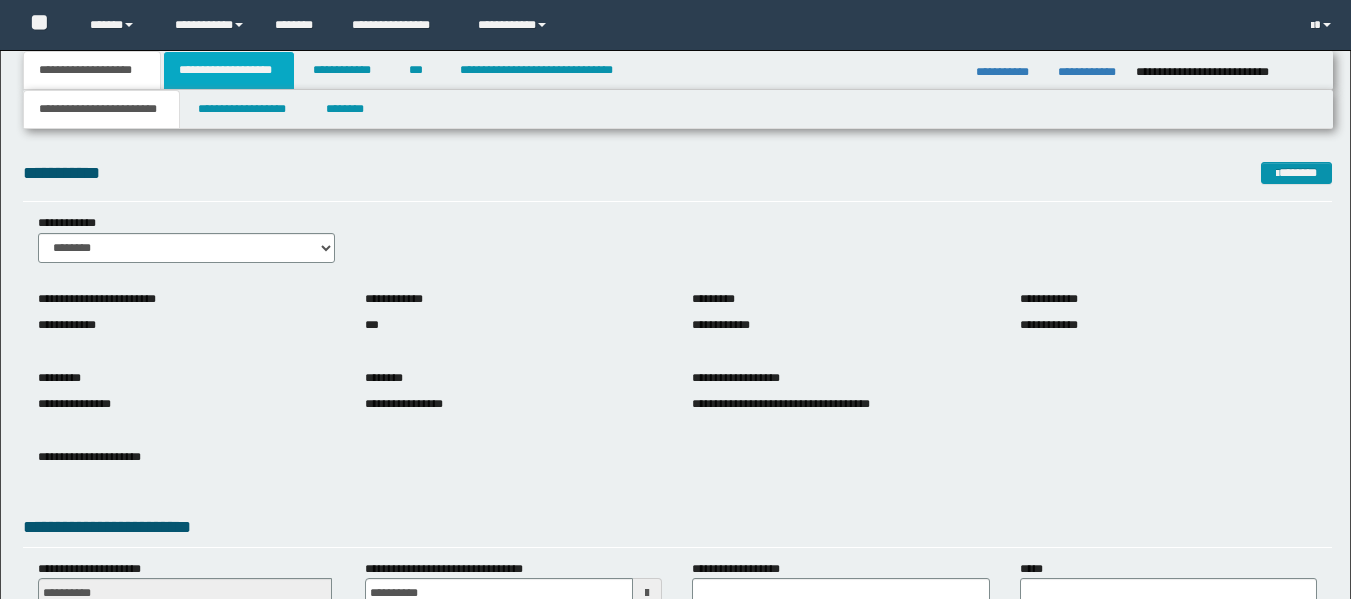 click on "**********" at bounding box center (229, 70) 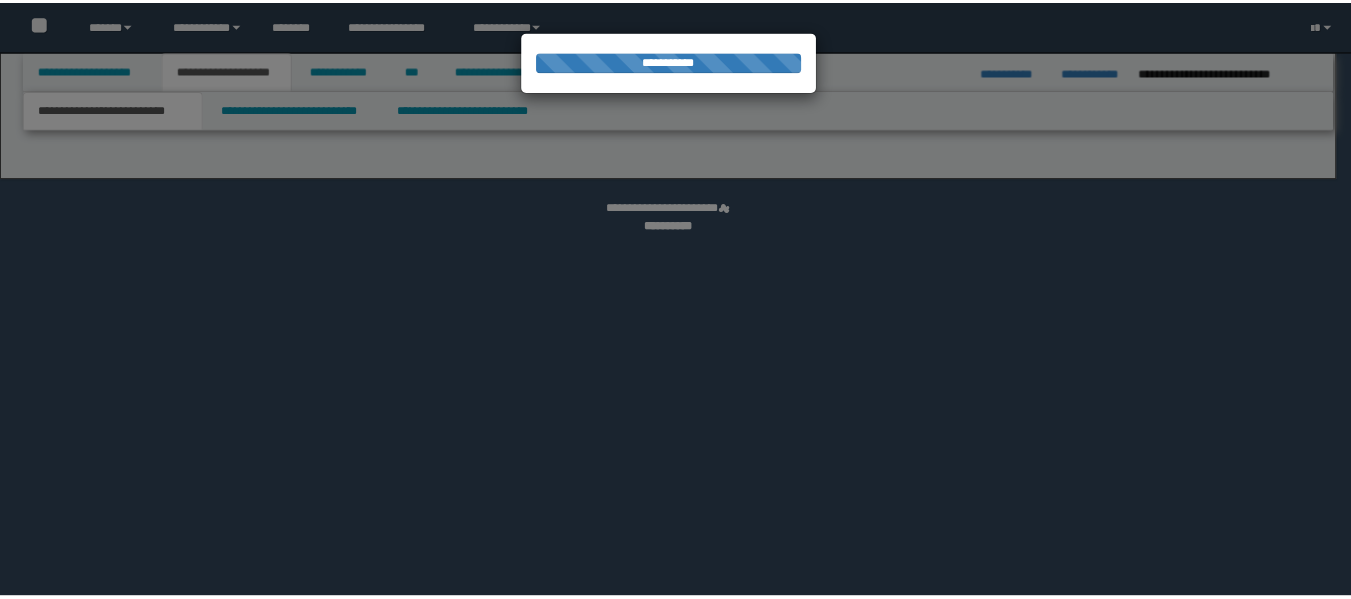 scroll, scrollTop: 0, scrollLeft: 0, axis: both 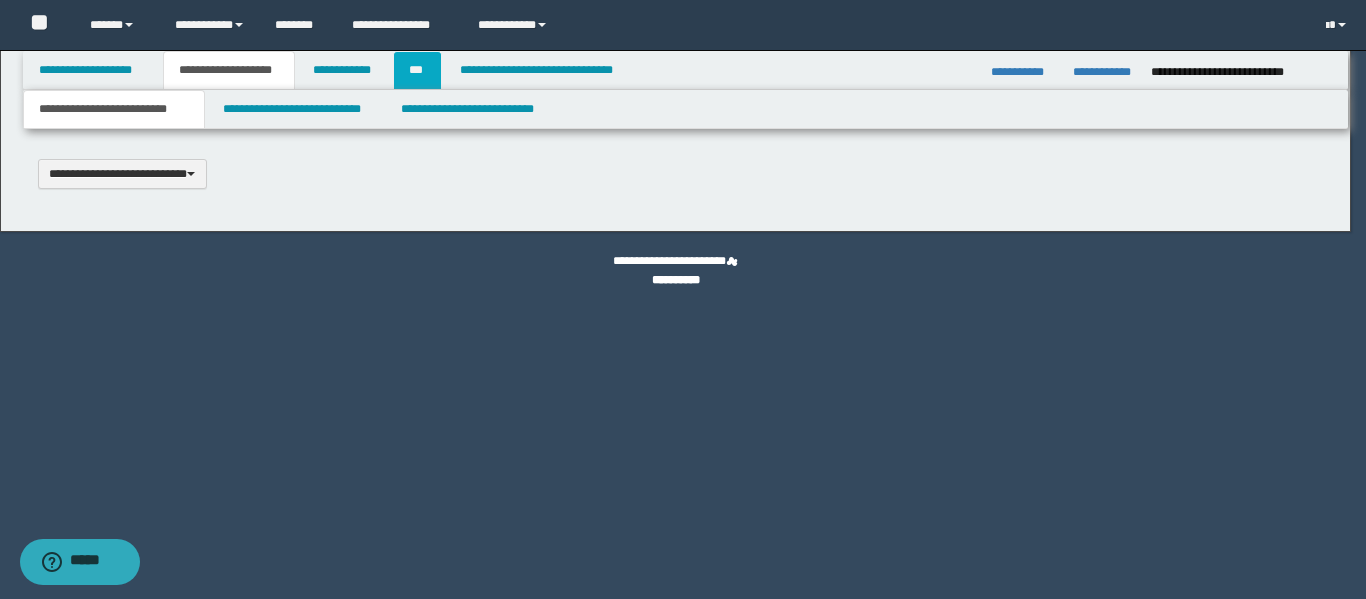 type 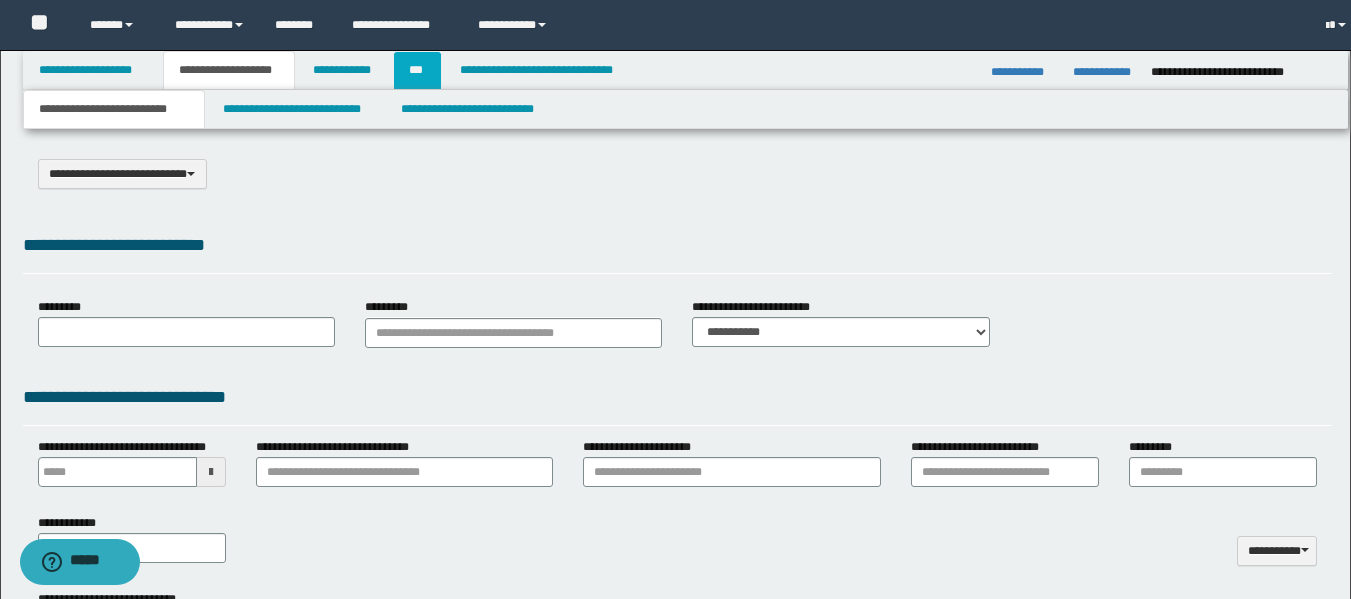 scroll, scrollTop: 0, scrollLeft: 0, axis: both 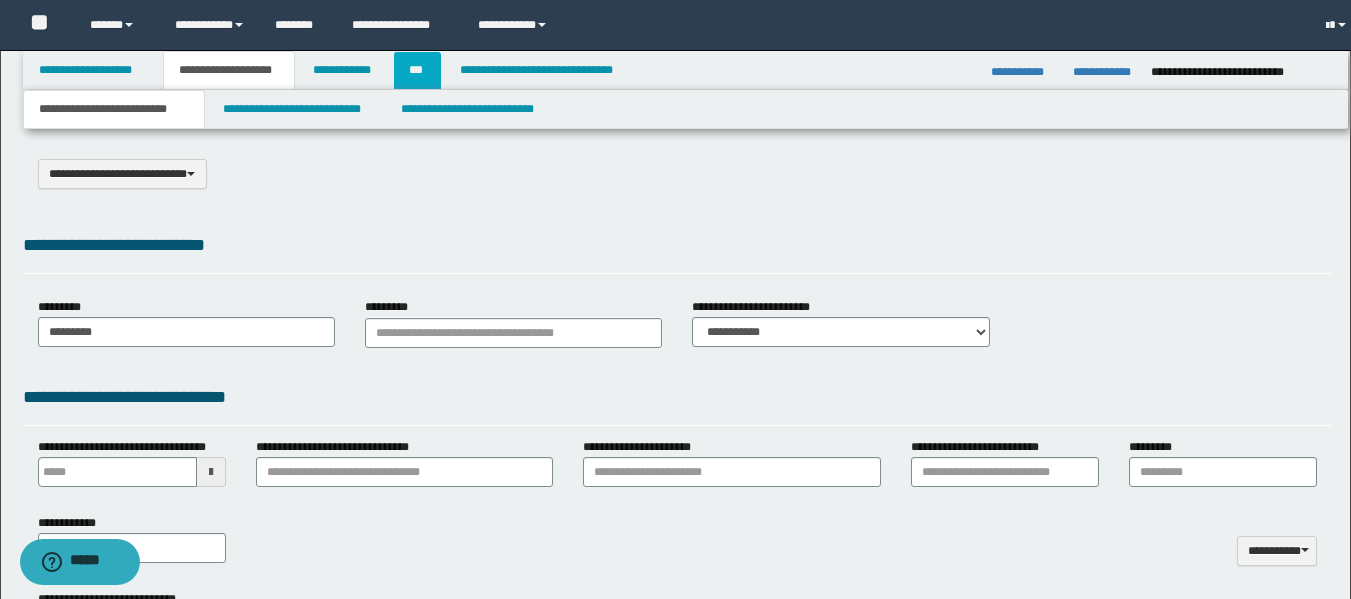 type 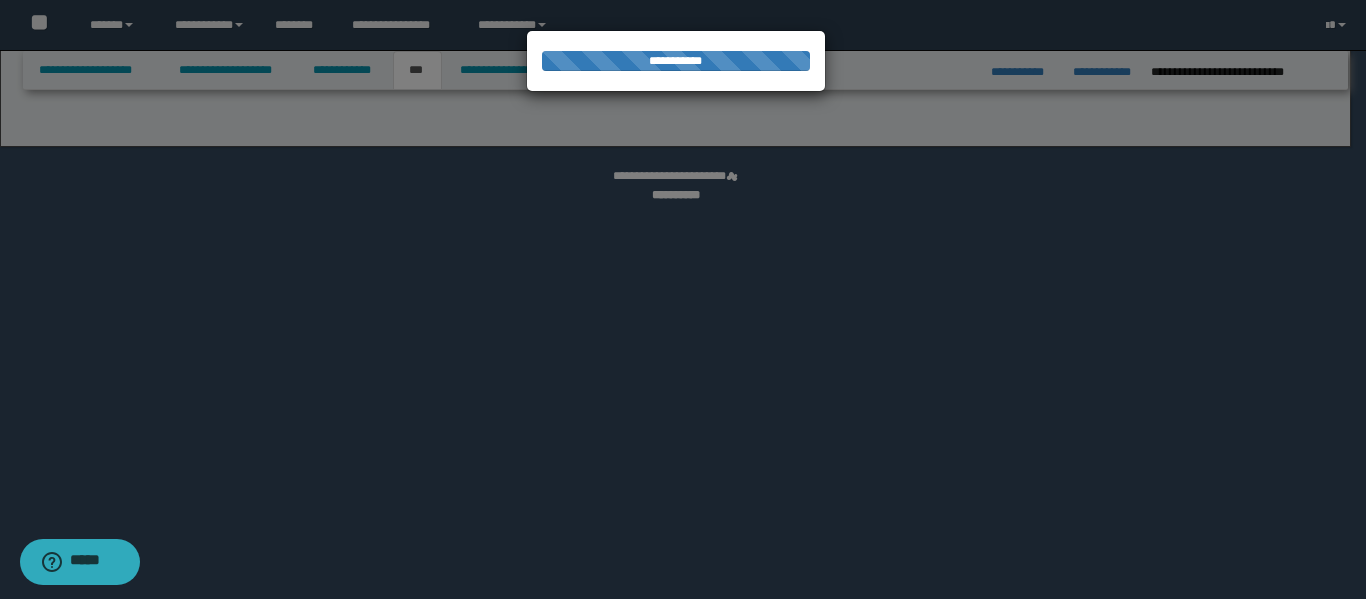 select on "**" 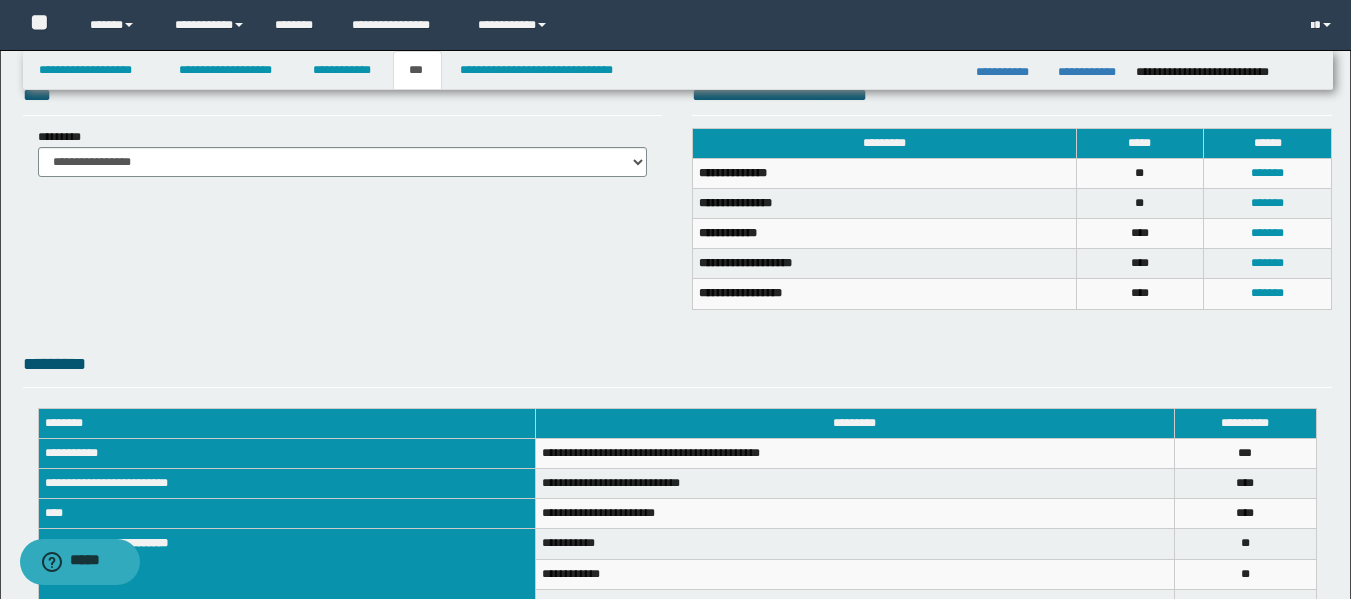 scroll, scrollTop: 444, scrollLeft: 0, axis: vertical 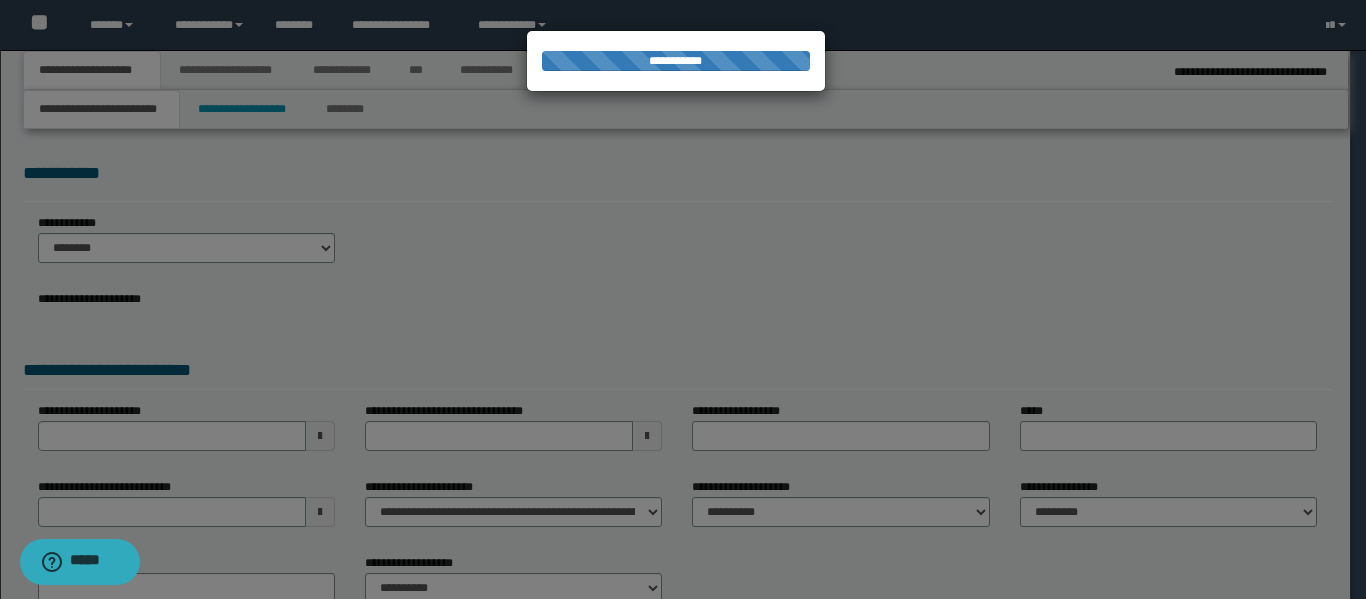 select on "**" 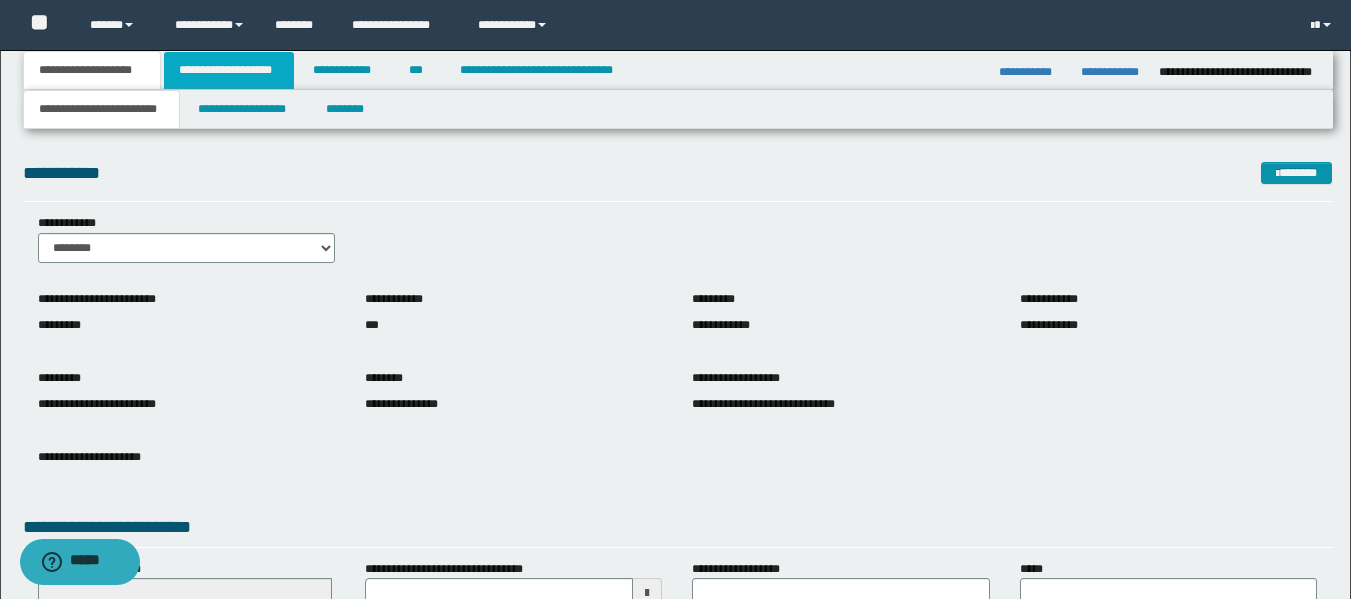 click on "**********" at bounding box center [229, 70] 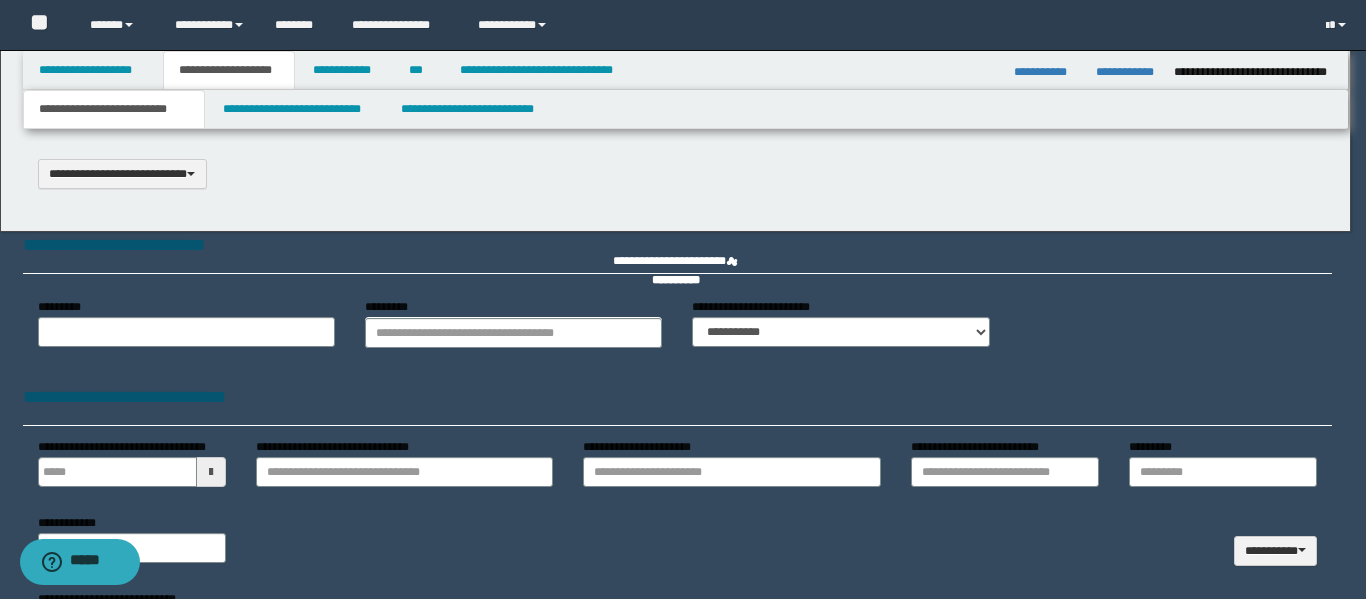 type 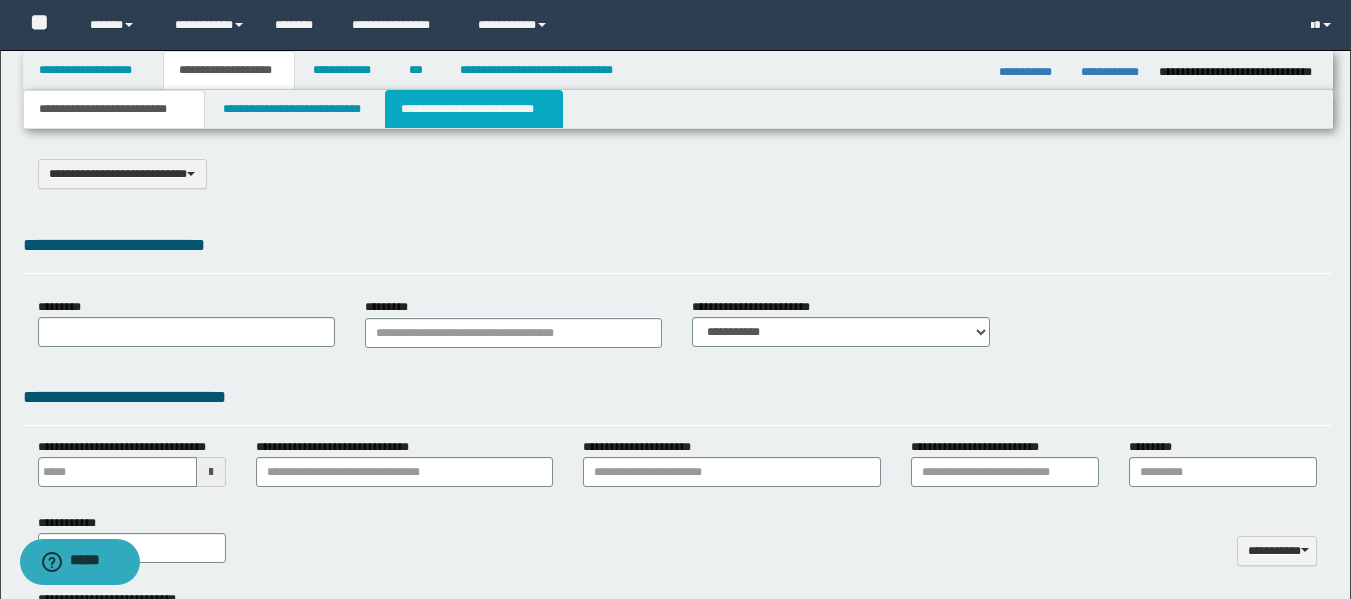 type on "**********" 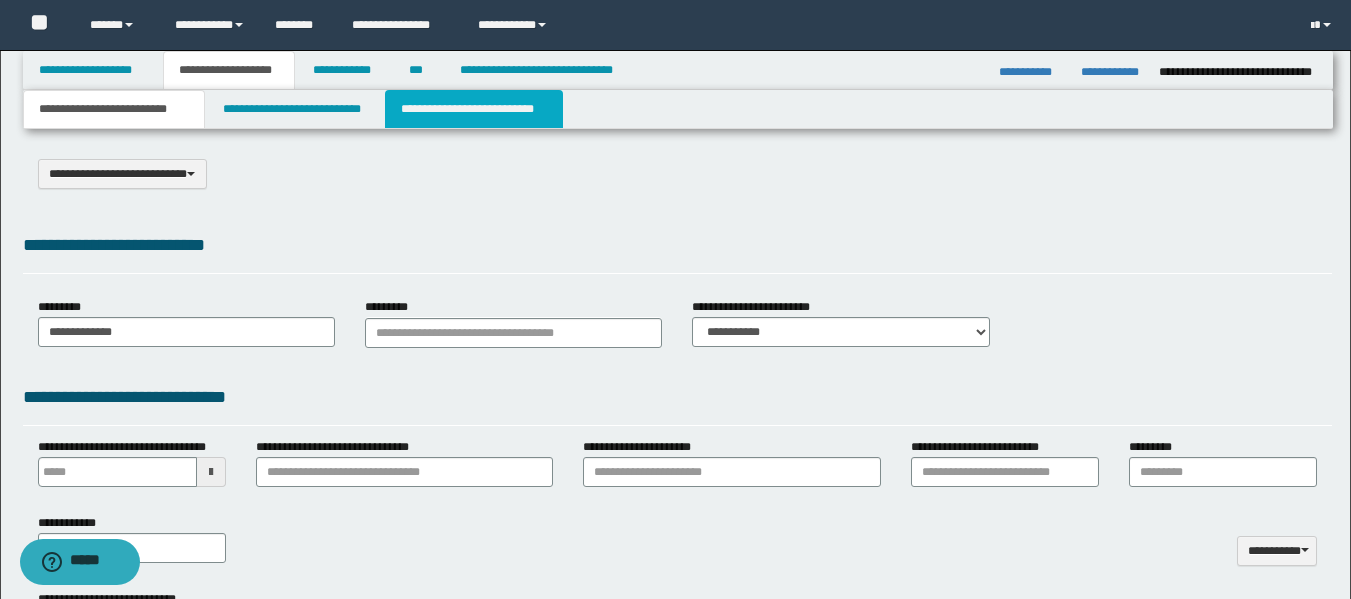 type on "**" 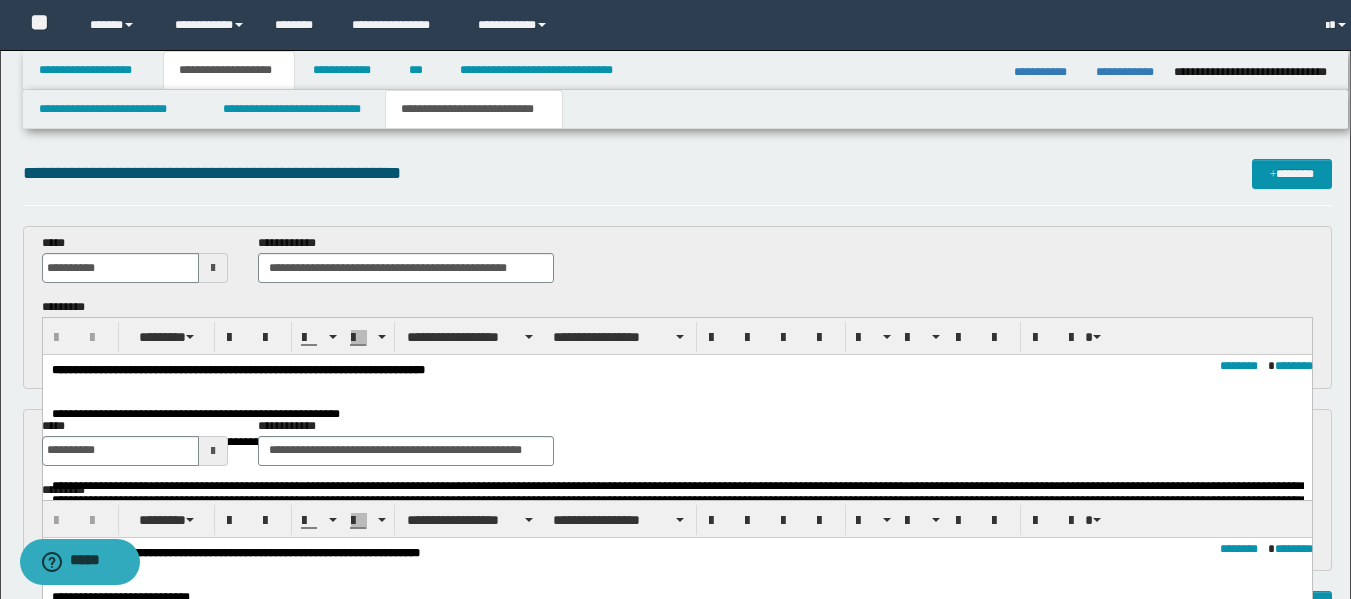 scroll, scrollTop: 0, scrollLeft: 0, axis: both 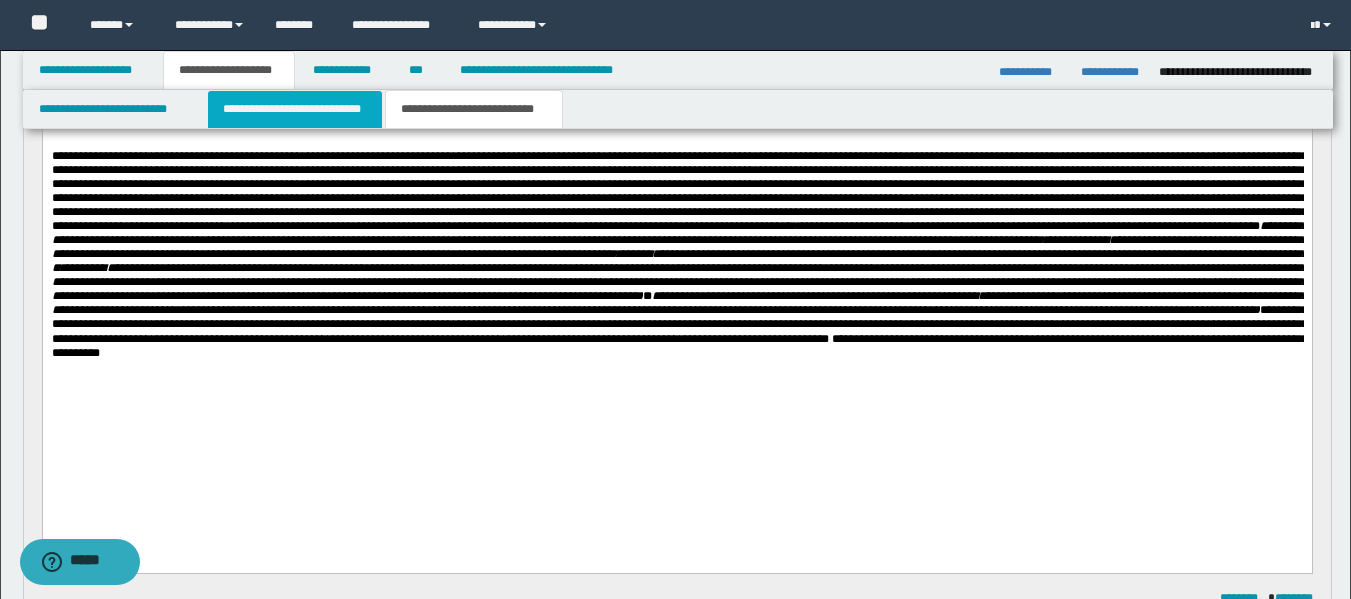 click on "**********" at bounding box center [295, 109] 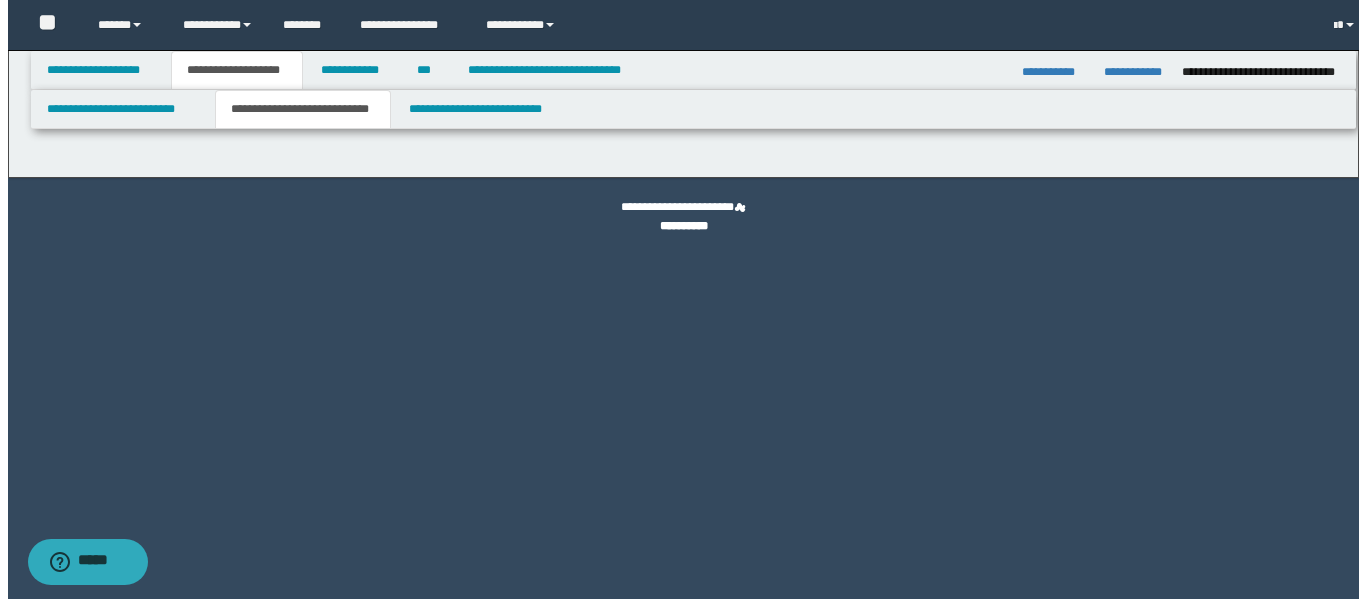 scroll, scrollTop: 0, scrollLeft: 0, axis: both 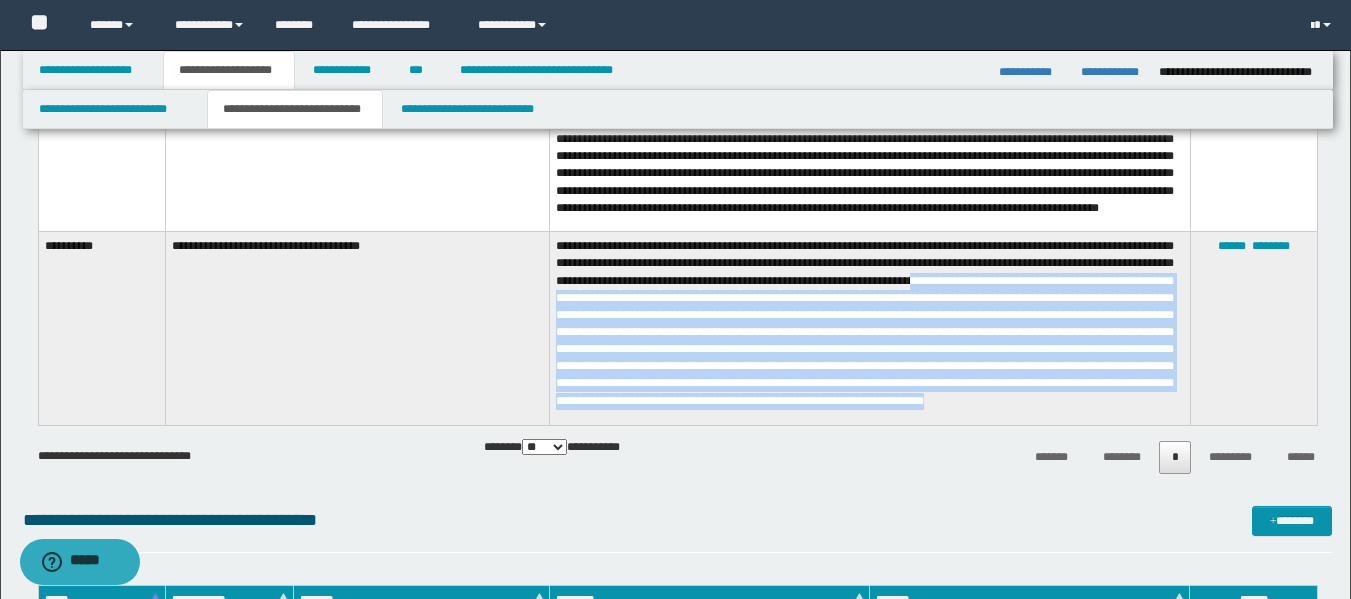 drag, startPoint x: 1050, startPoint y: 276, endPoint x: 820, endPoint y: 408, distance: 265.18674 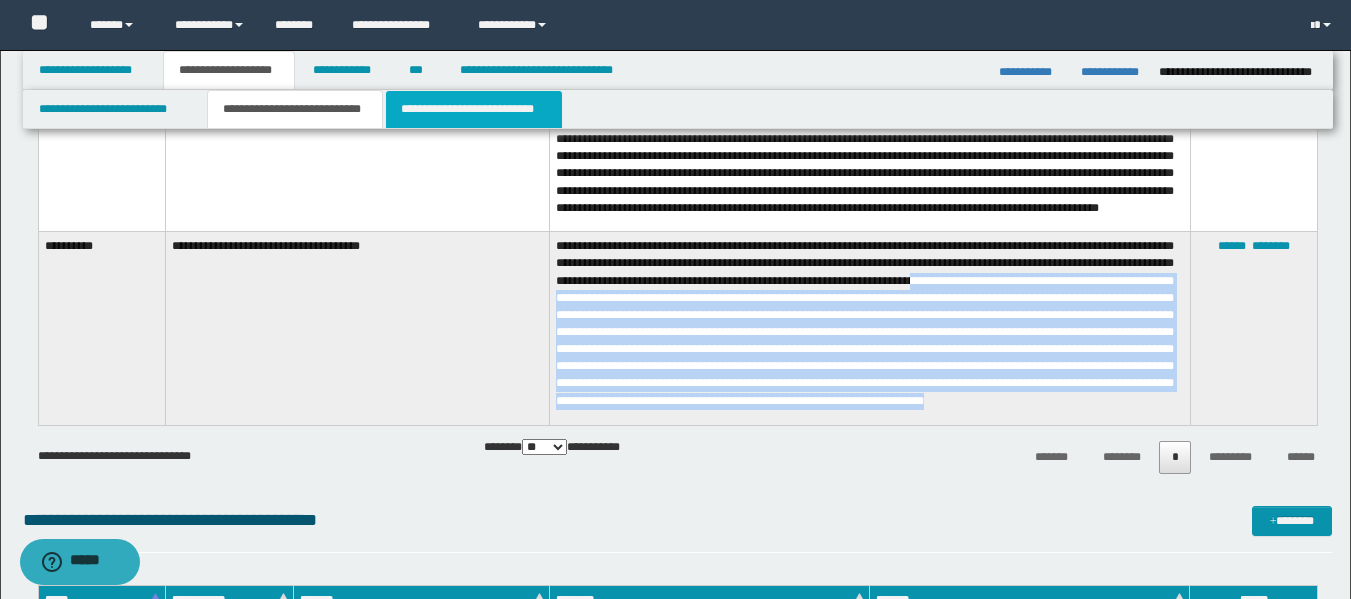 click on "**********" at bounding box center [474, 109] 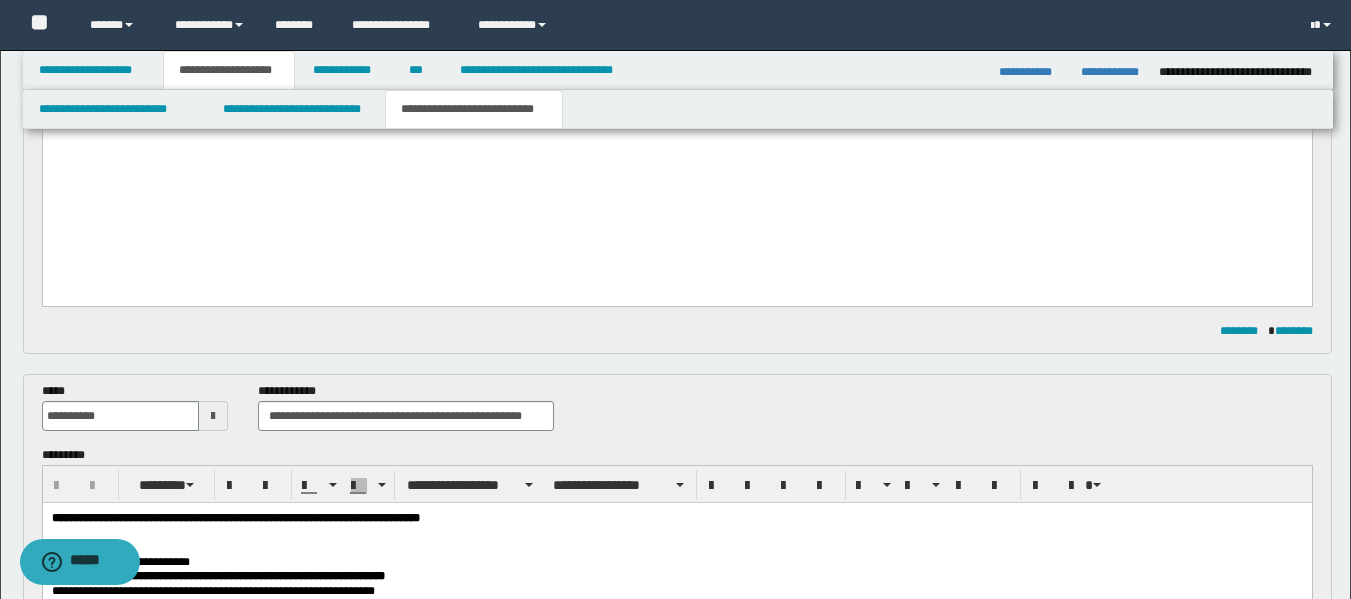 scroll, scrollTop: 342, scrollLeft: 0, axis: vertical 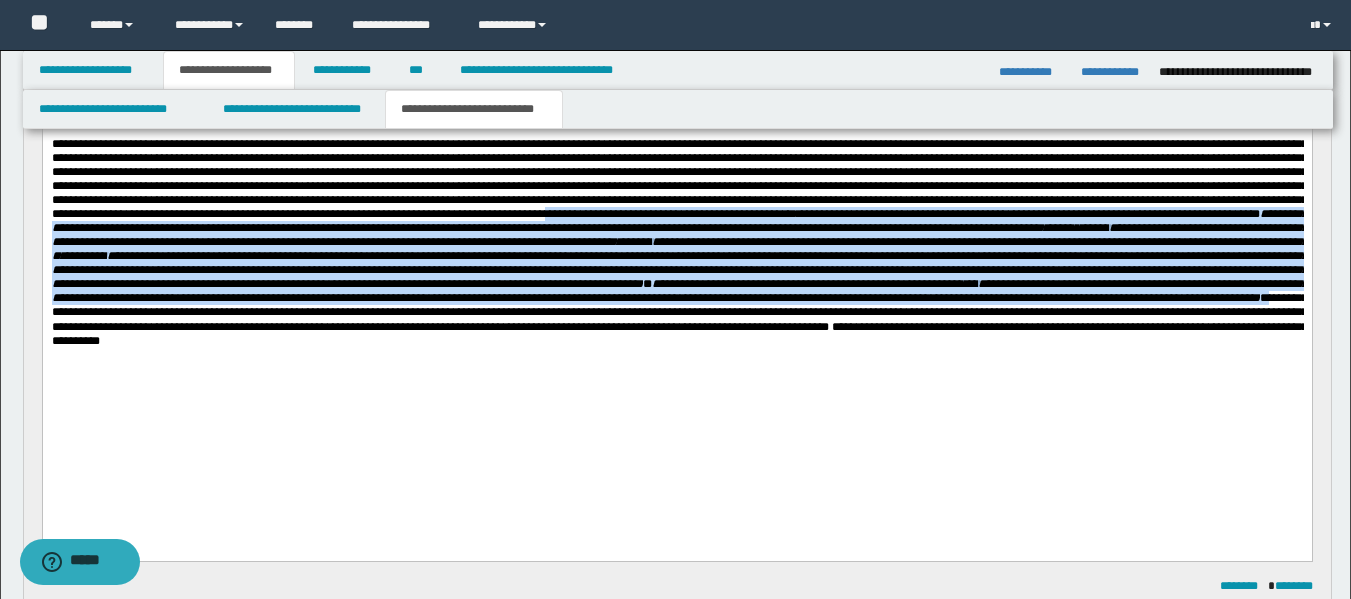 drag, startPoint x: 1212, startPoint y: 241, endPoint x: 252, endPoint y: 366, distance: 968.1038 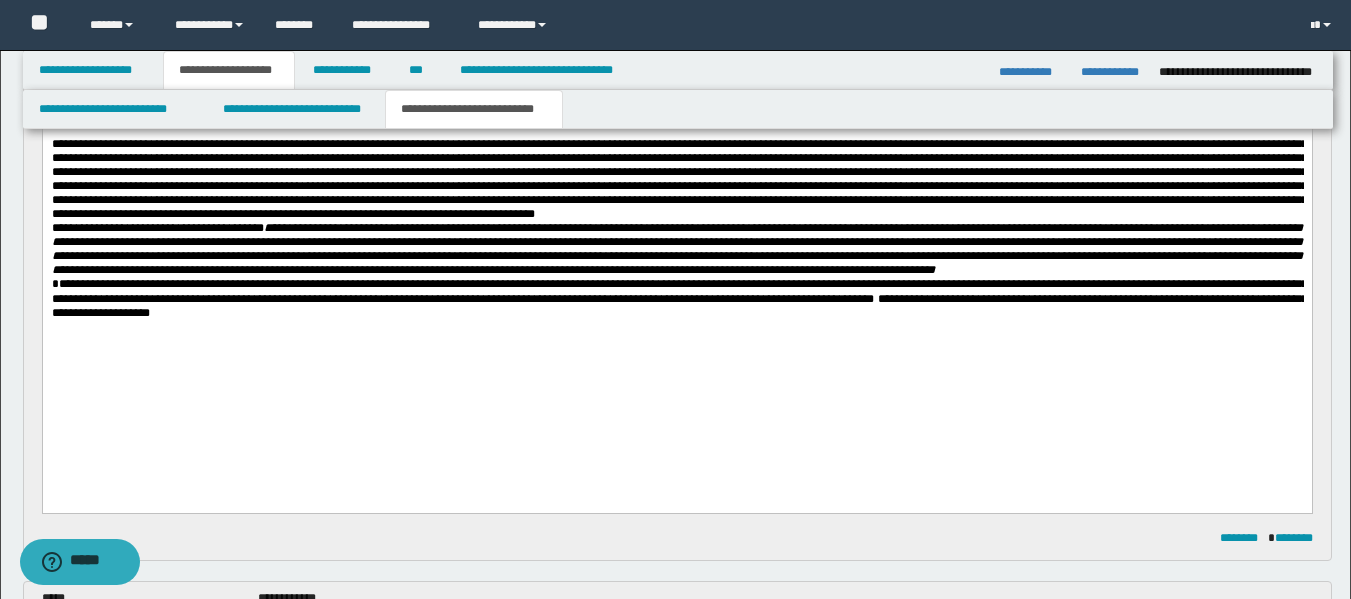 click at bounding box center [676, 179] 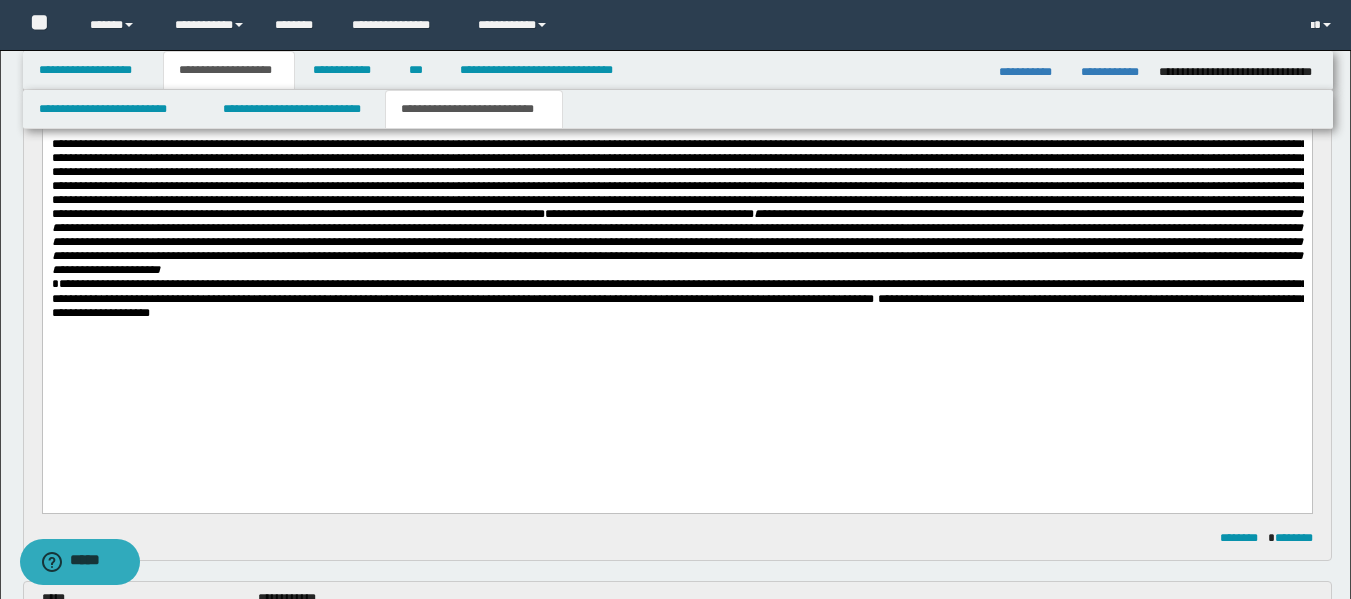 click on "**********" at bounding box center (676, 207) 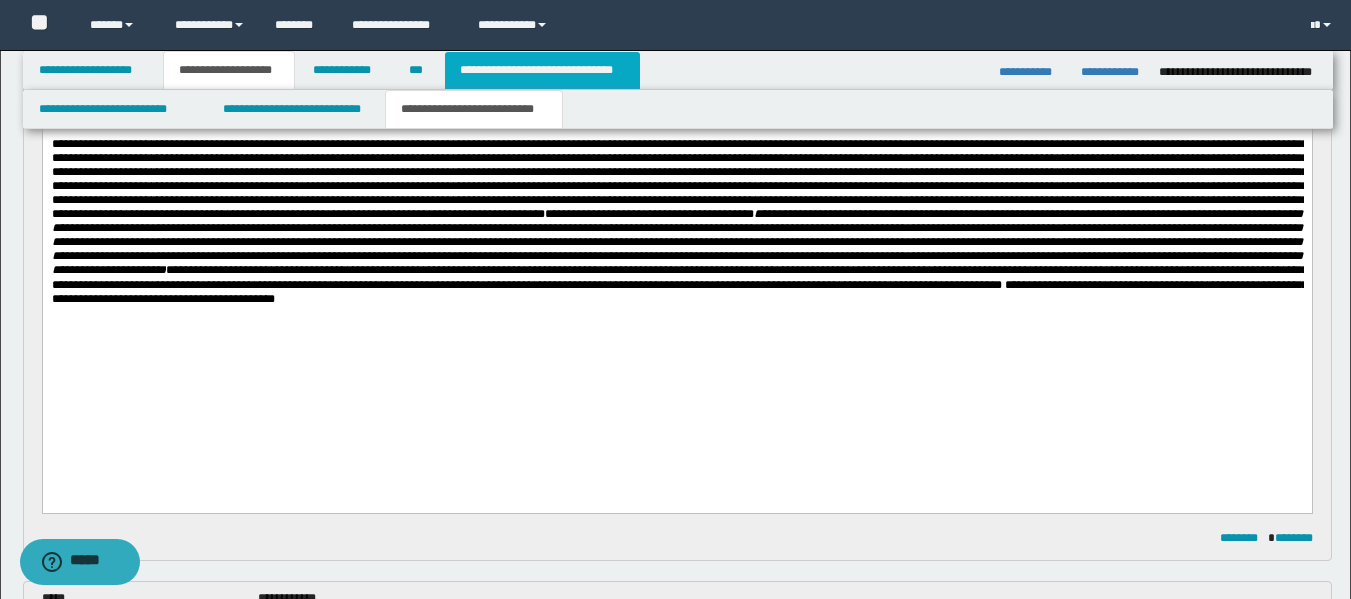 click on "**********" at bounding box center [542, 70] 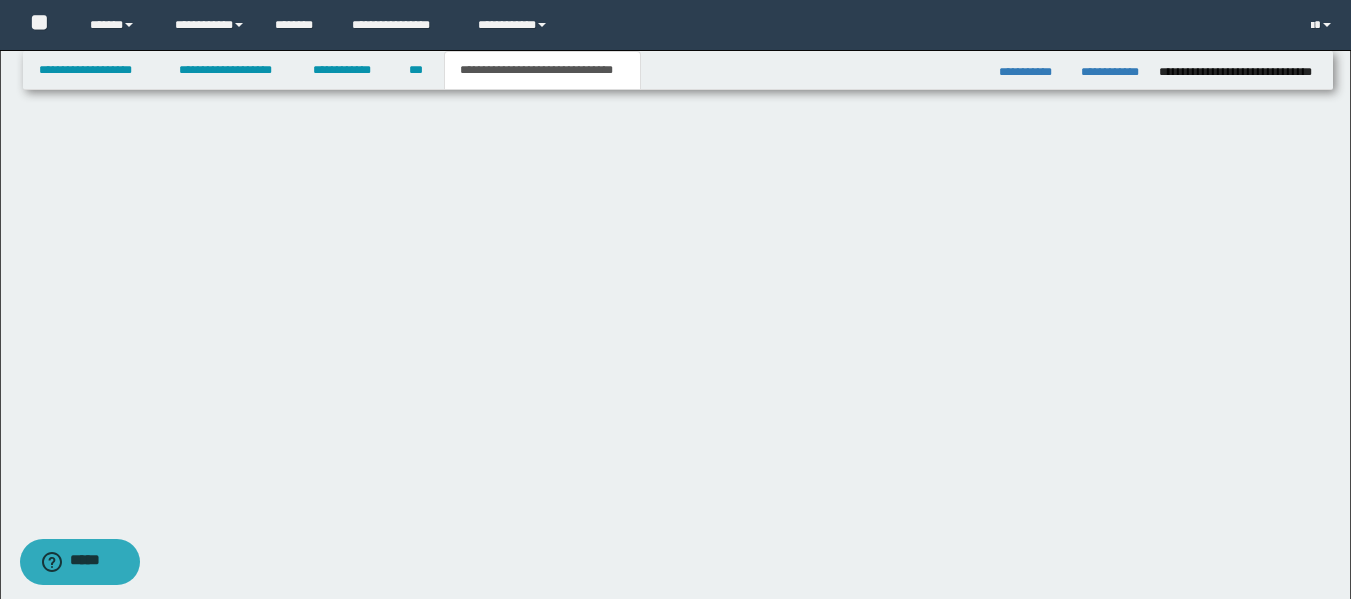 scroll, scrollTop: 0, scrollLeft: 0, axis: both 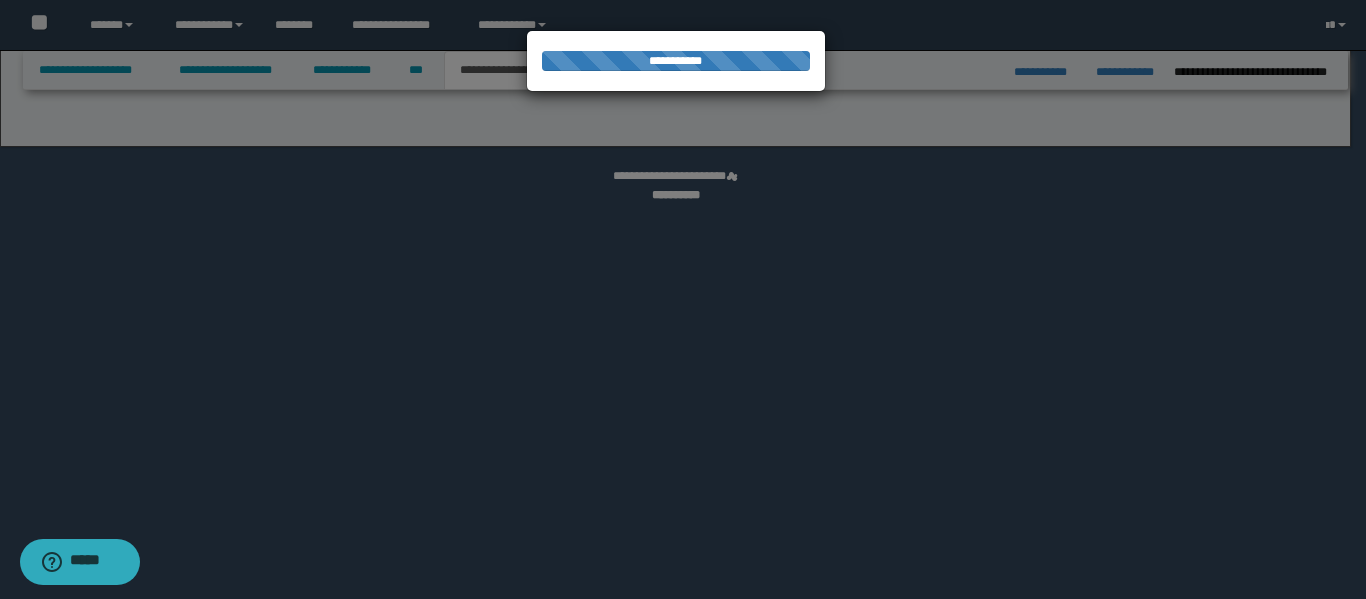 select on "*" 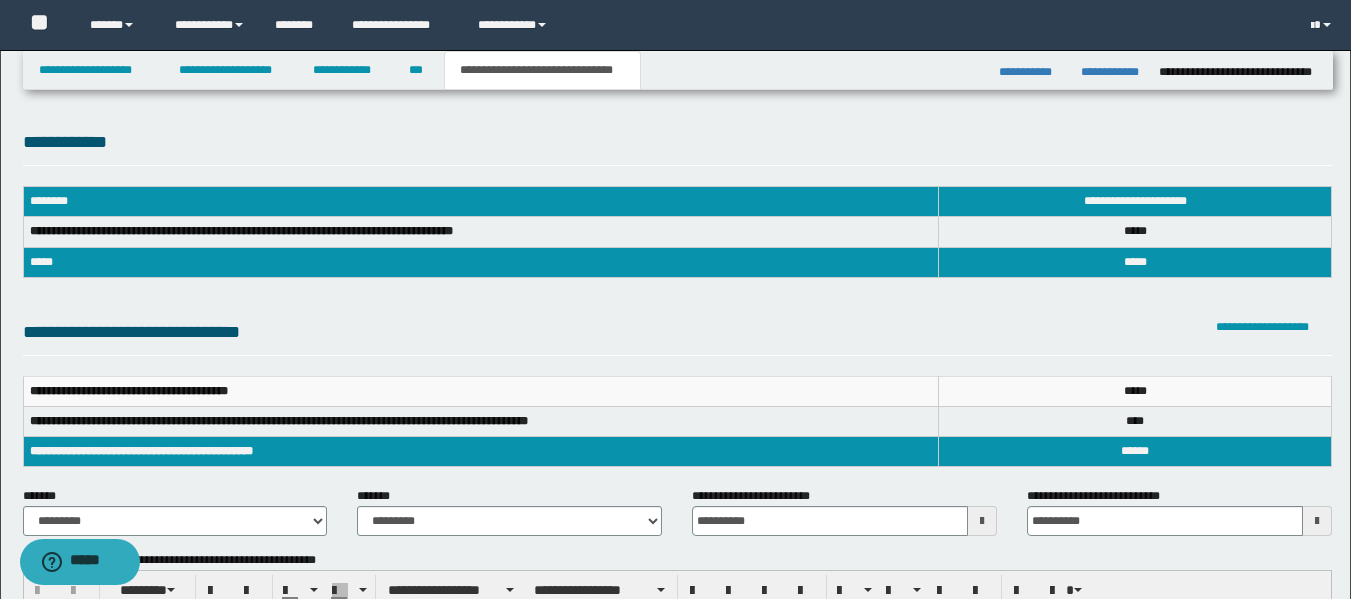 scroll, scrollTop: 0, scrollLeft: 0, axis: both 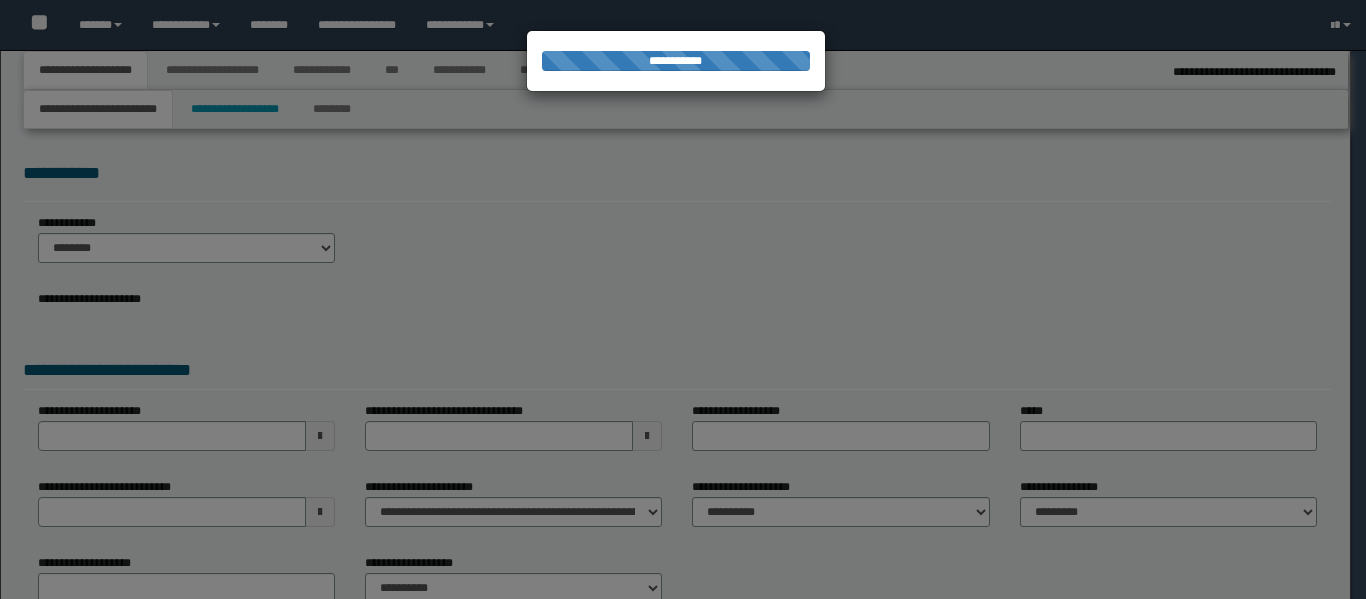 select on "*" 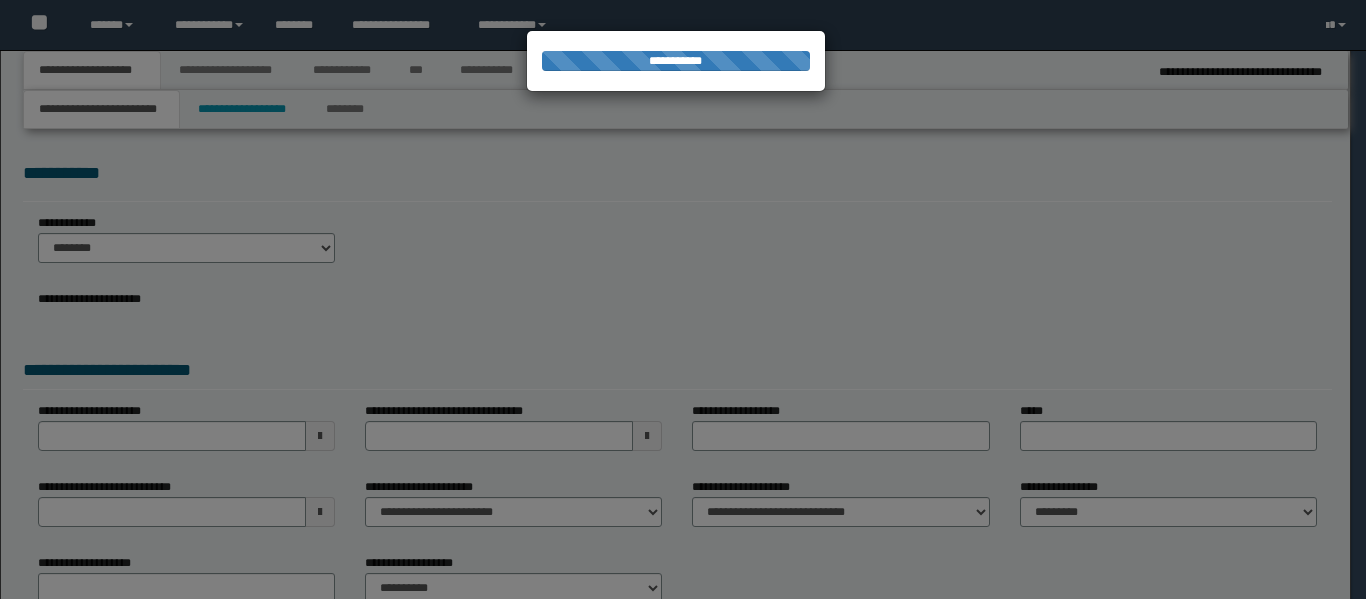 scroll, scrollTop: 0, scrollLeft: 0, axis: both 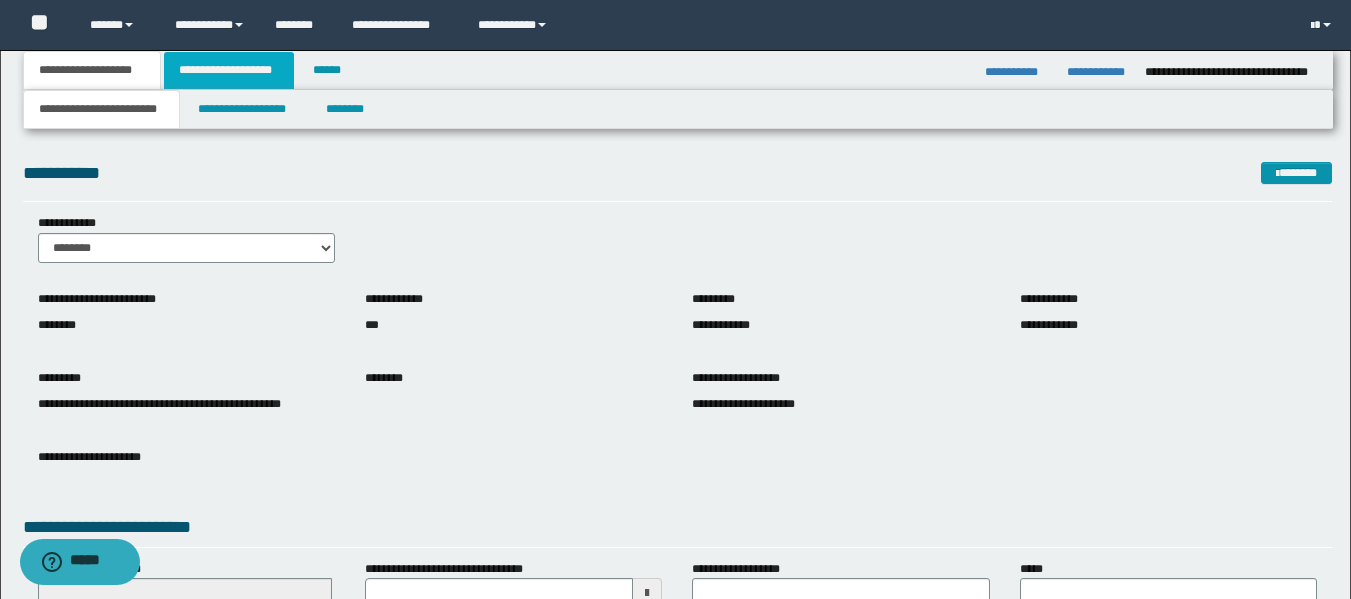 click on "**********" at bounding box center [229, 70] 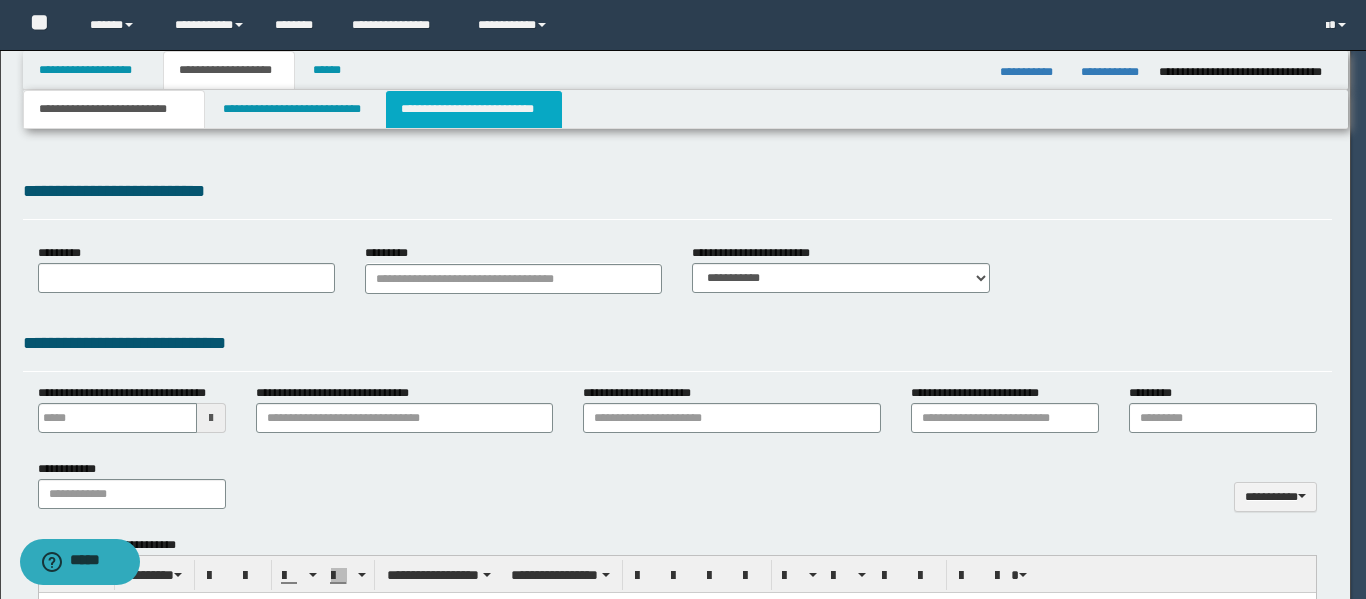 type on "**********" 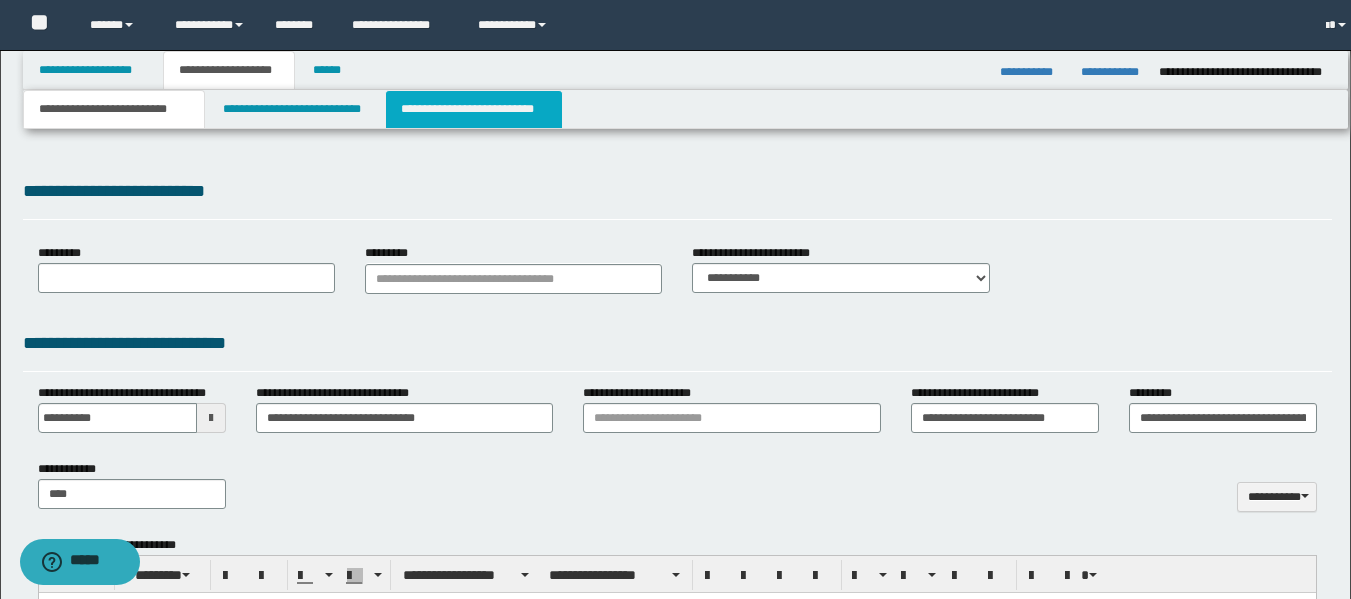 click on "**********" at bounding box center (474, 109) 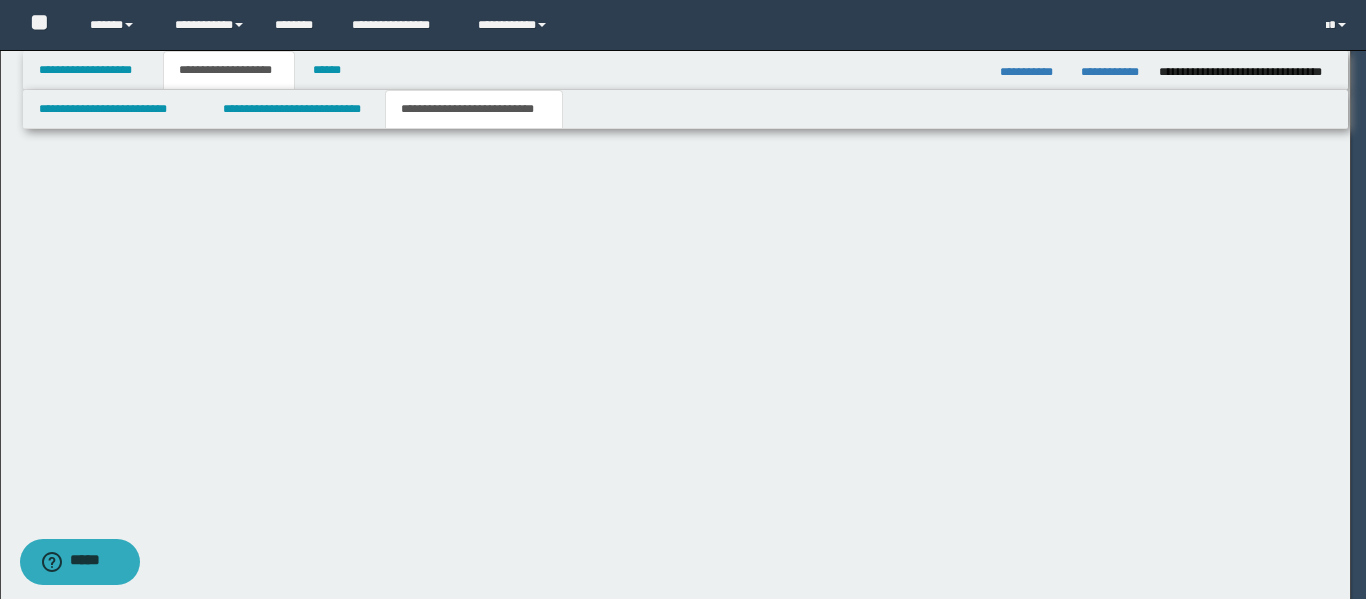 scroll, scrollTop: 0, scrollLeft: 0, axis: both 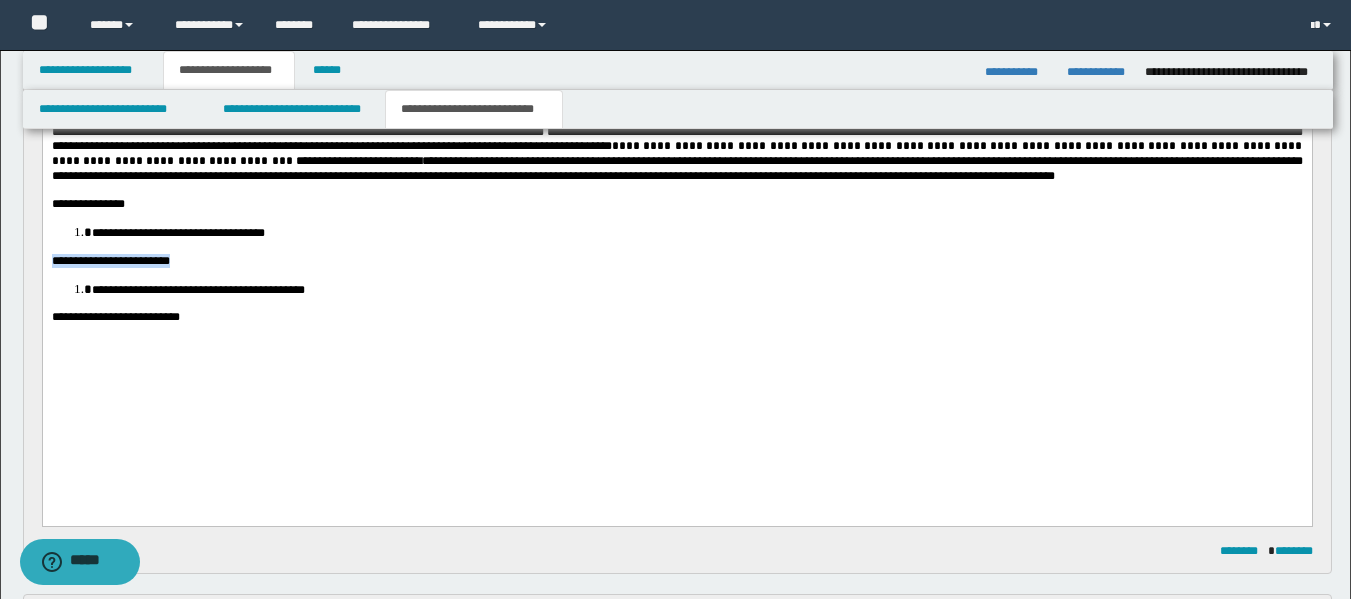 drag, startPoint x: 202, startPoint y: 310, endPoint x: 7, endPoint y: 301, distance: 195.20758 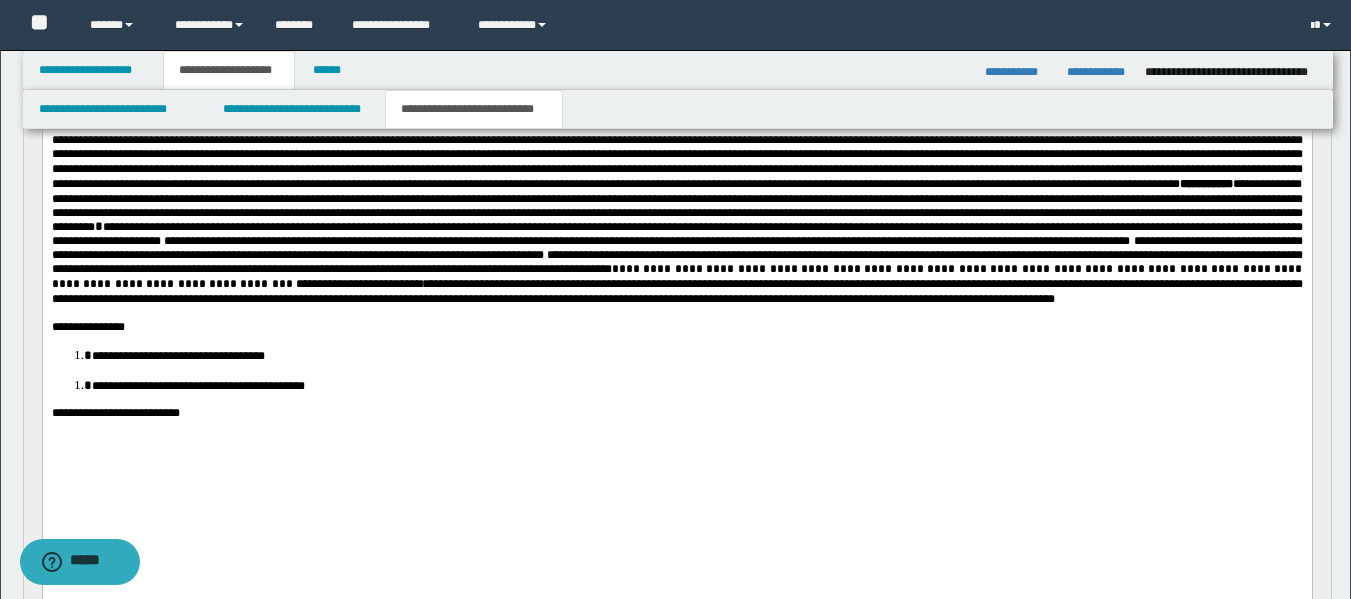 scroll, scrollTop: 333, scrollLeft: 0, axis: vertical 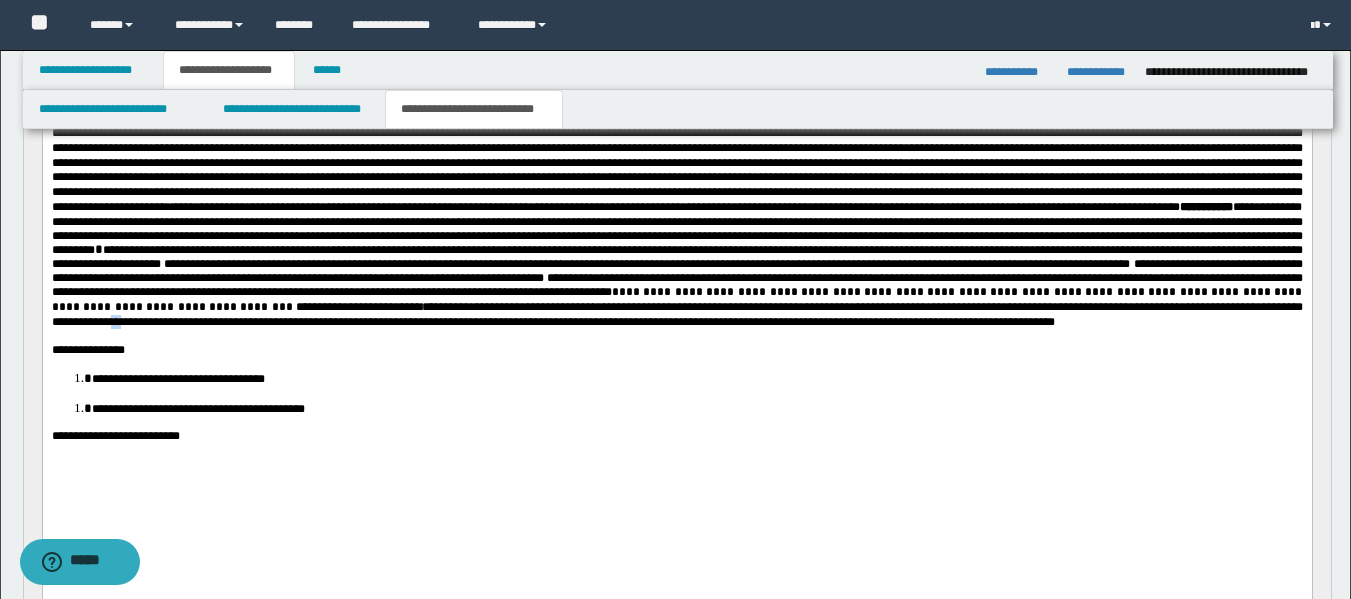 drag, startPoint x: 1291, startPoint y: 354, endPoint x: 1303, endPoint y: 353, distance: 12.0415945 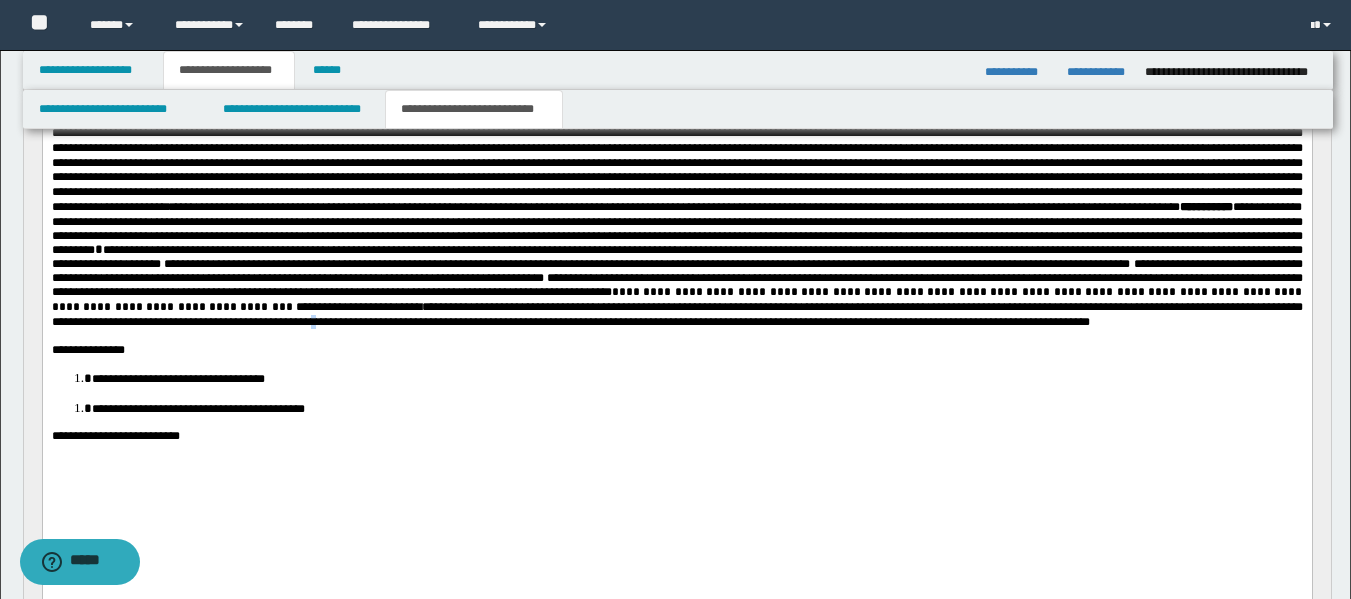 click on "**********" at bounding box center (676, 314) 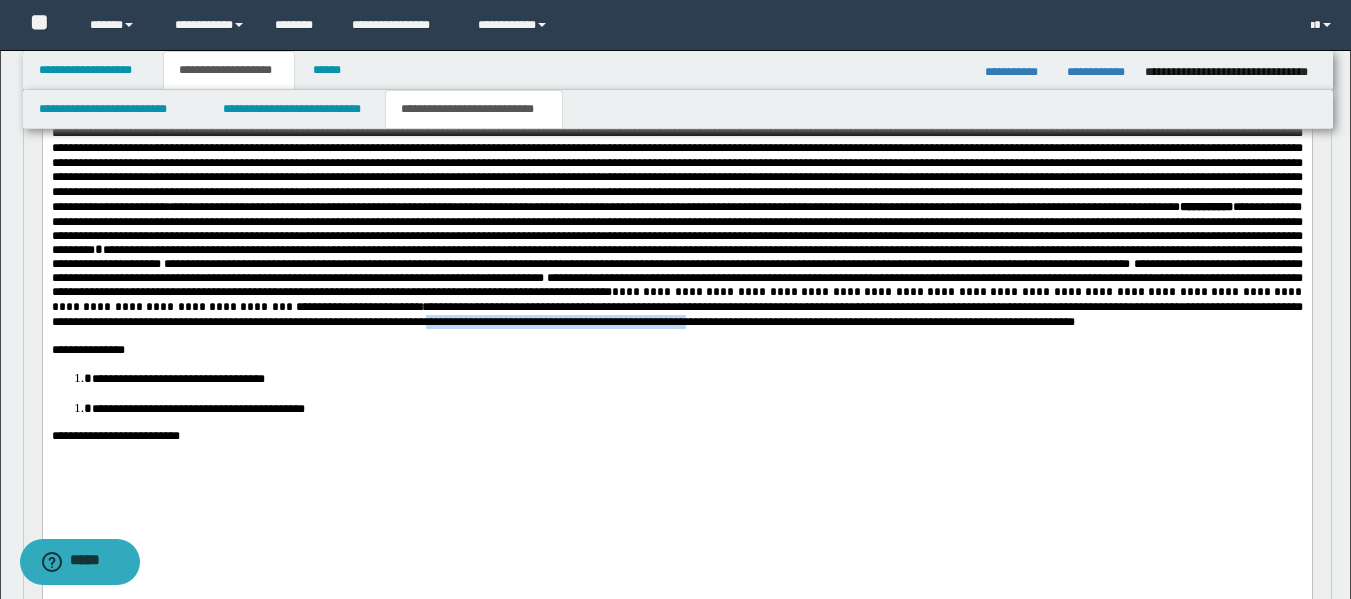 drag, startPoint x: 385, startPoint y: 369, endPoint x: 673, endPoint y: 367, distance: 288.00696 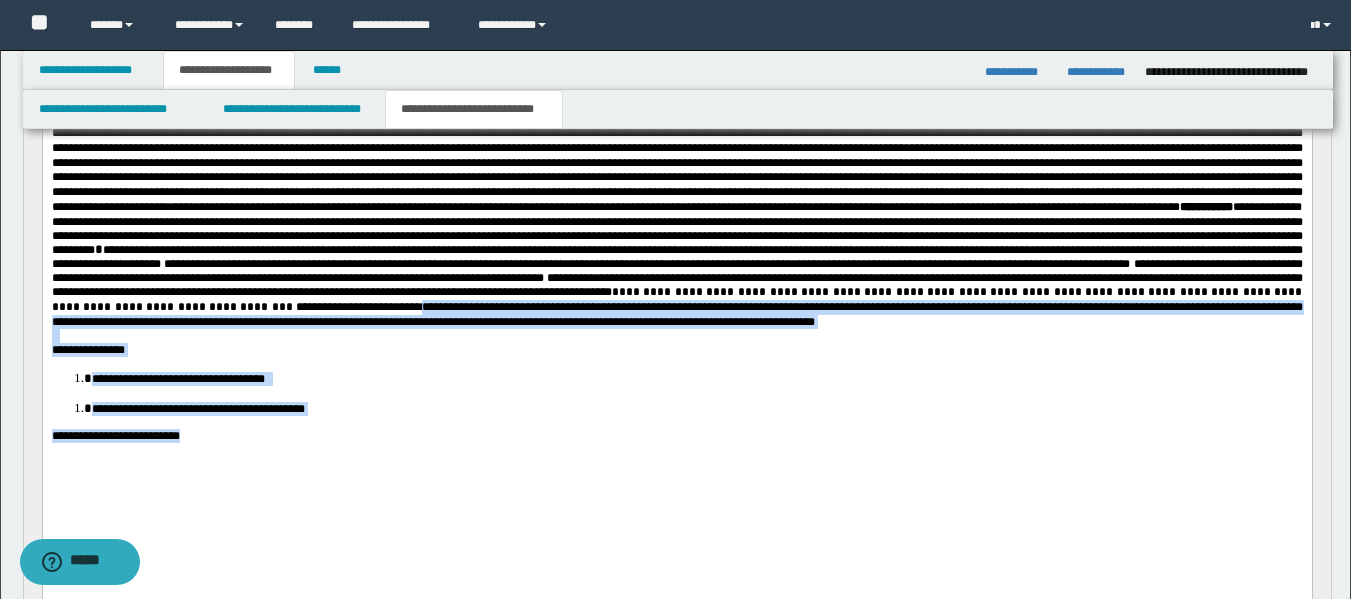 drag, startPoint x: 263, startPoint y: 354, endPoint x: 276, endPoint y: 487, distance: 133.63383 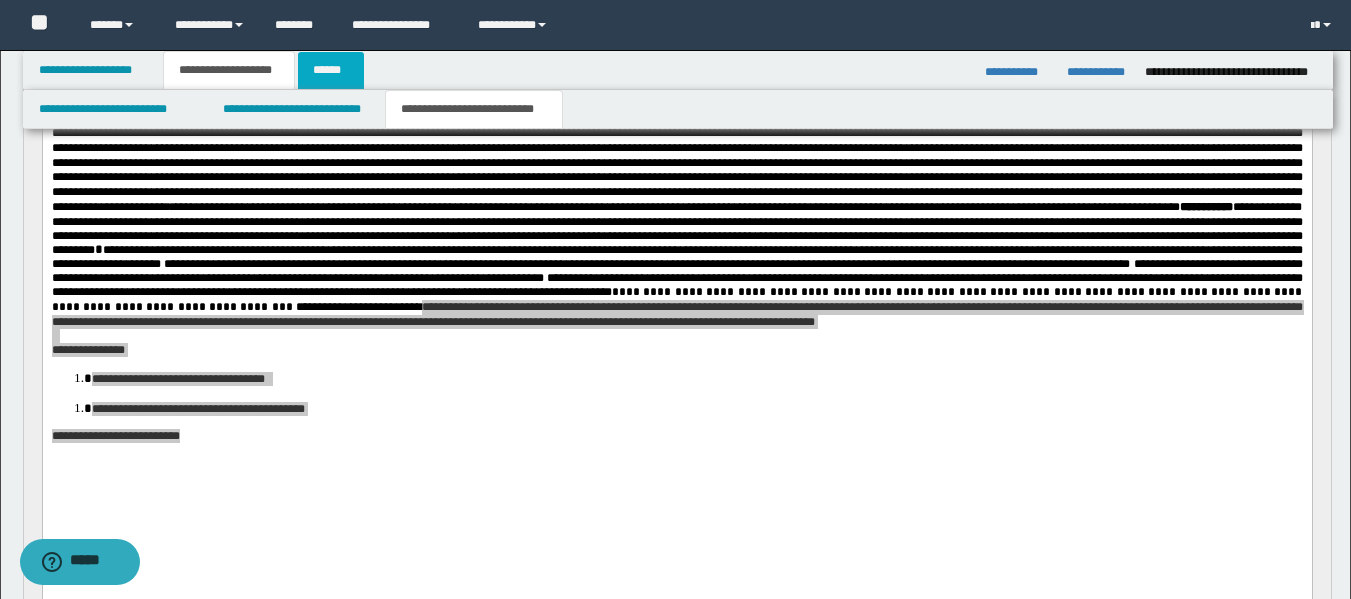 click on "******" at bounding box center [331, 70] 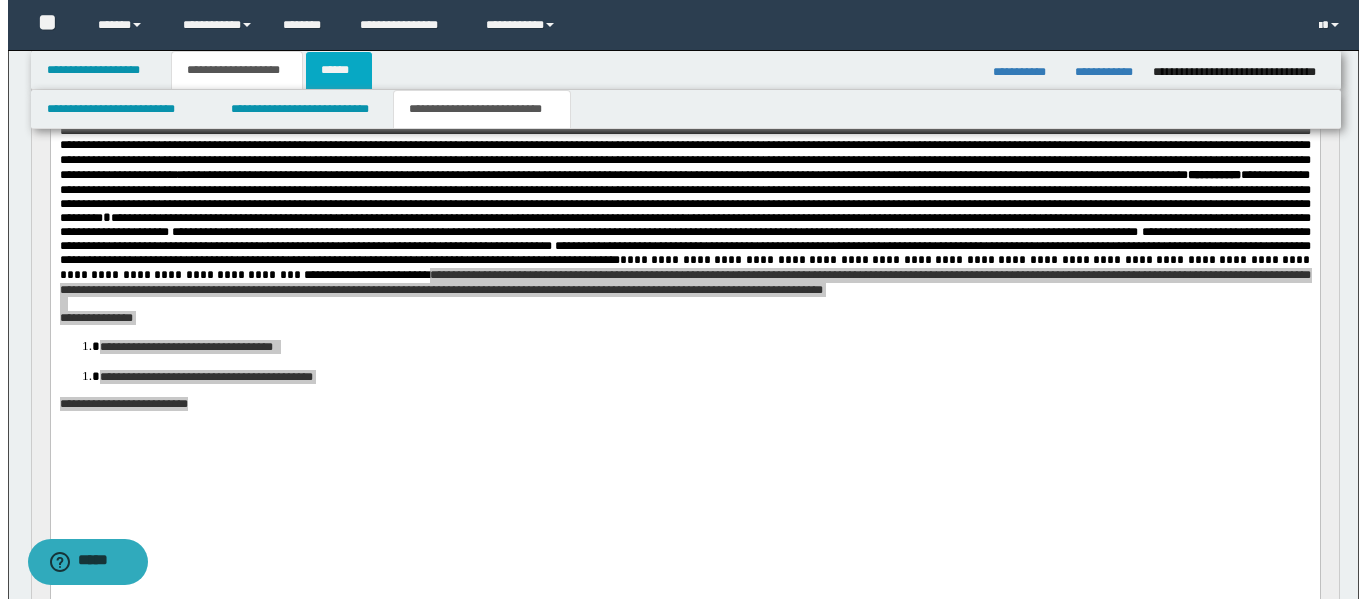 scroll, scrollTop: 0, scrollLeft: 0, axis: both 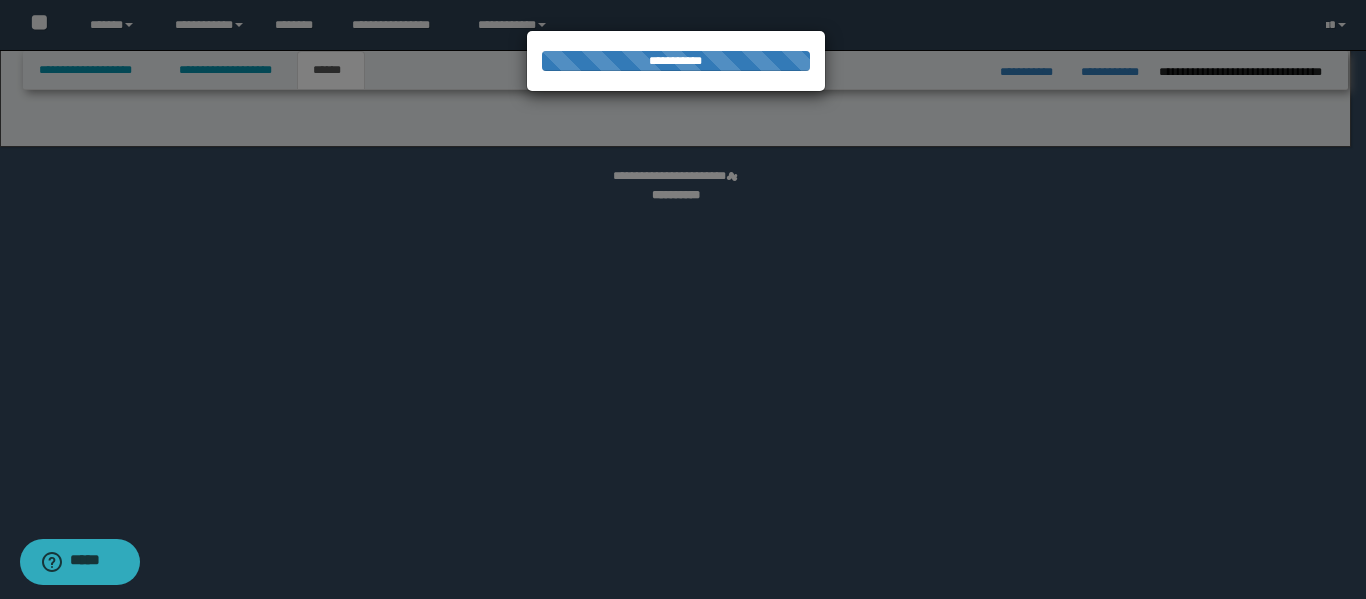 select on "*" 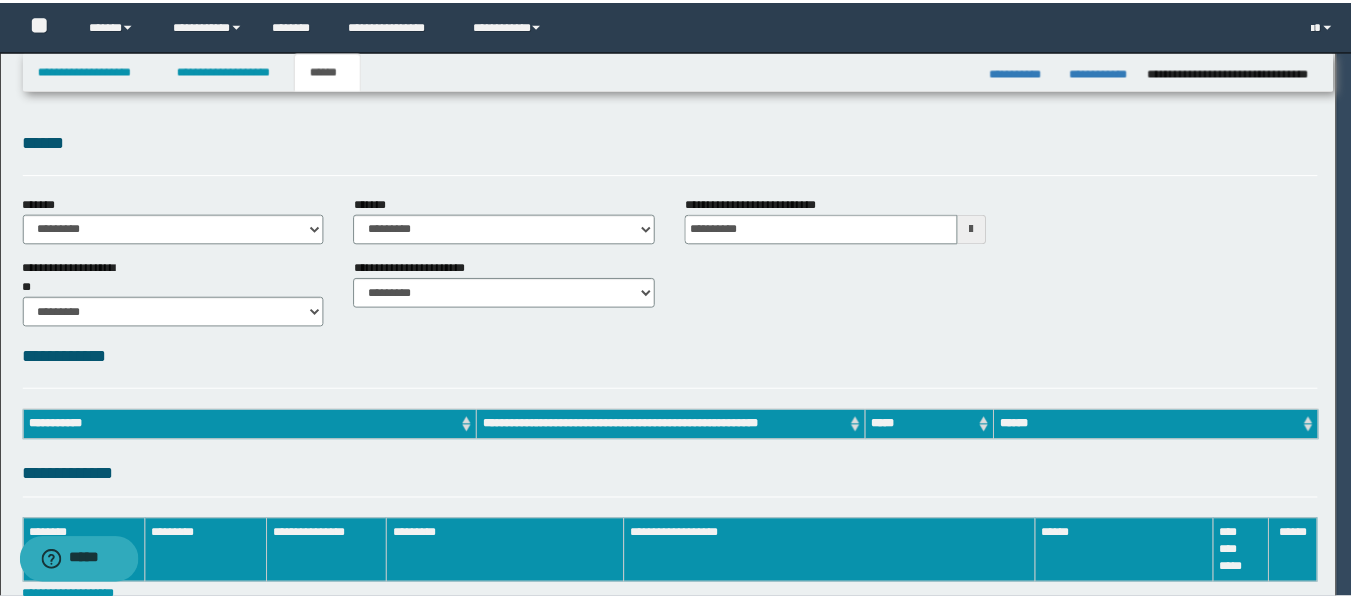 scroll, scrollTop: 0, scrollLeft: 0, axis: both 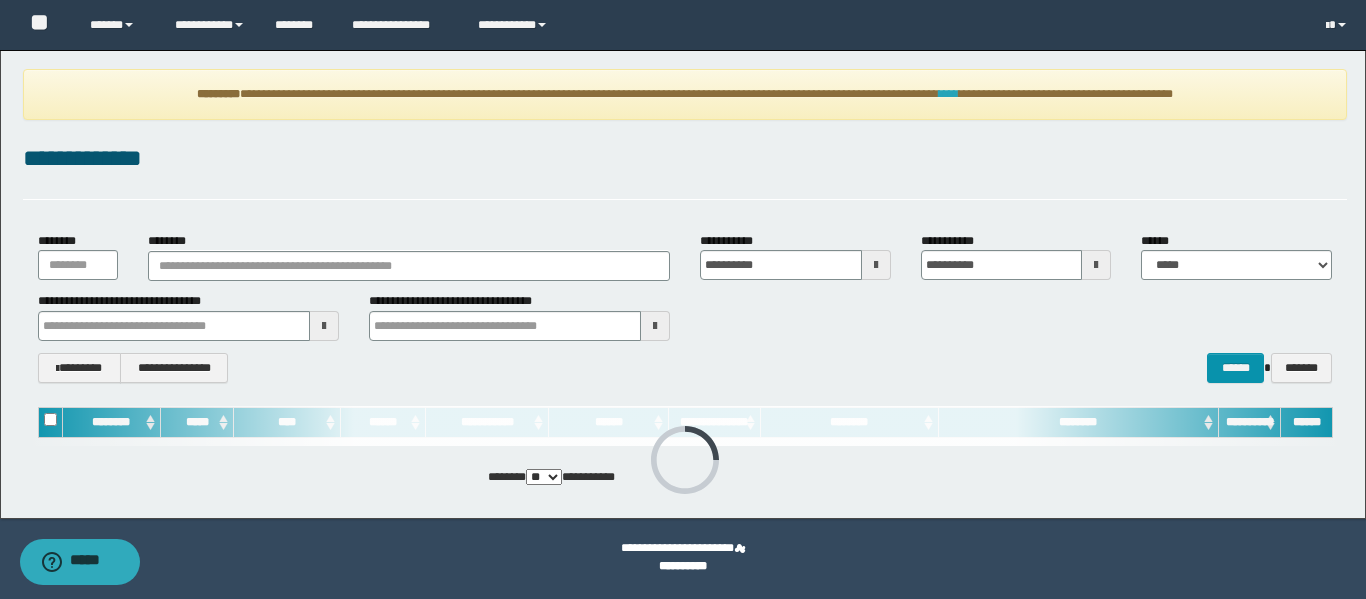 click on "****" at bounding box center [949, 94] 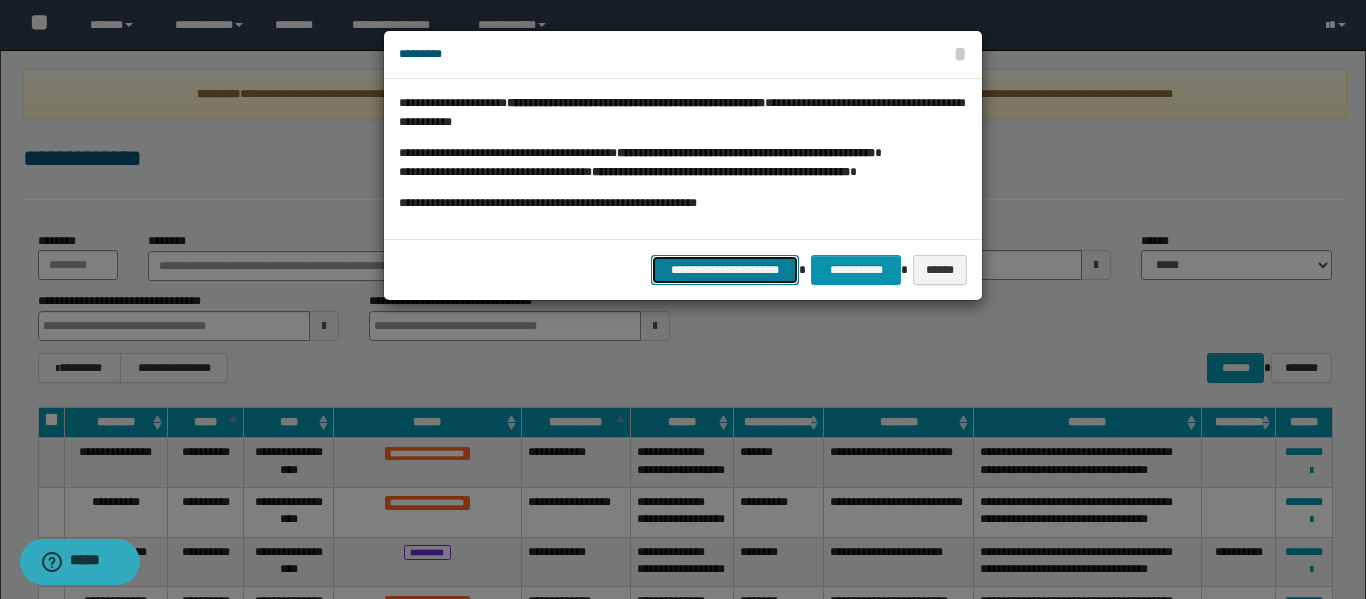 click on "**********" at bounding box center (725, 270) 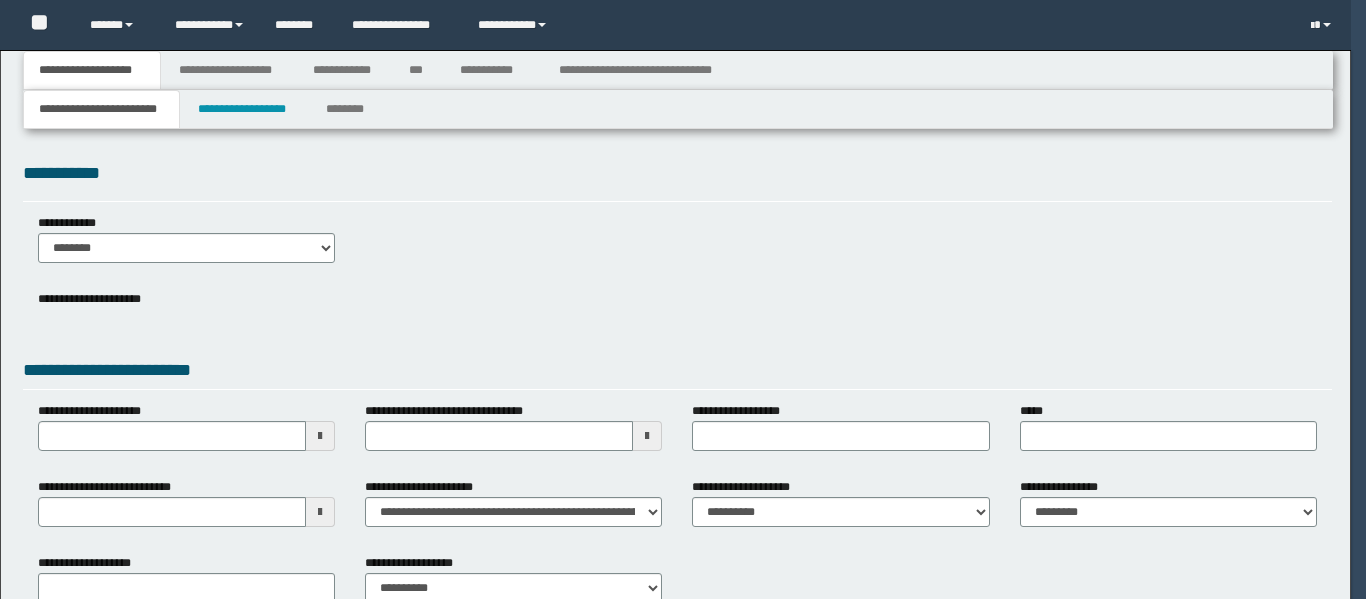 type 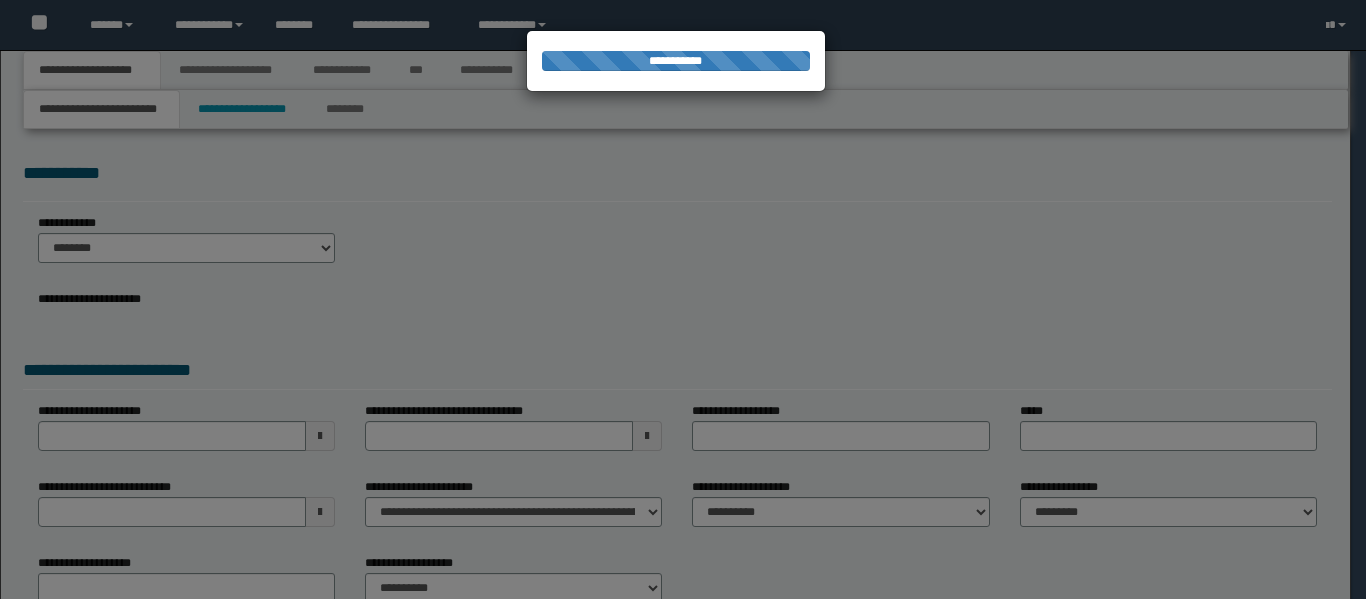 scroll, scrollTop: 0, scrollLeft: 0, axis: both 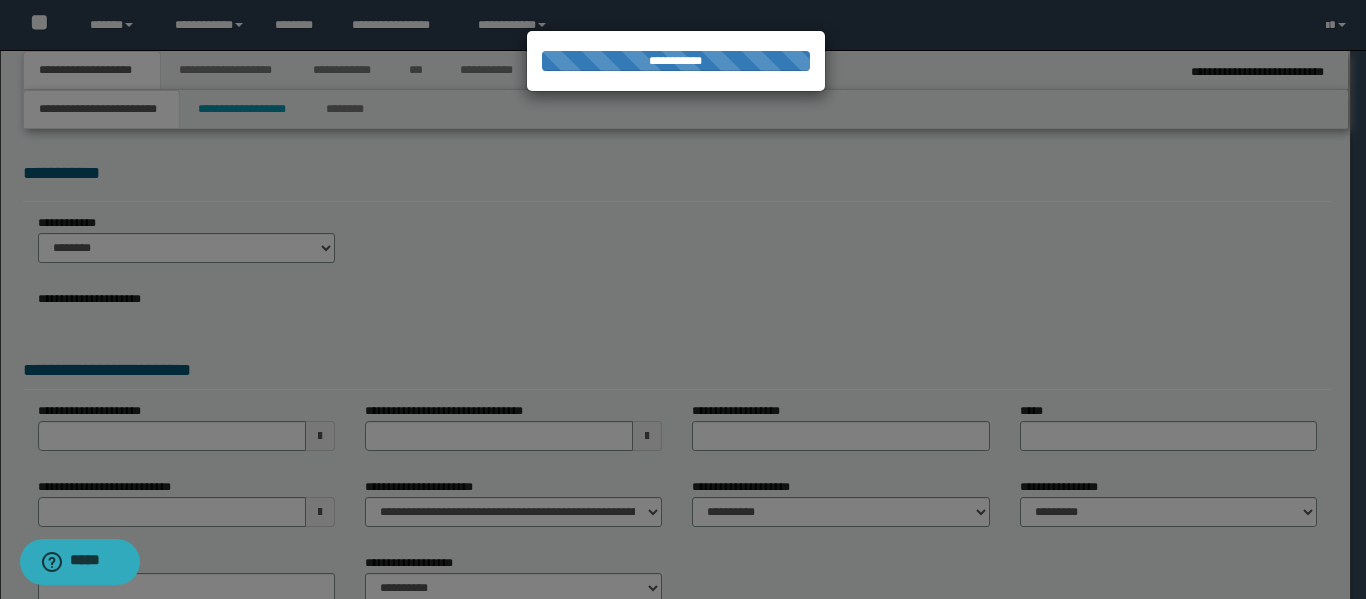 type on "**********" 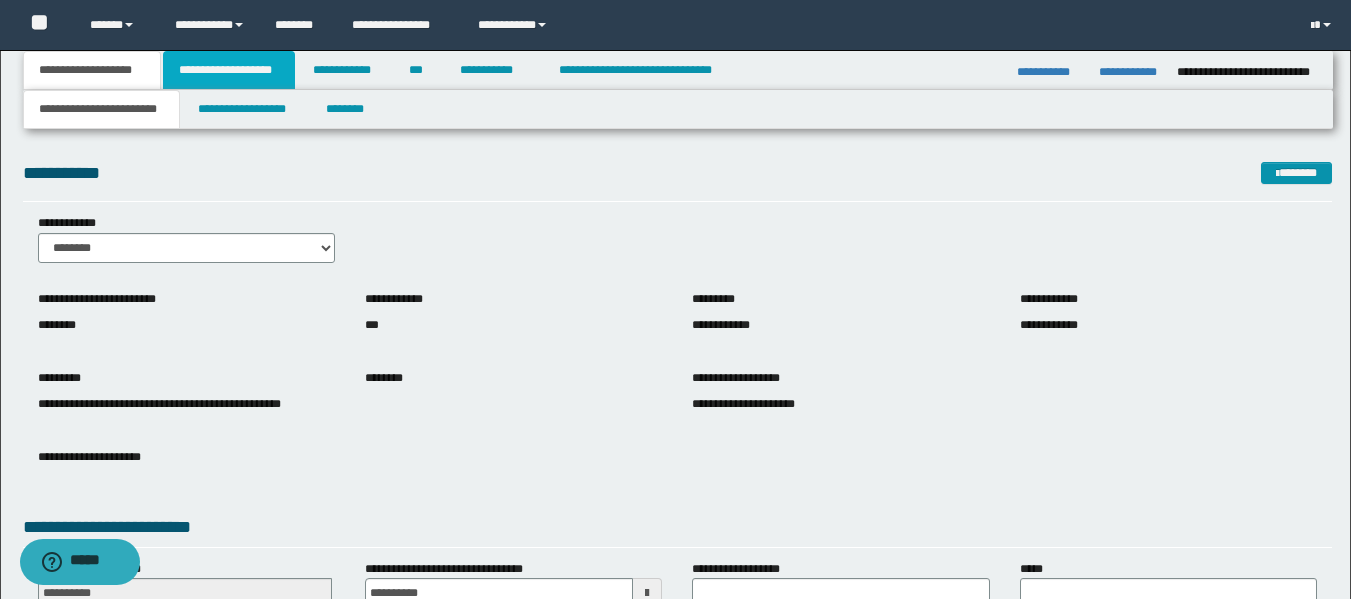 click on "**********" at bounding box center (229, 70) 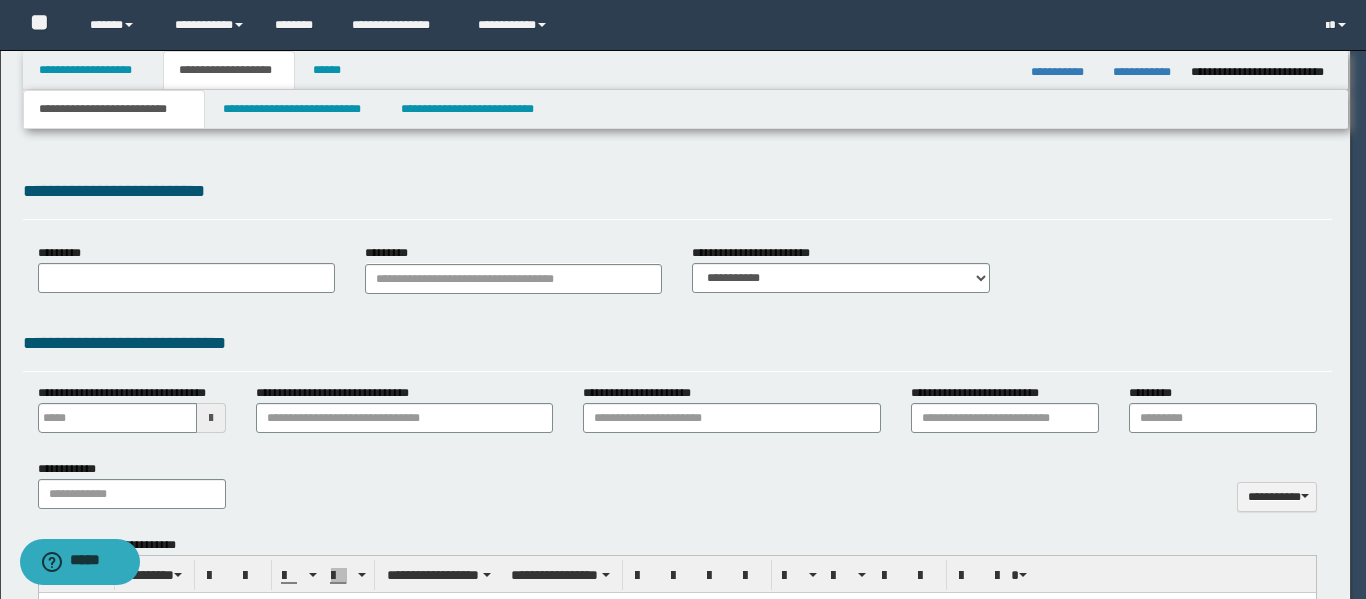 type 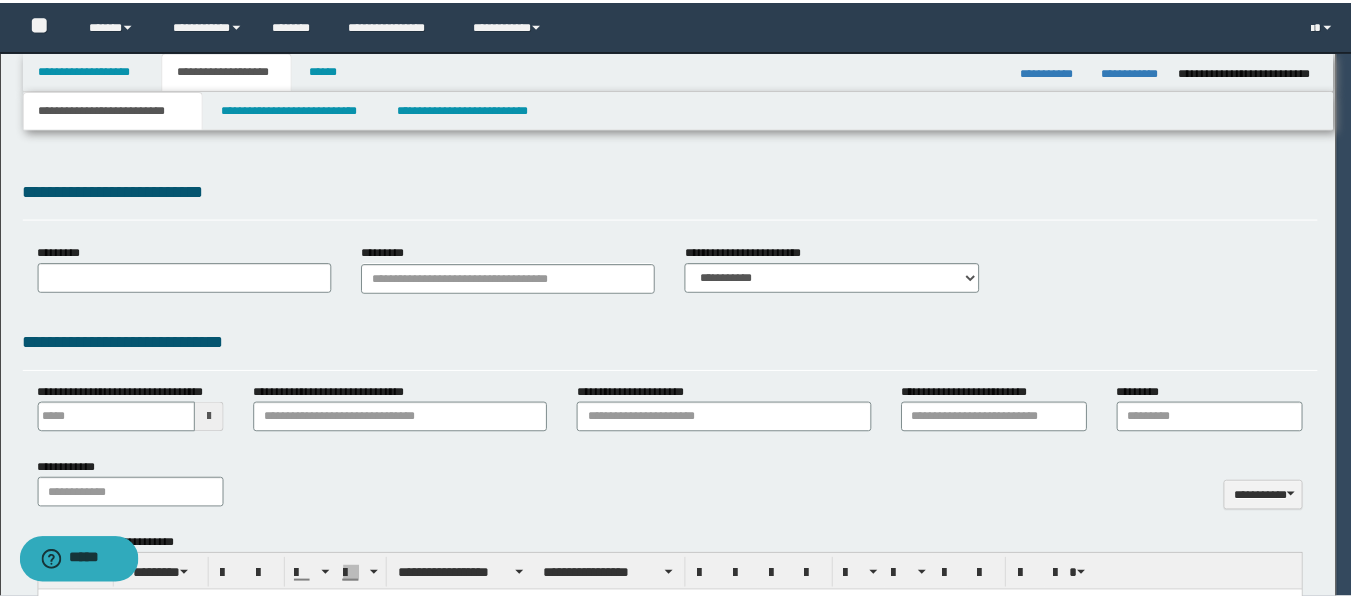 scroll, scrollTop: 0, scrollLeft: 0, axis: both 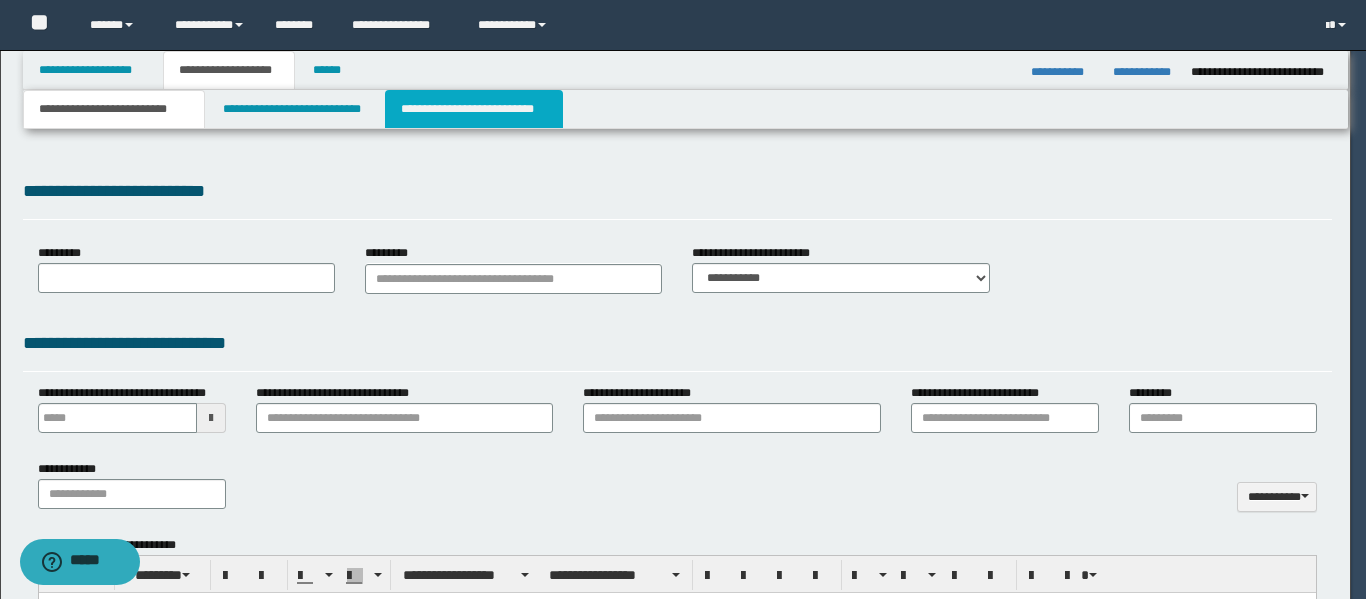 type on "**********" 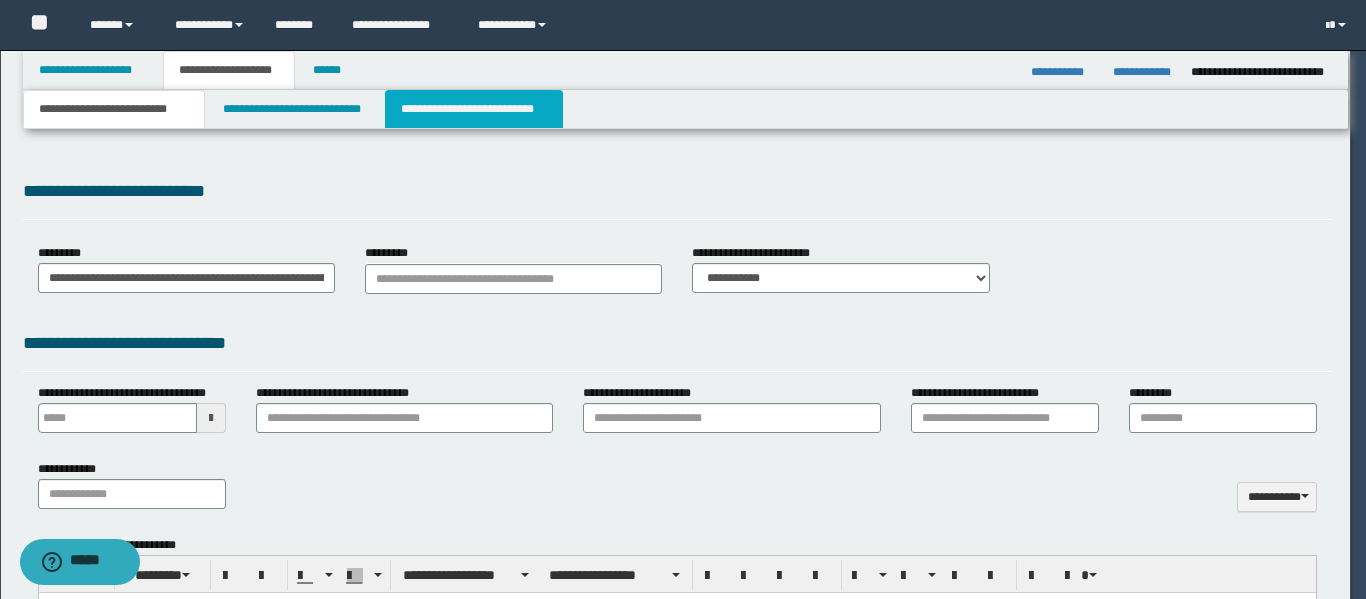 select on "*" 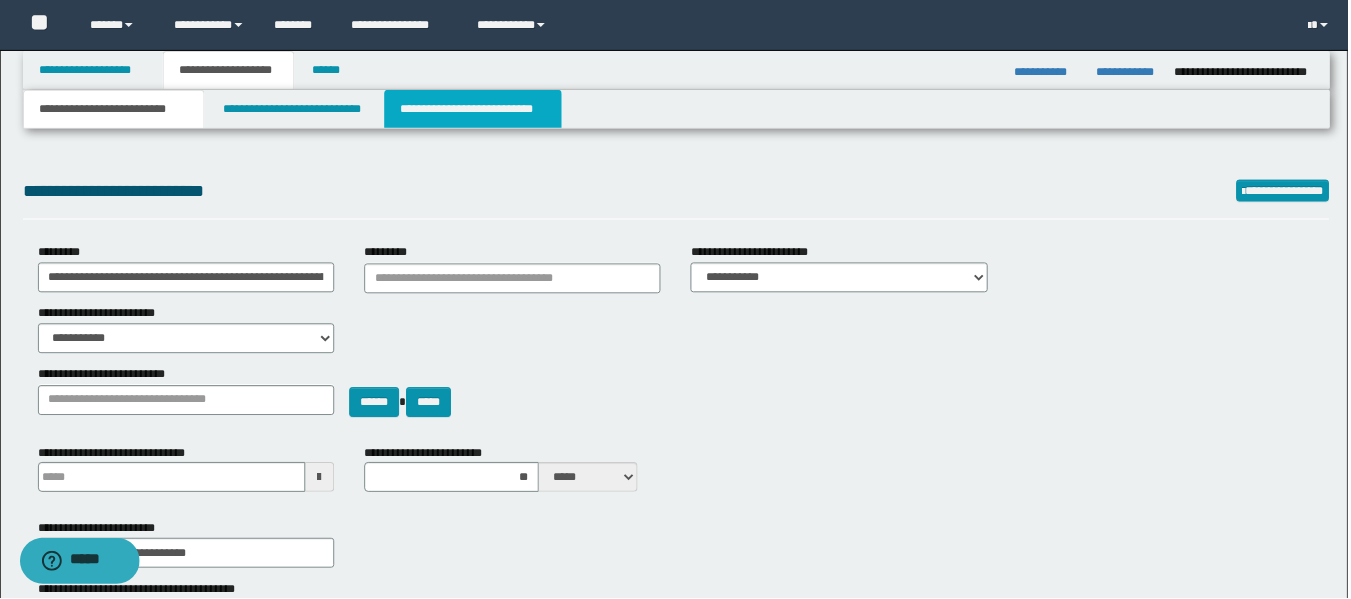 click on "**********" at bounding box center (474, 109) 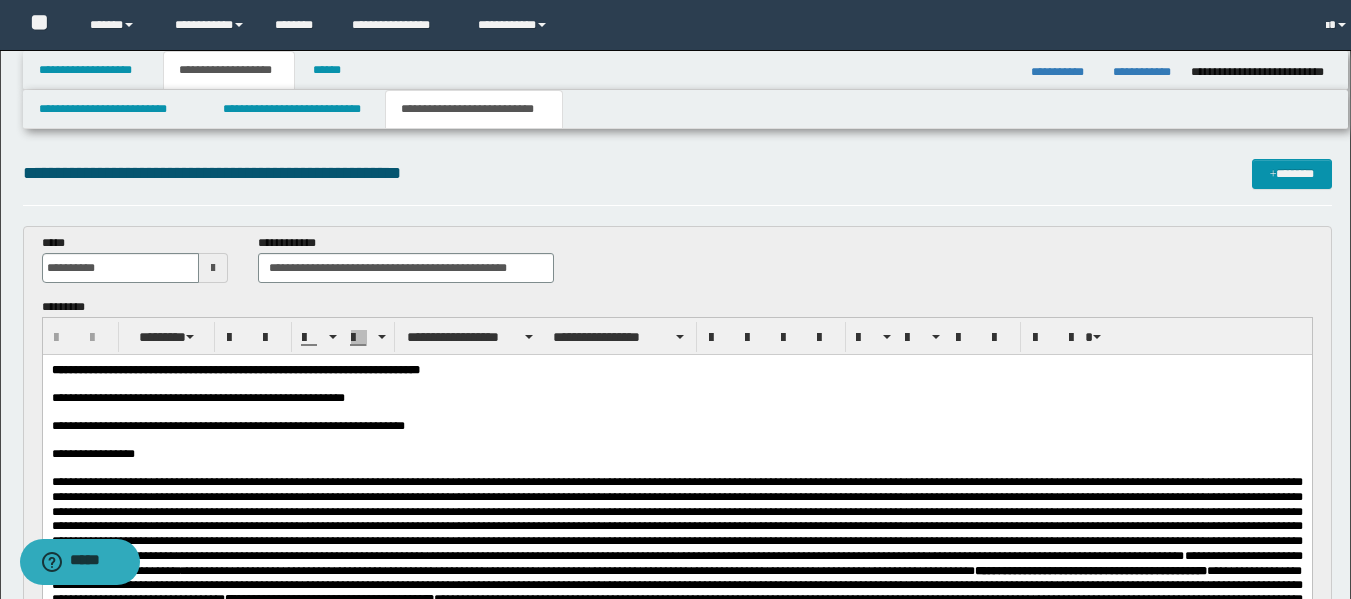 scroll, scrollTop: 0, scrollLeft: 0, axis: both 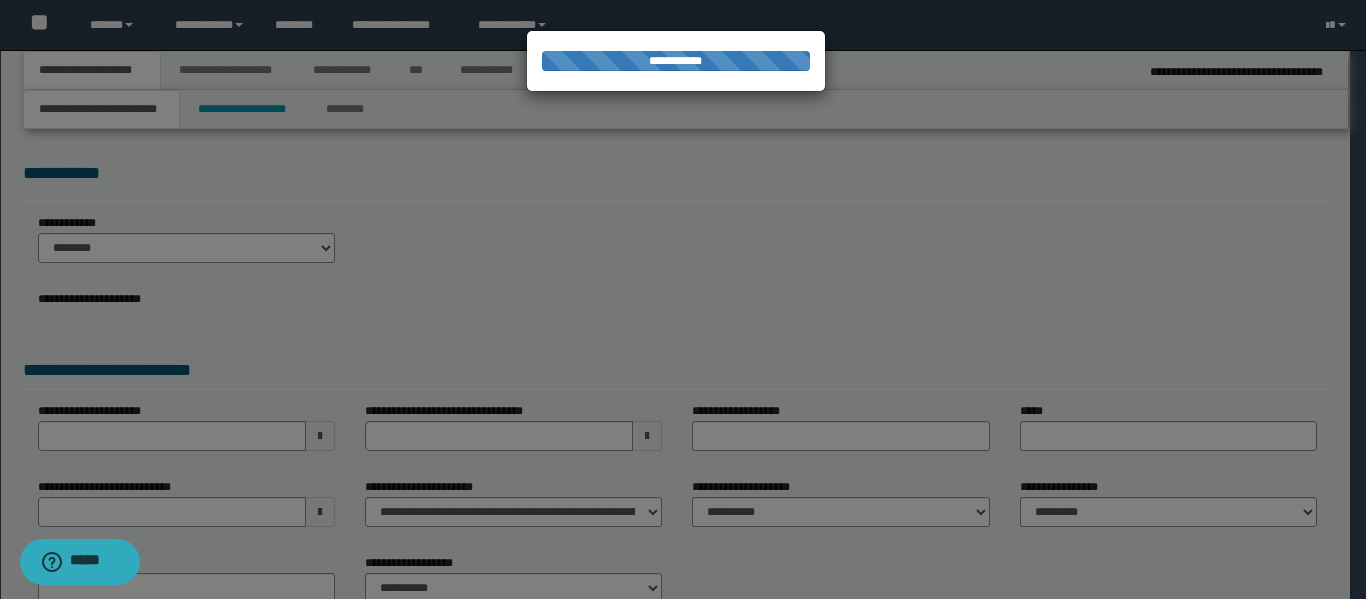 select on "*" 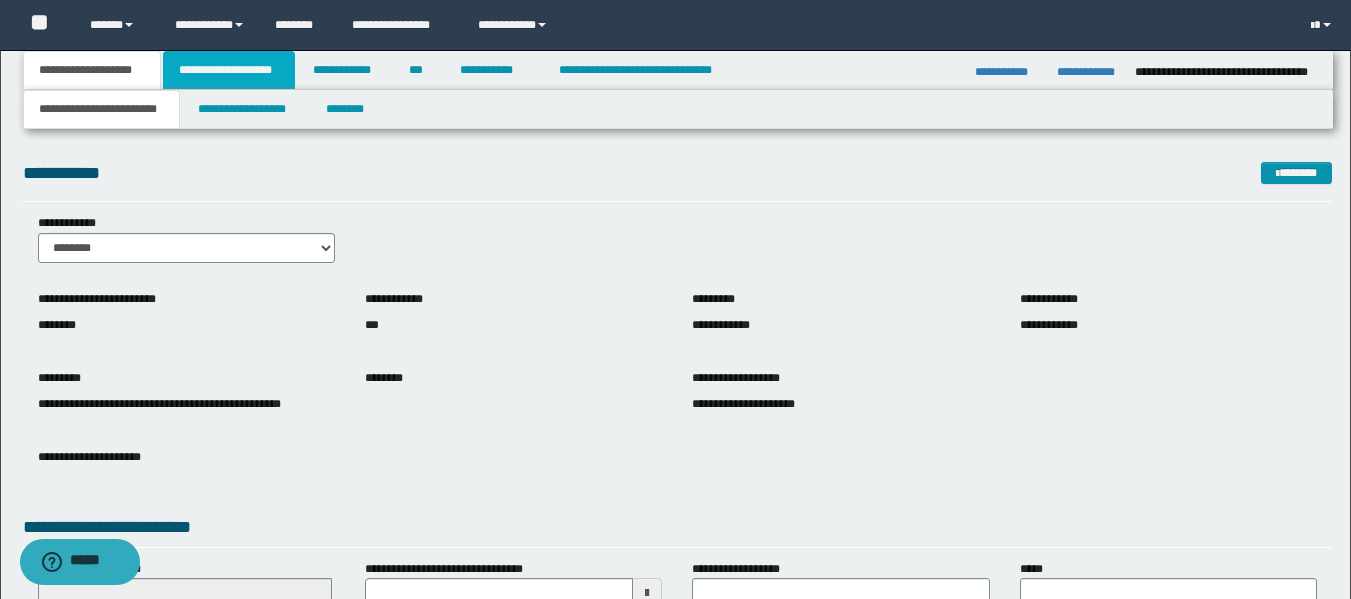 click on "**********" at bounding box center [229, 70] 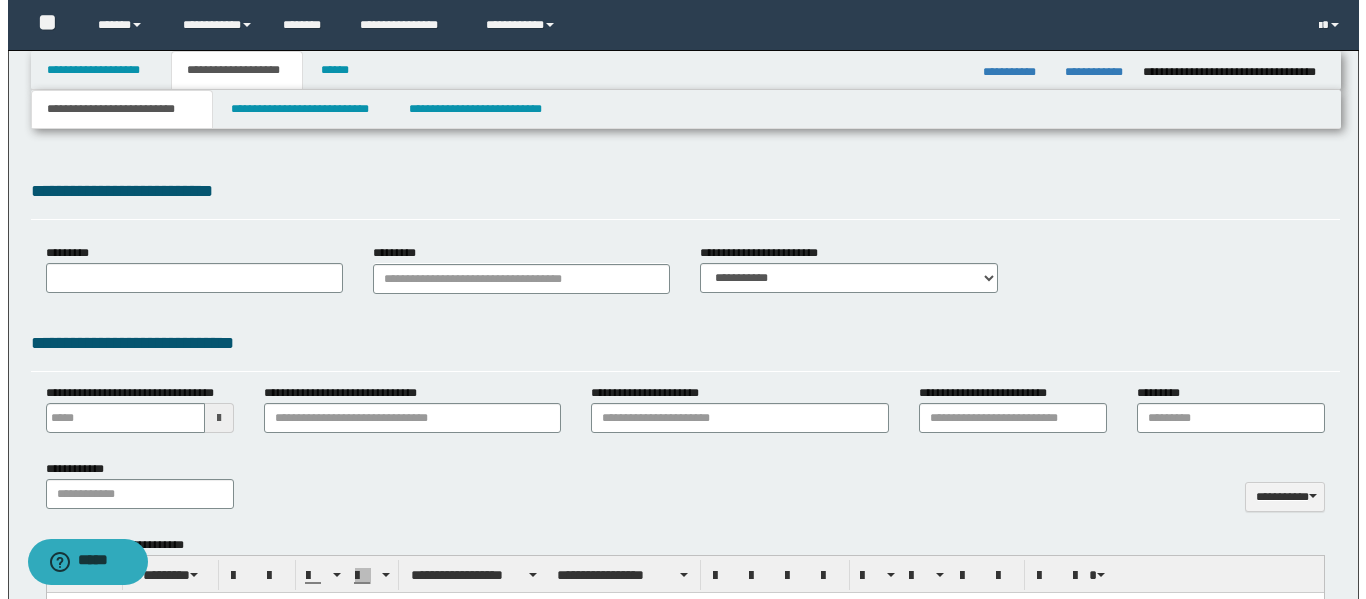 scroll, scrollTop: 0, scrollLeft: 0, axis: both 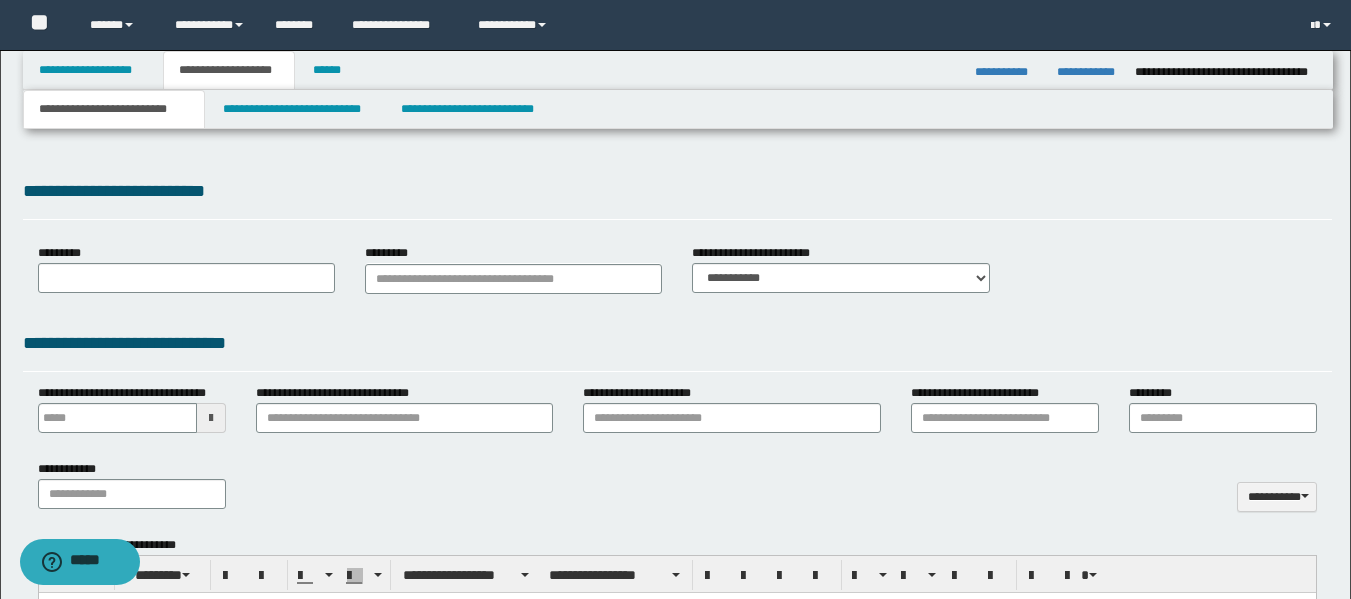 type on "********" 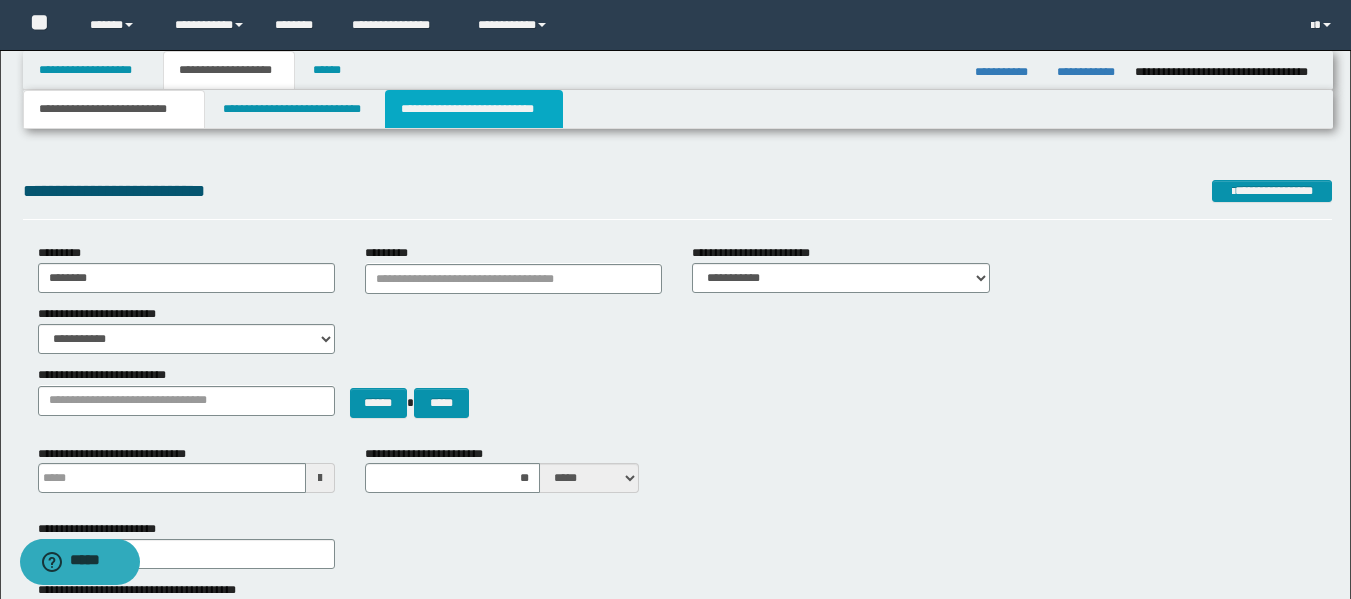 click on "**********" at bounding box center [474, 109] 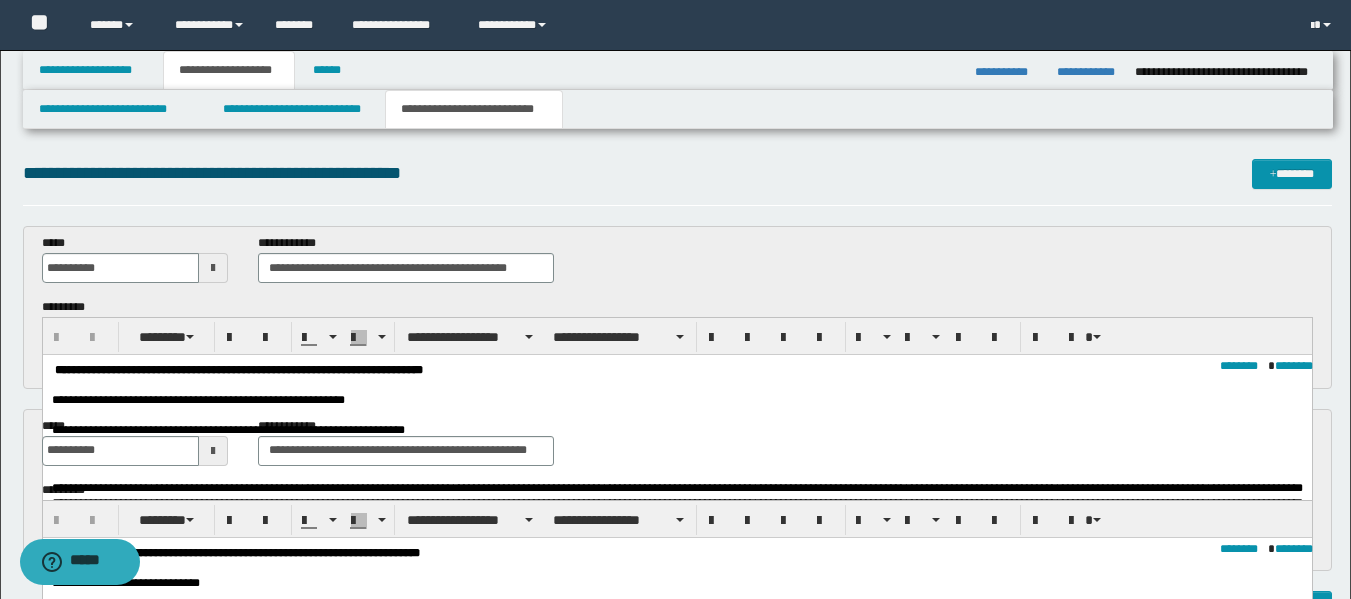scroll, scrollTop: 0, scrollLeft: 0, axis: both 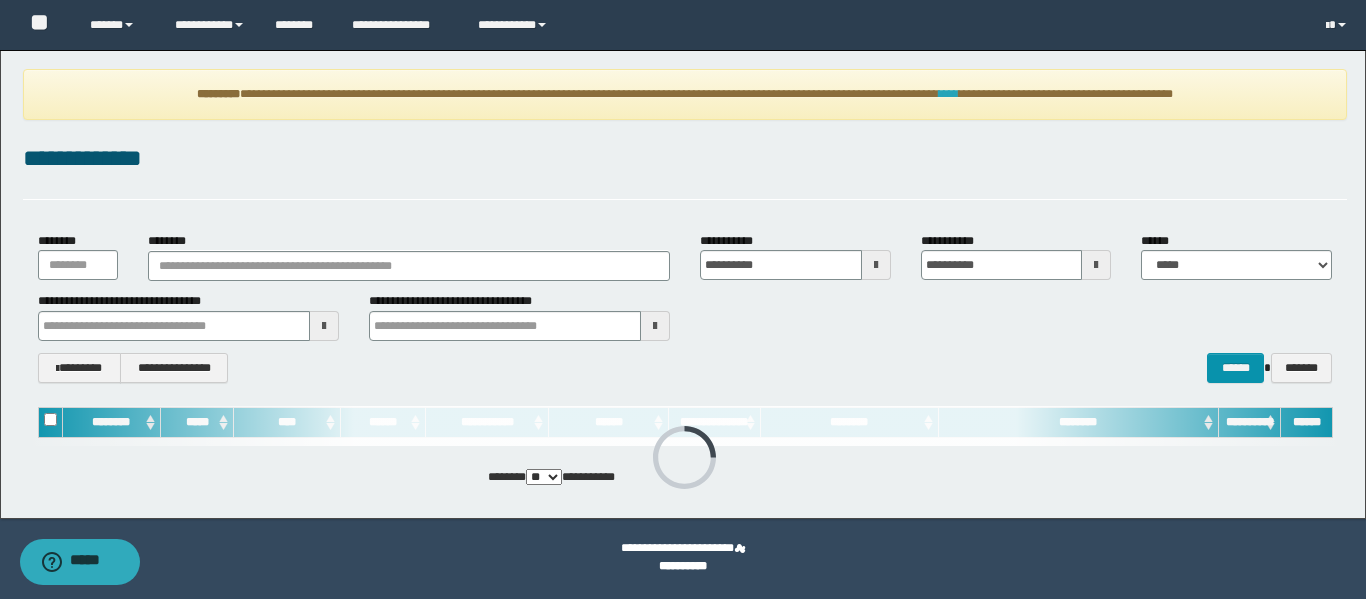 click on "****" 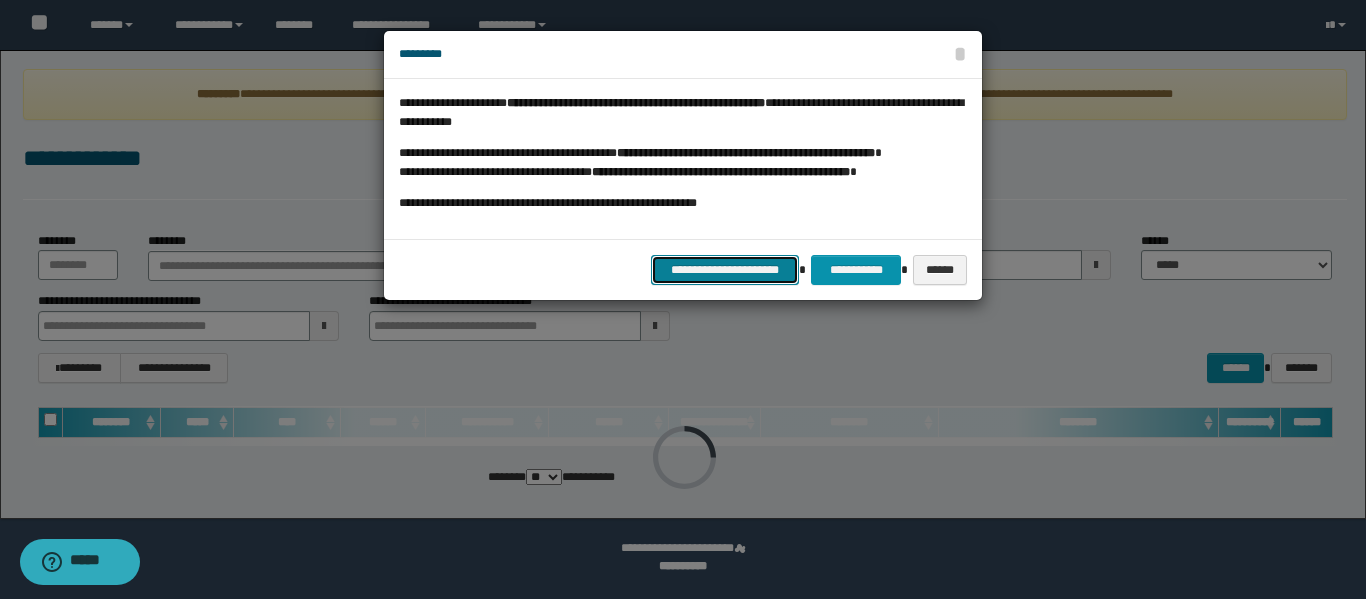 click on "**********" 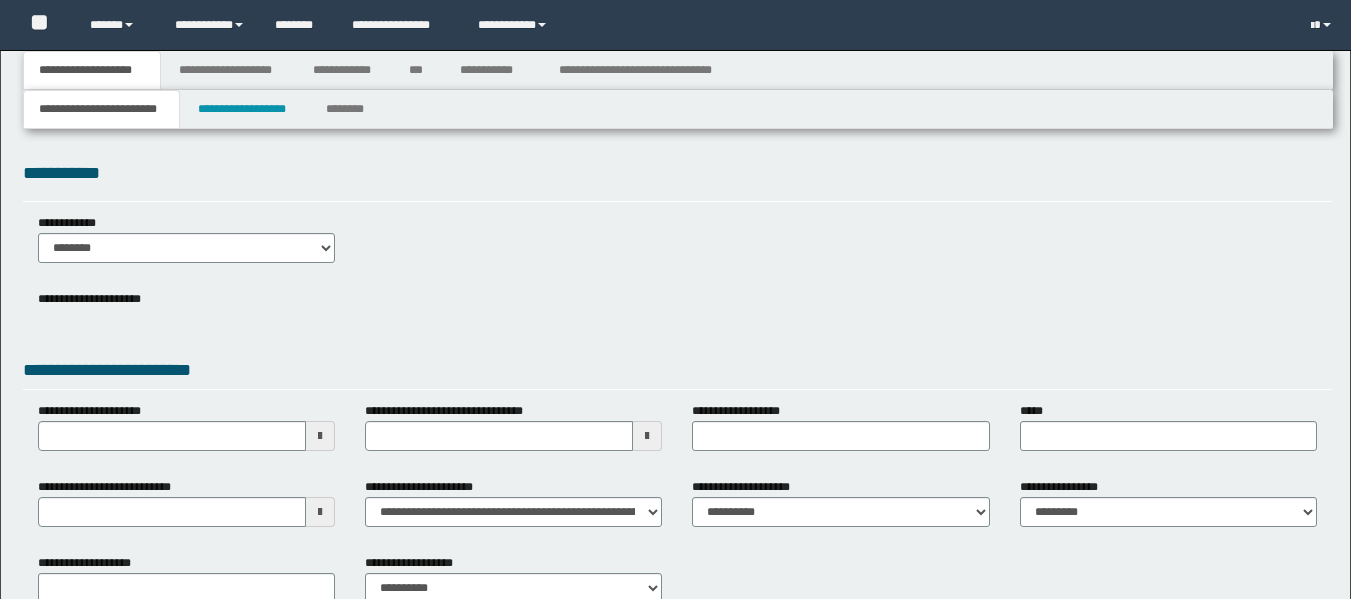 type 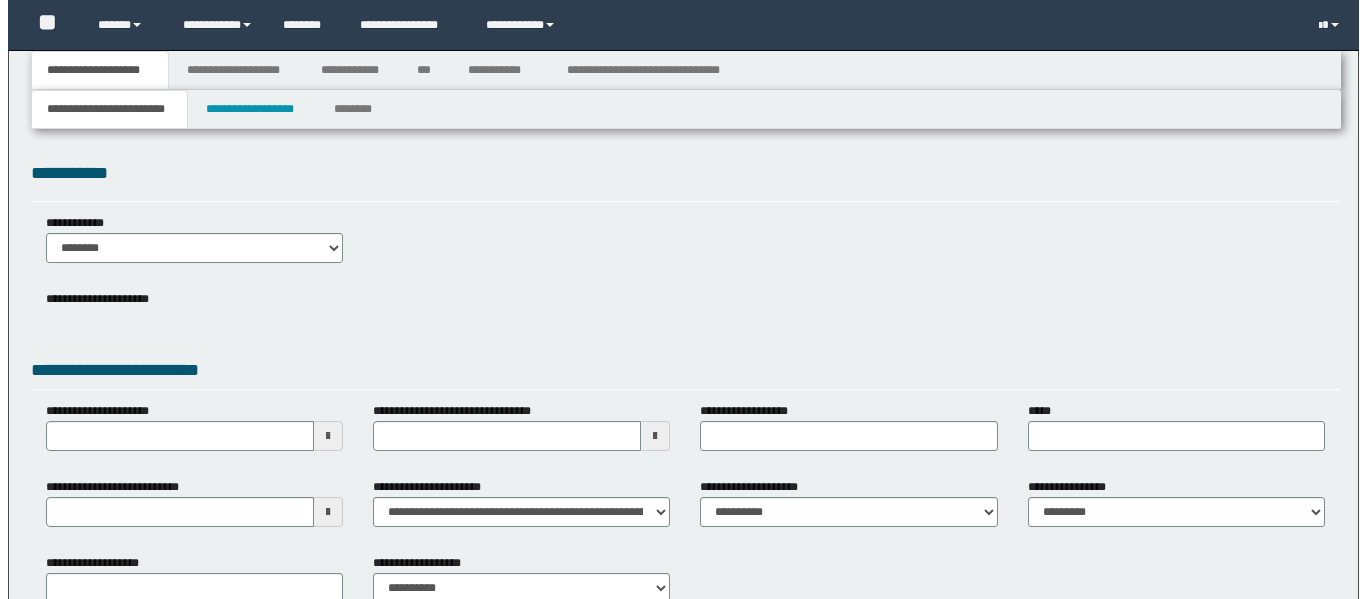 scroll, scrollTop: 0, scrollLeft: 0, axis: both 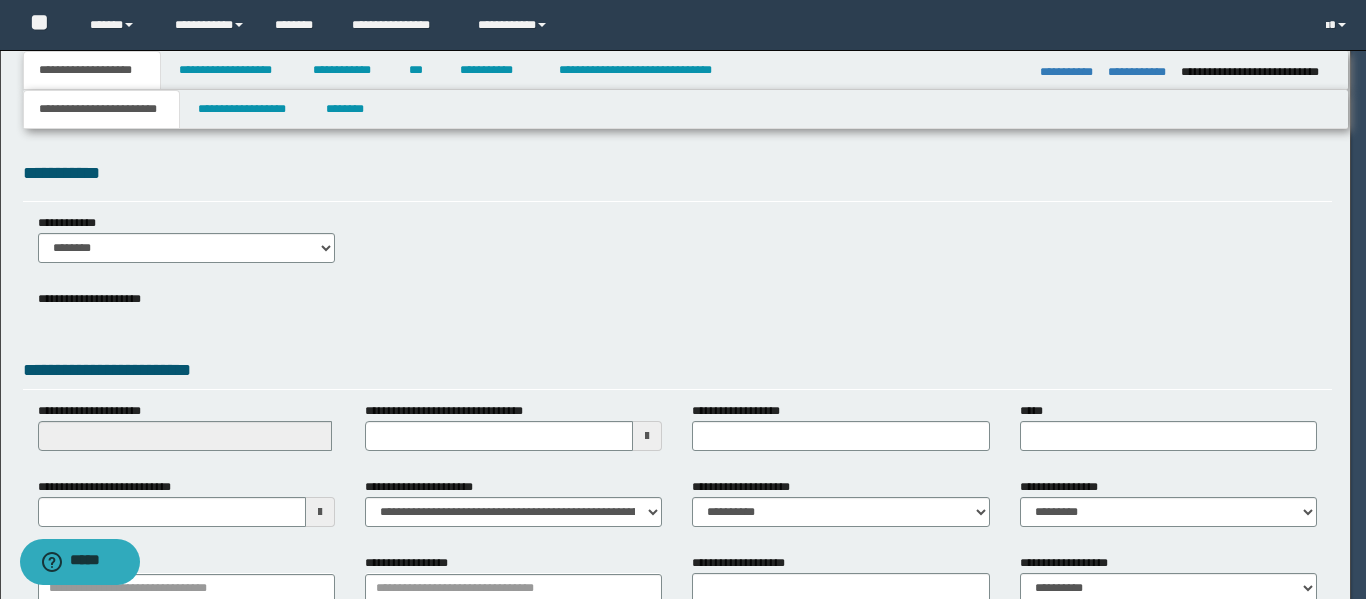 type on "**********" 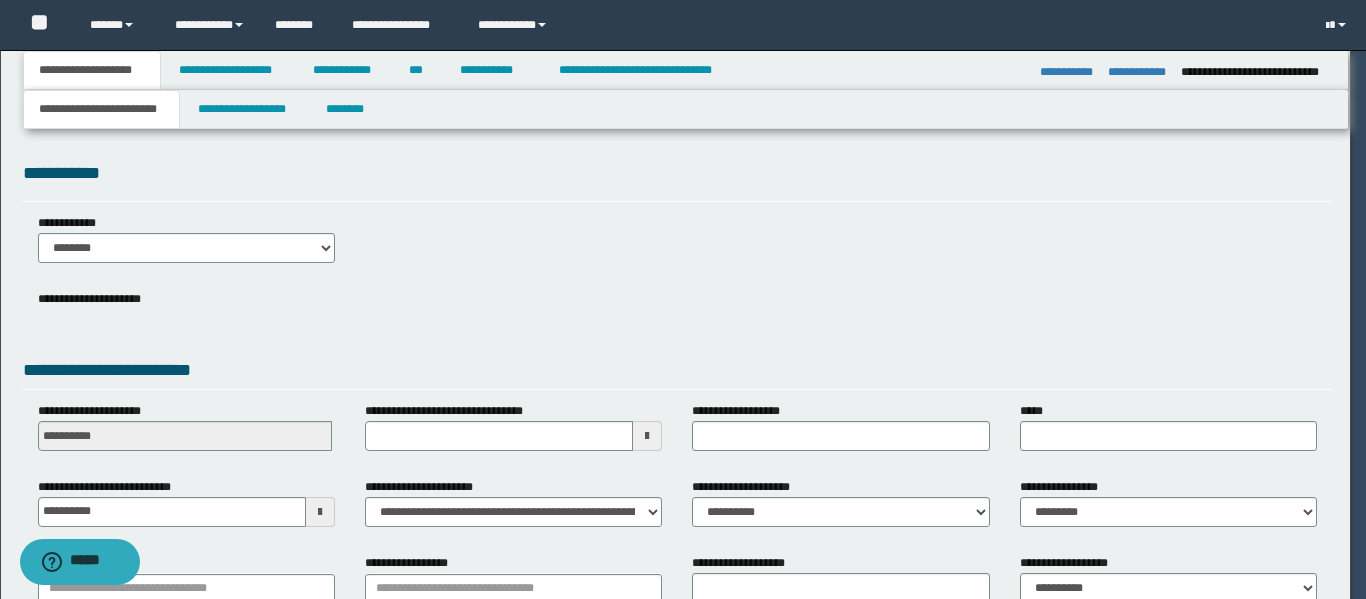 select on "**" 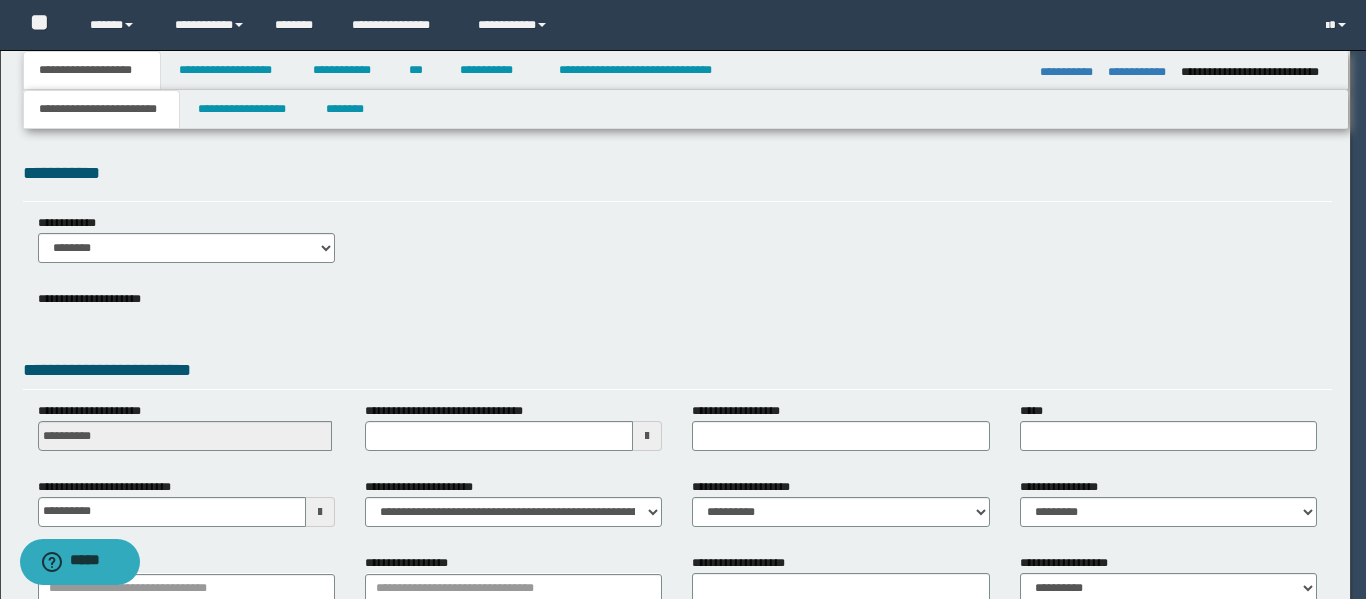 select on "*" 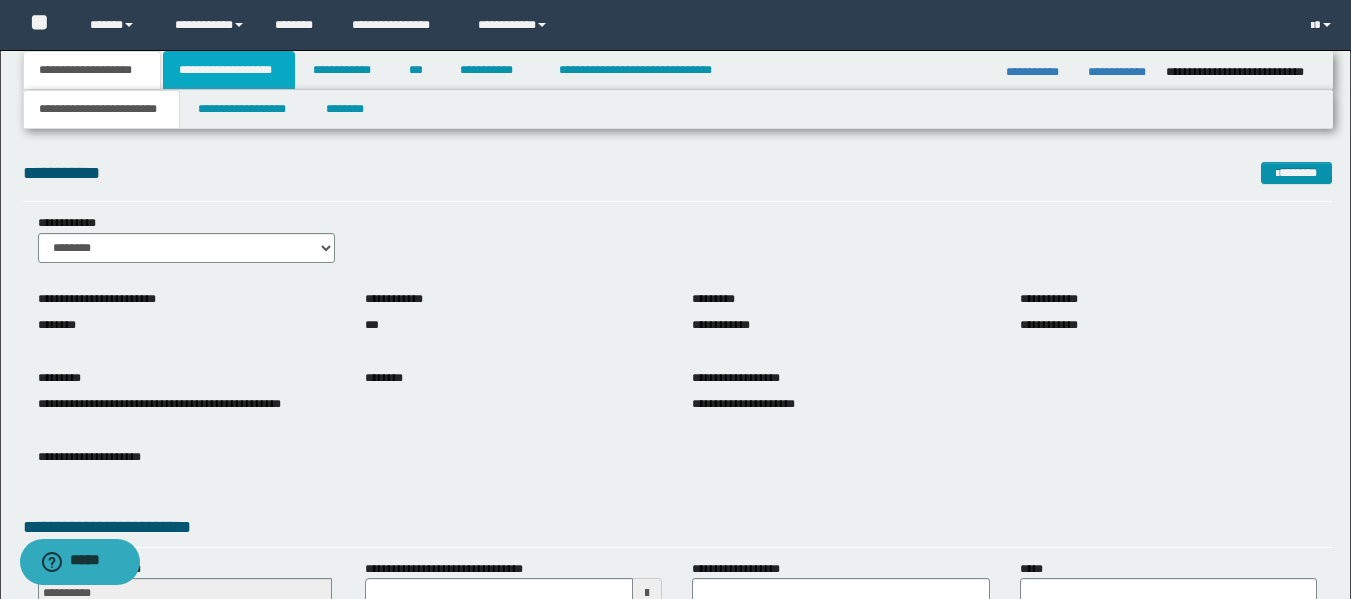 click on "**********" at bounding box center (229, 70) 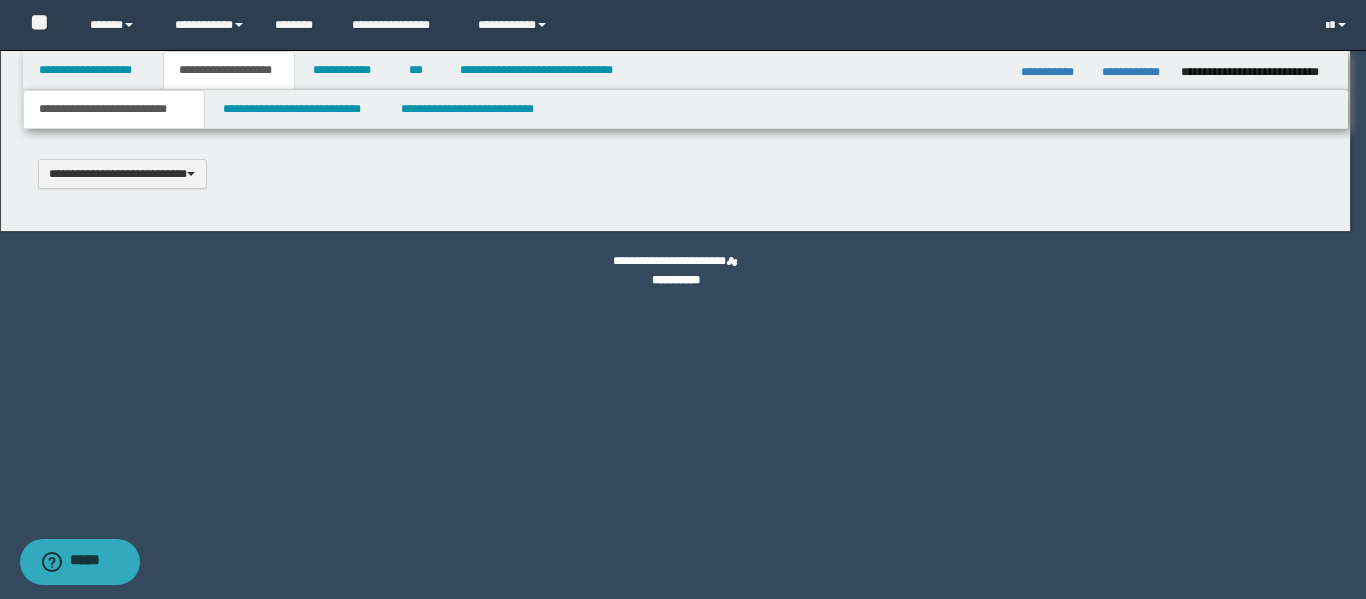 type 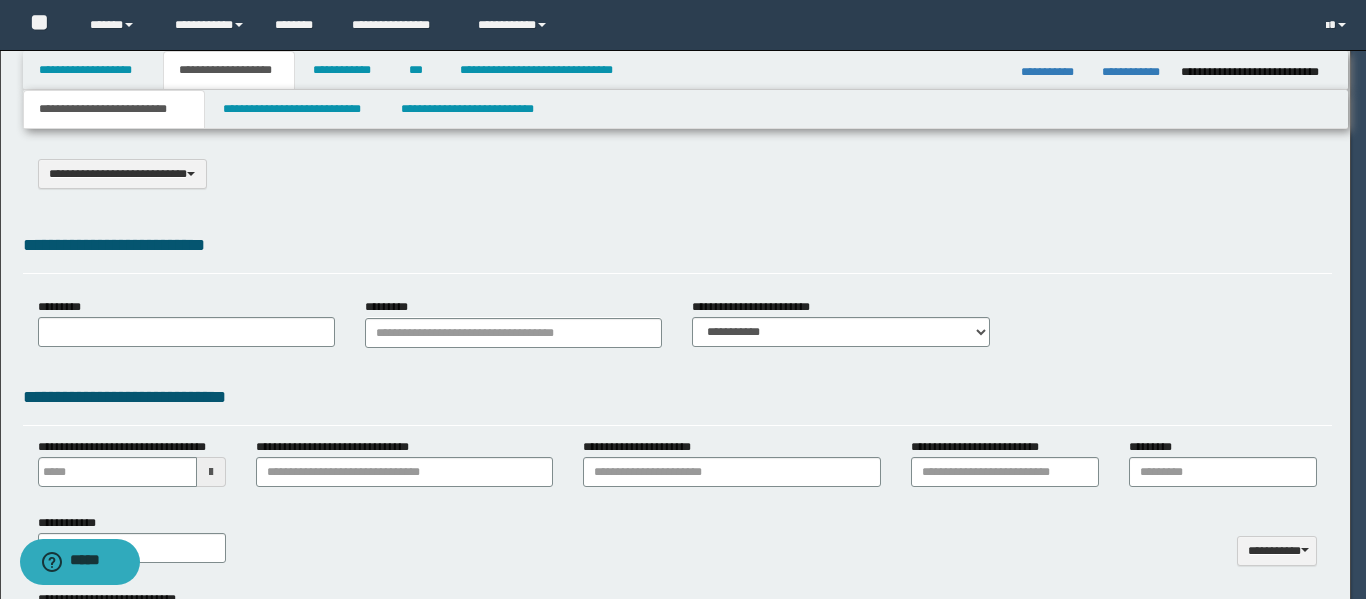 scroll, scrollTop: 0, scrollLeft: 0, axis: both 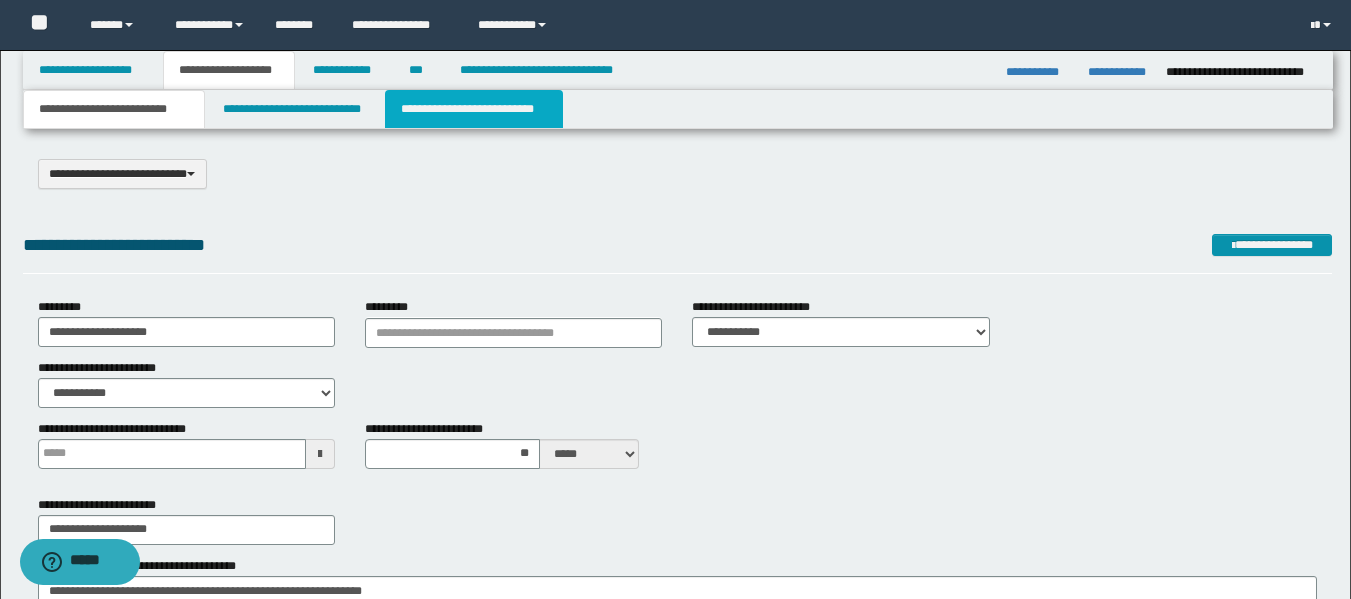 click on "**********" at bounding box center (474, 109) 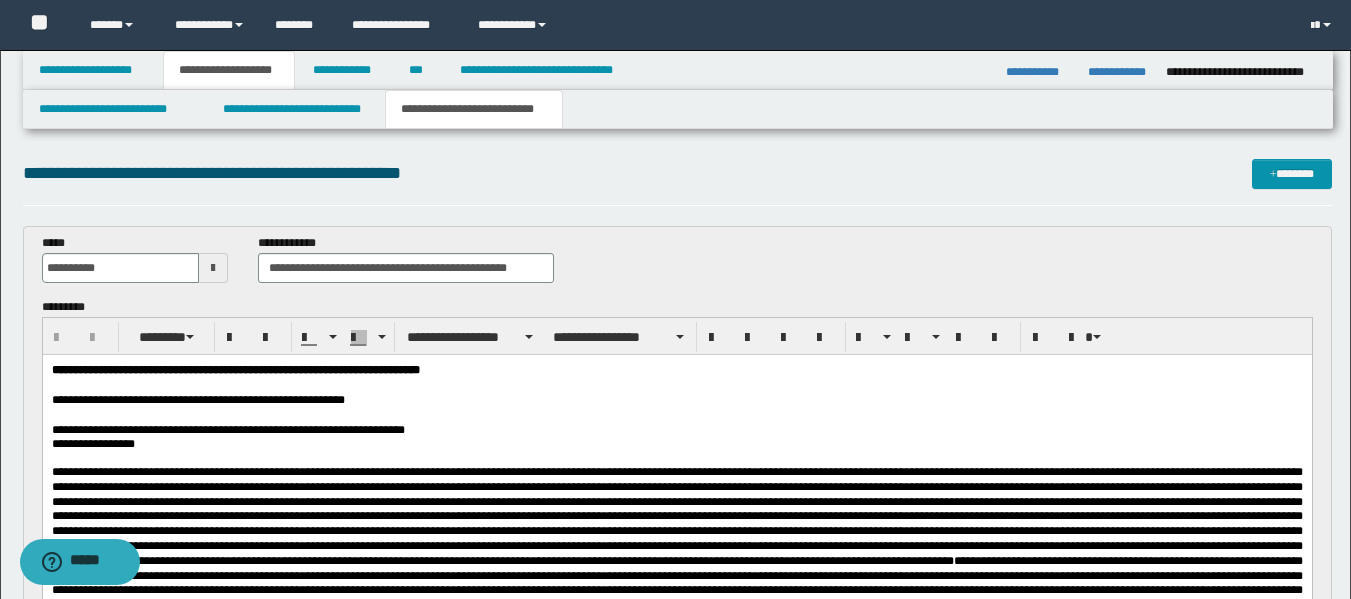 scroll, scrollTop: 0, scrollLeft: 0, axis: both 